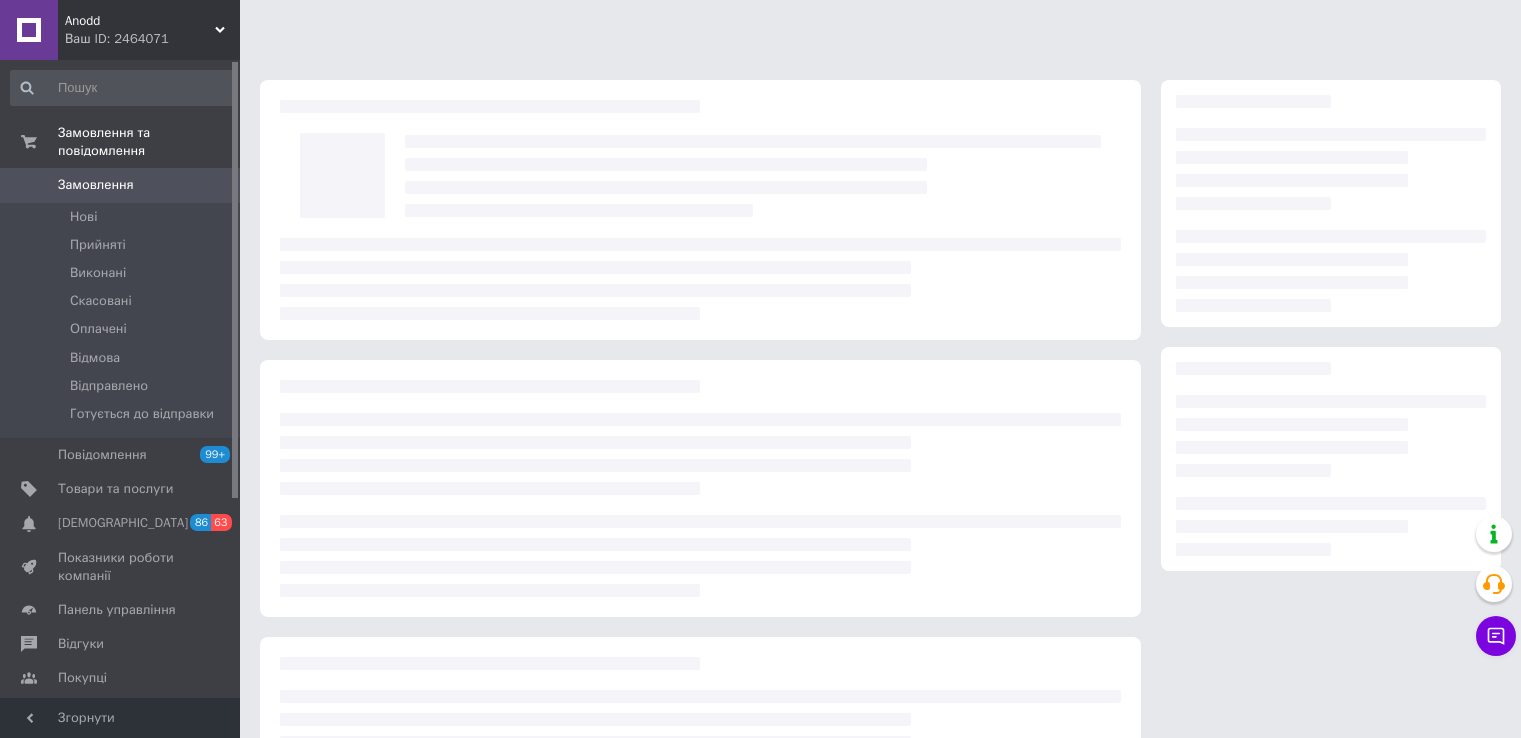 scroll, scrollTop: 0, scrollLeft: 0, axis: both 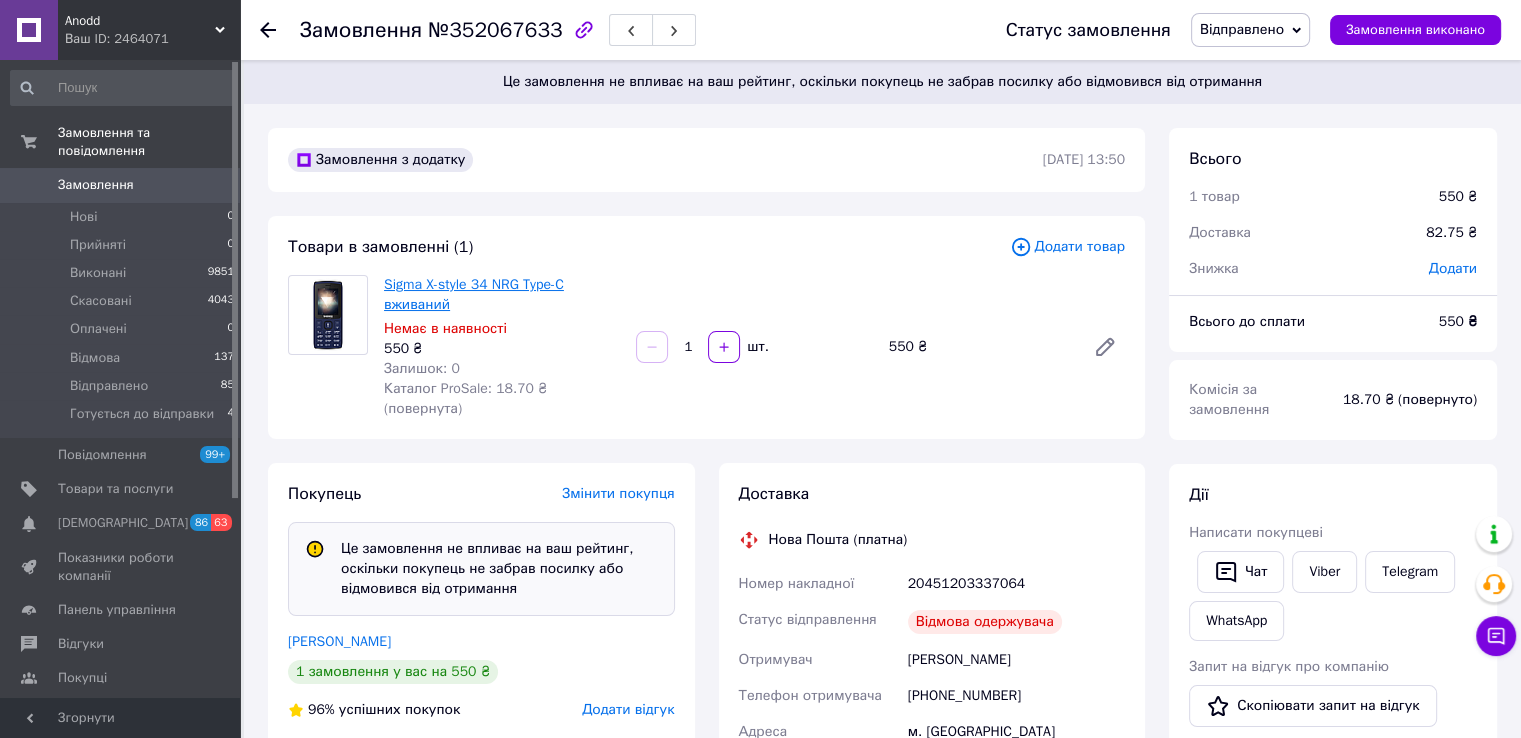 click on "Sigma X-style 34 NRG Type-C вживаний" at bounding box center [474, 294] 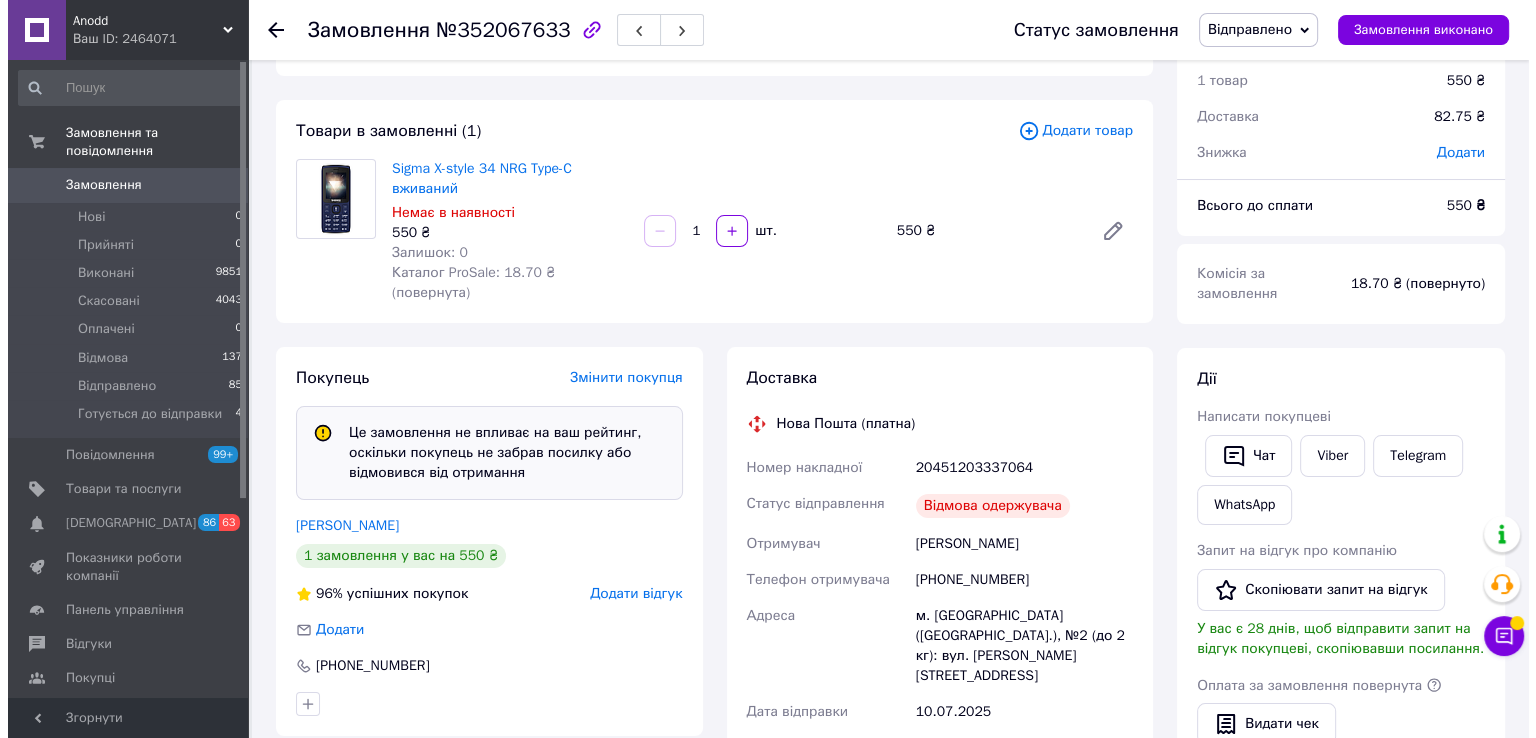 scroll, scrollTop: 200, scrollLeft: 0, axis: vertical 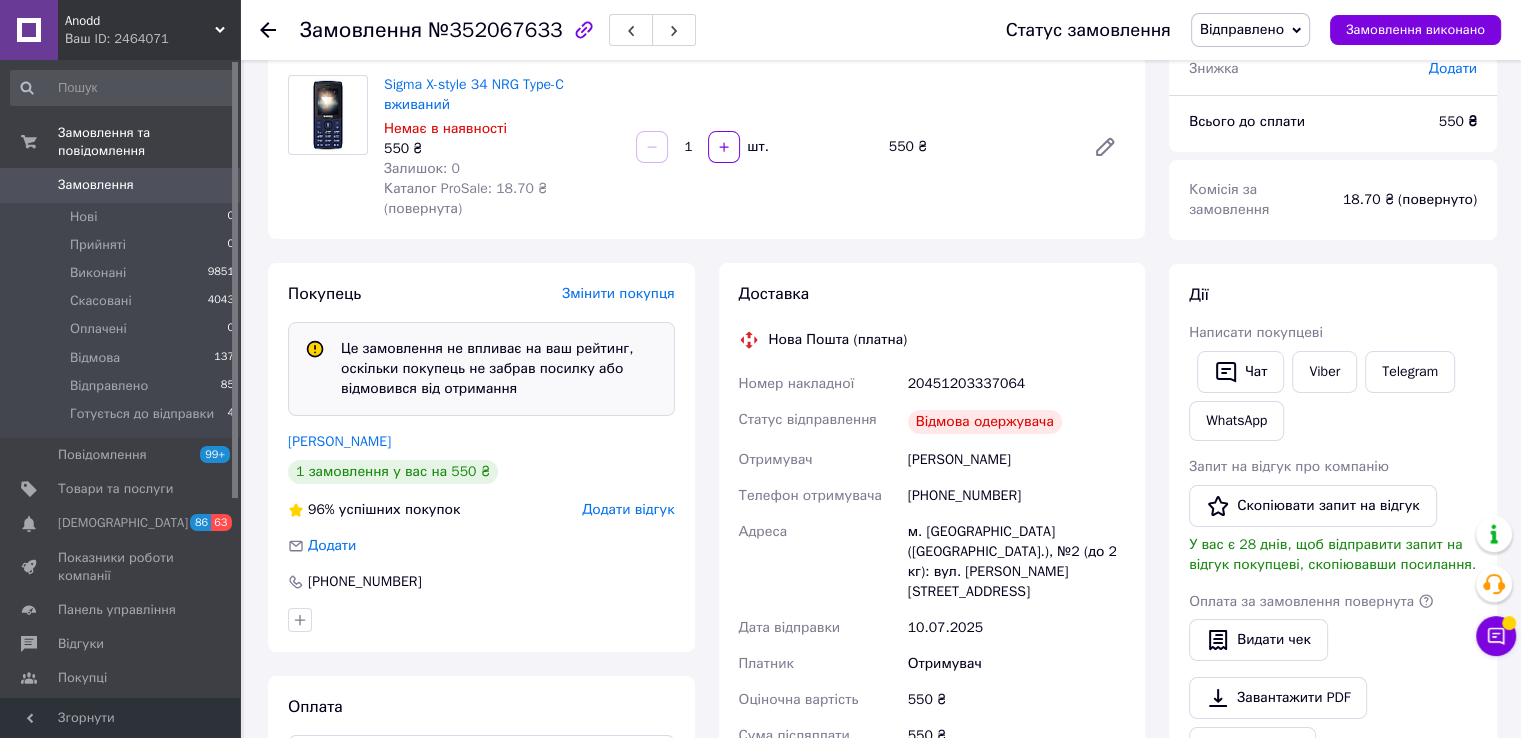 click on "Додати відгук" at bounding box center [628, 509] 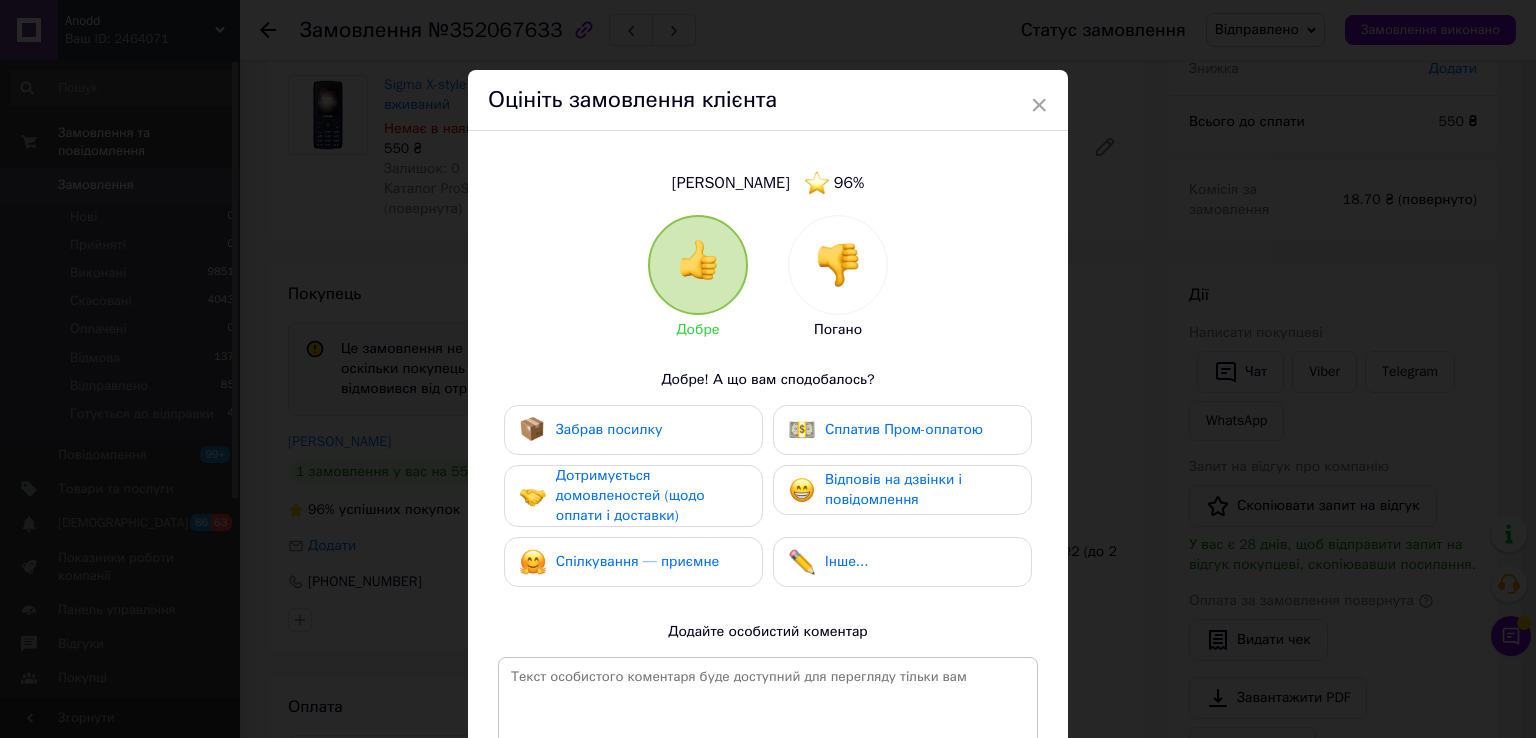 click at bounding box center [838, 265] 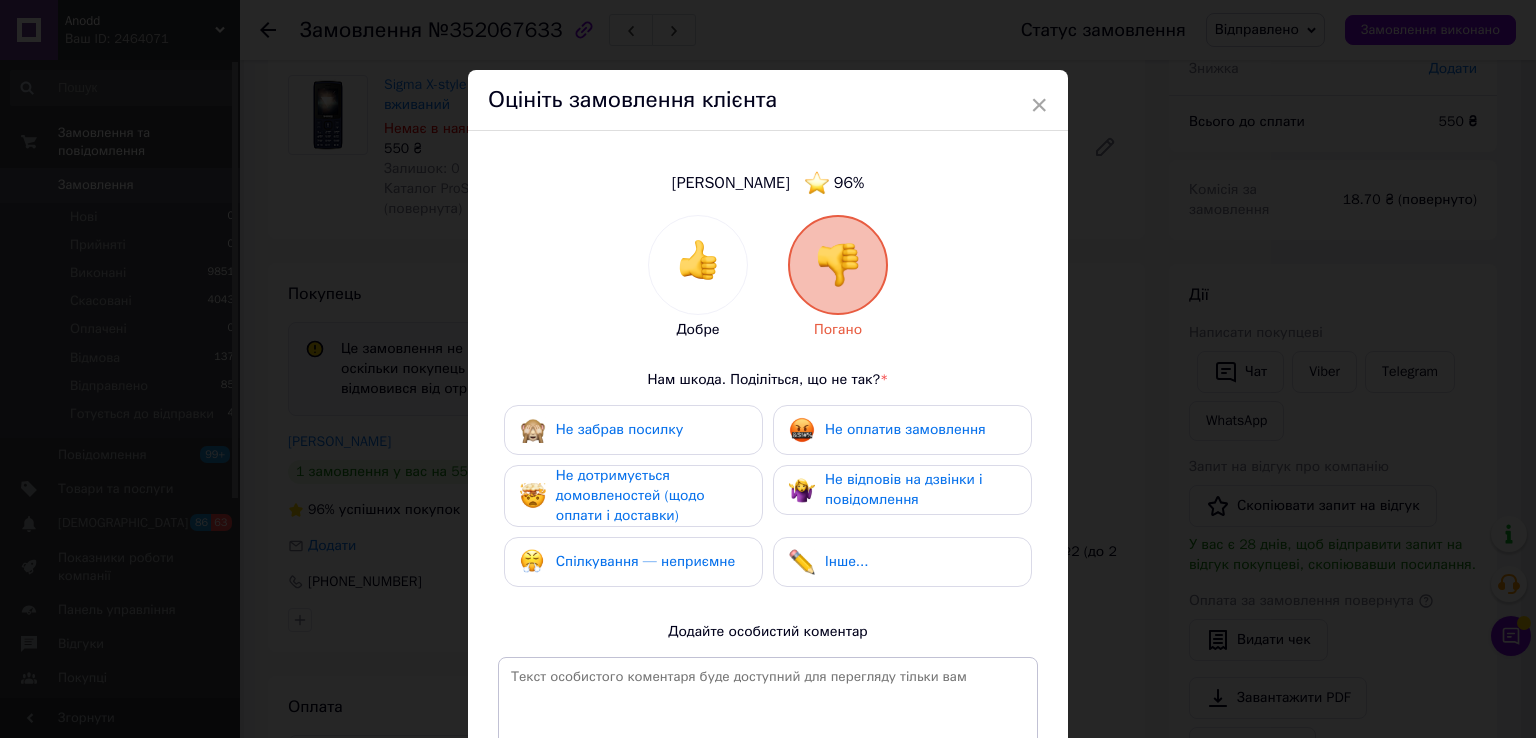 click on "Не забрав посилку" at bounding box center (619, 429) 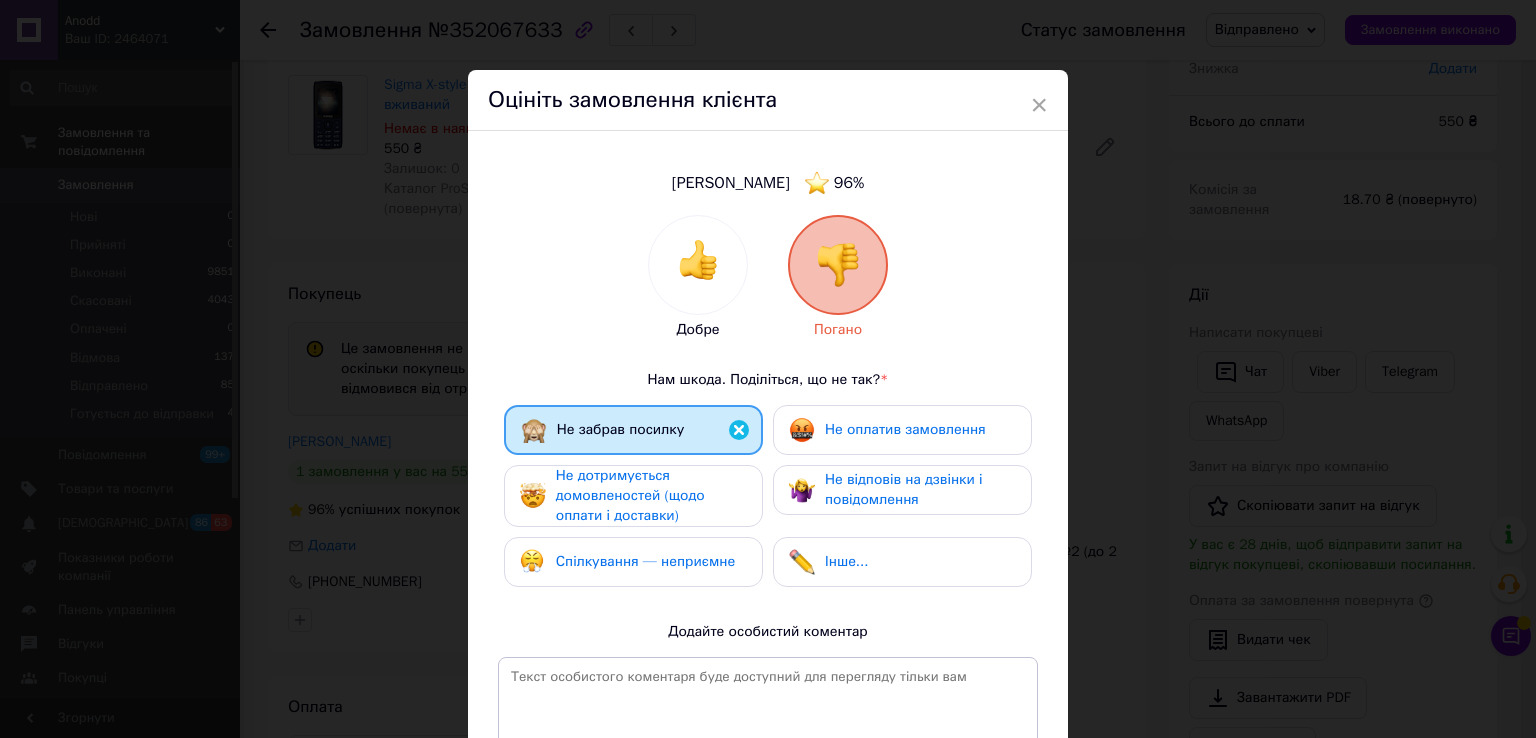 click on "Не оплатив замовлення" at bounding box center (905, 429) 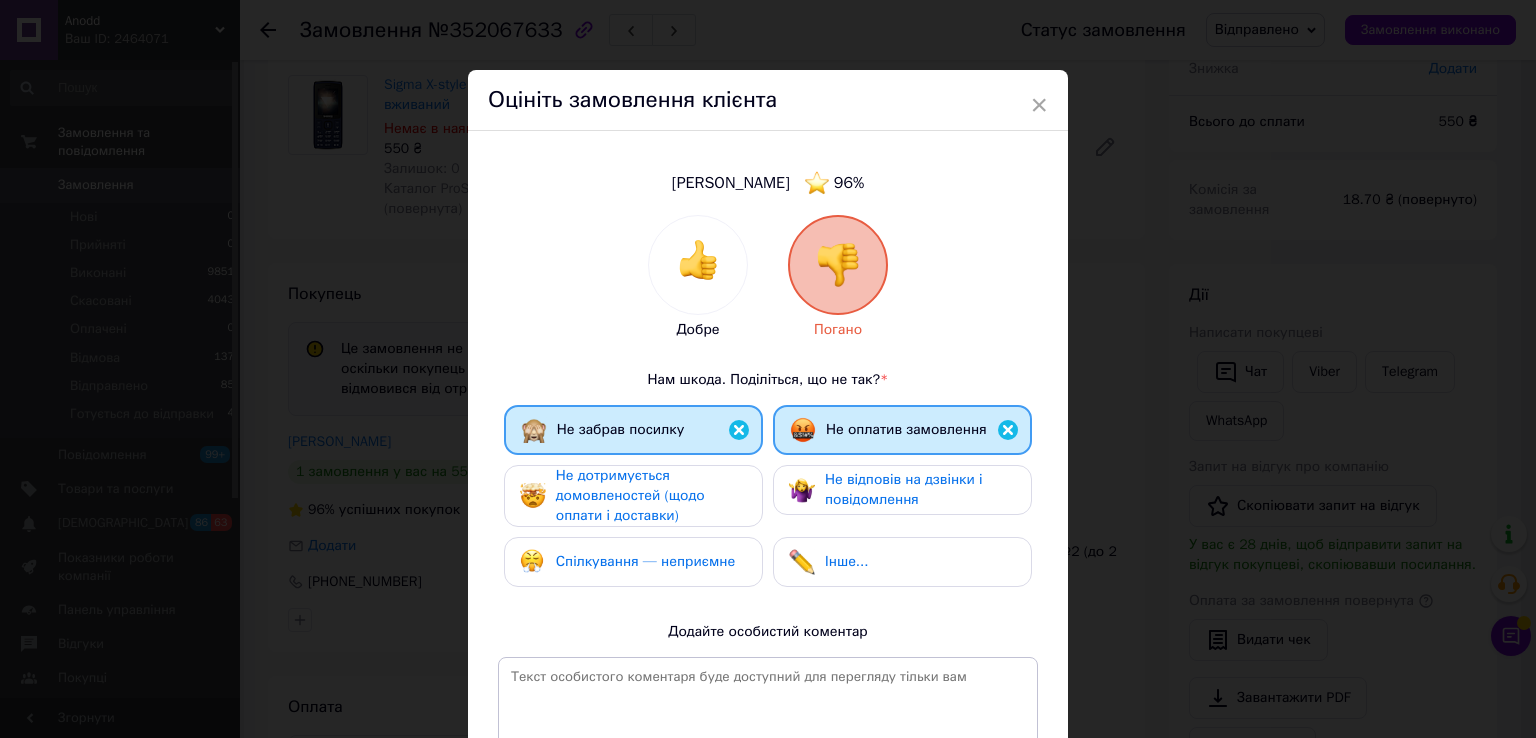 click on "Не дотримується домовленостей (щодо оплати і доставки)" at bounding box center [630, 495] 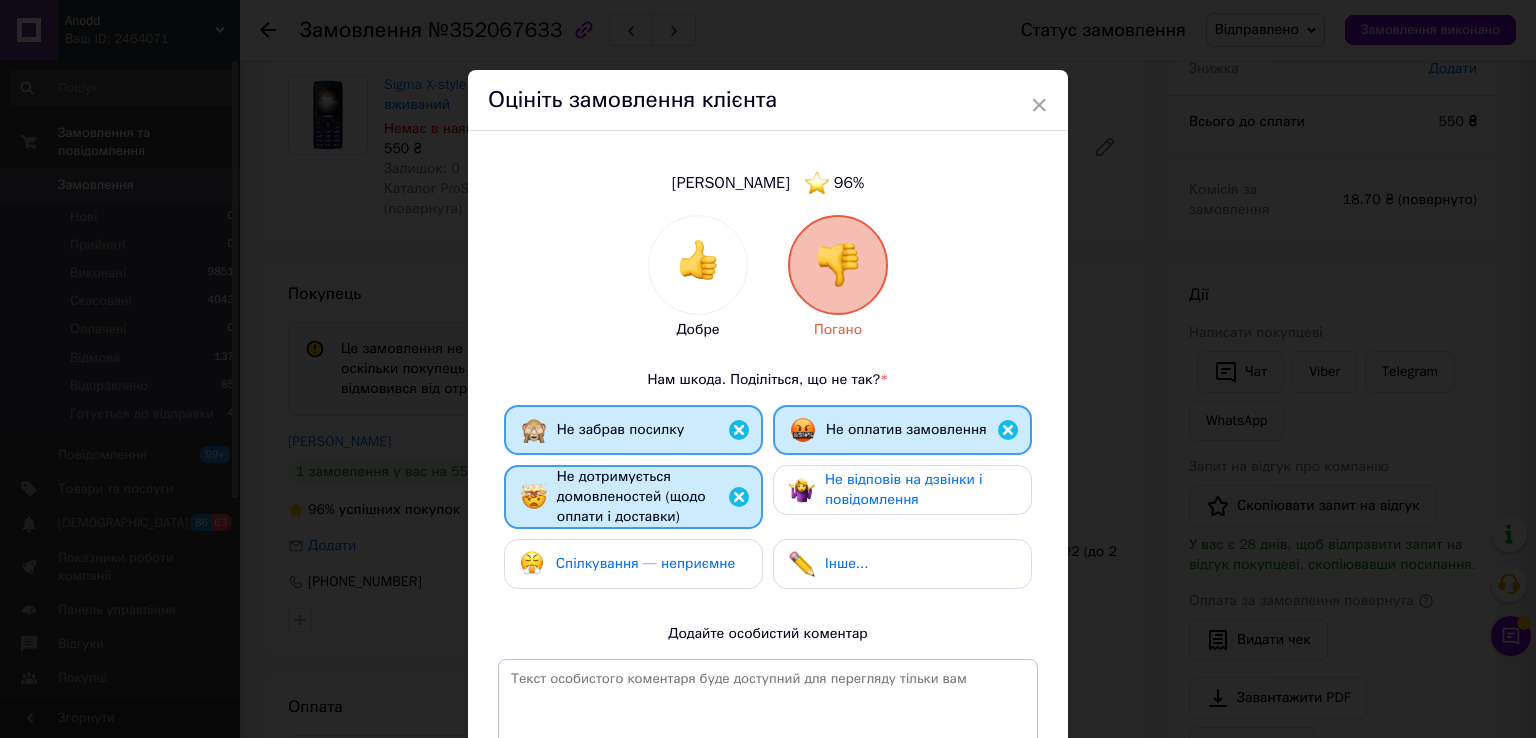 click on "Спілкування — неприємне" at bounding box center (645, 563) 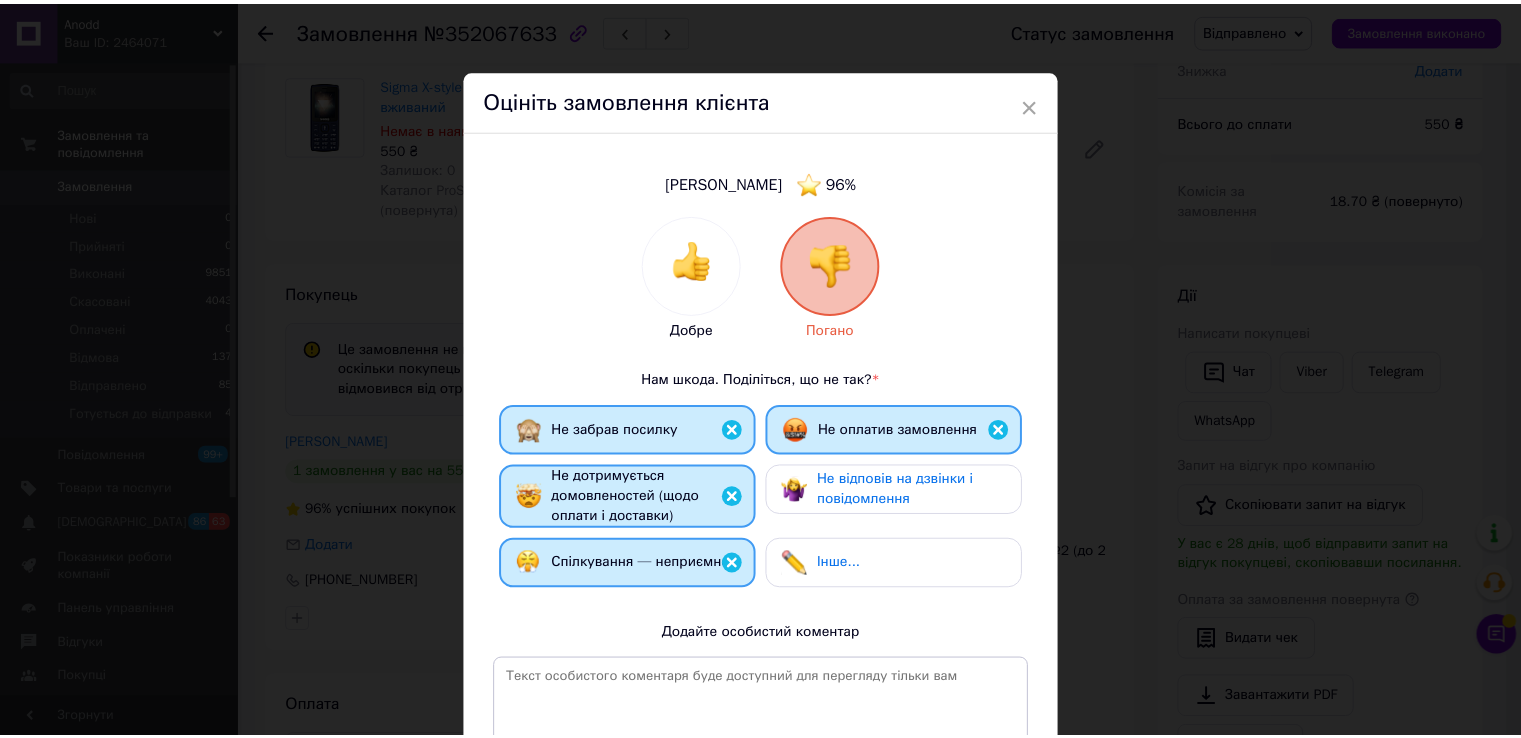 scroll, scrollTop: 254, scrollLeft: 0, axis: vertical 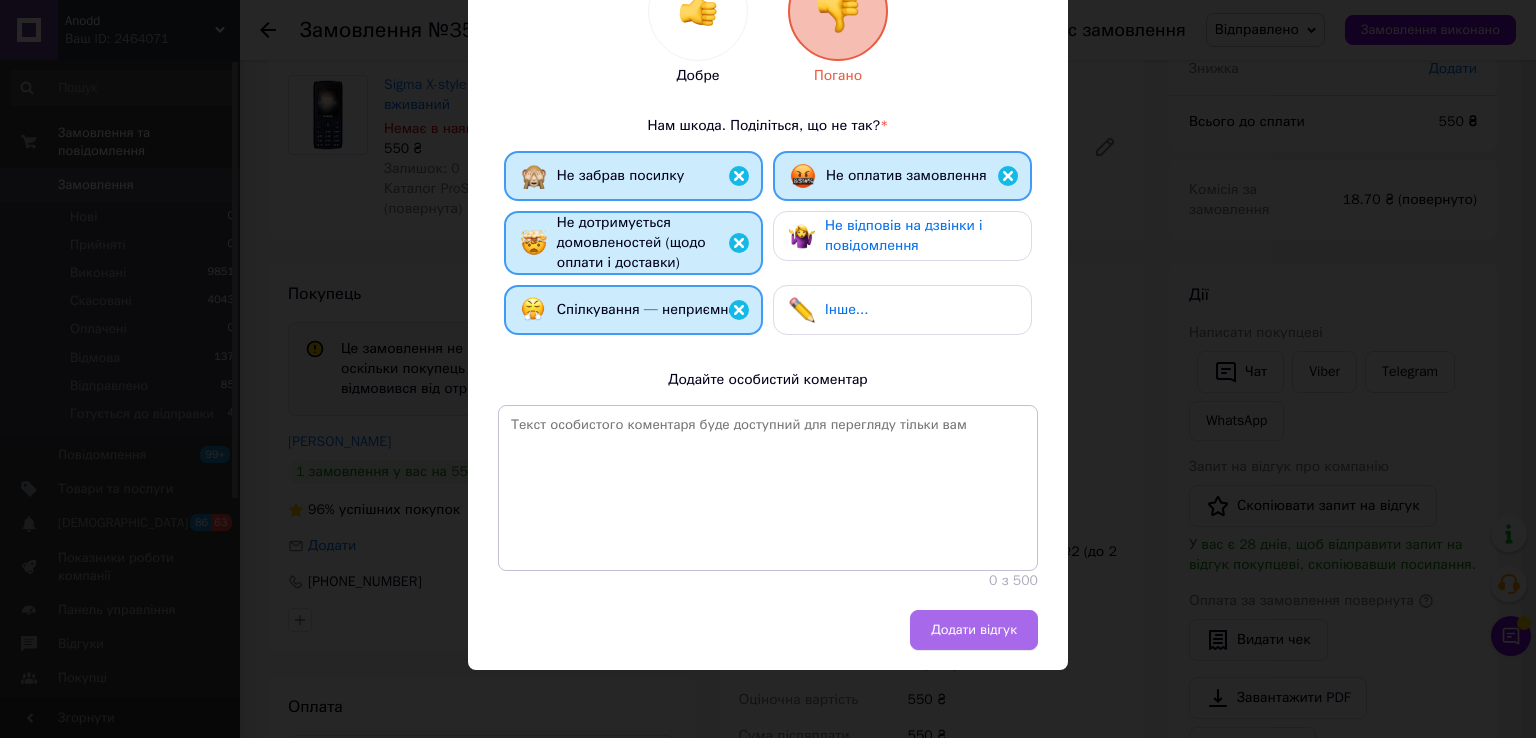 click on "Додати відгук" at bounding box center (974, 630) 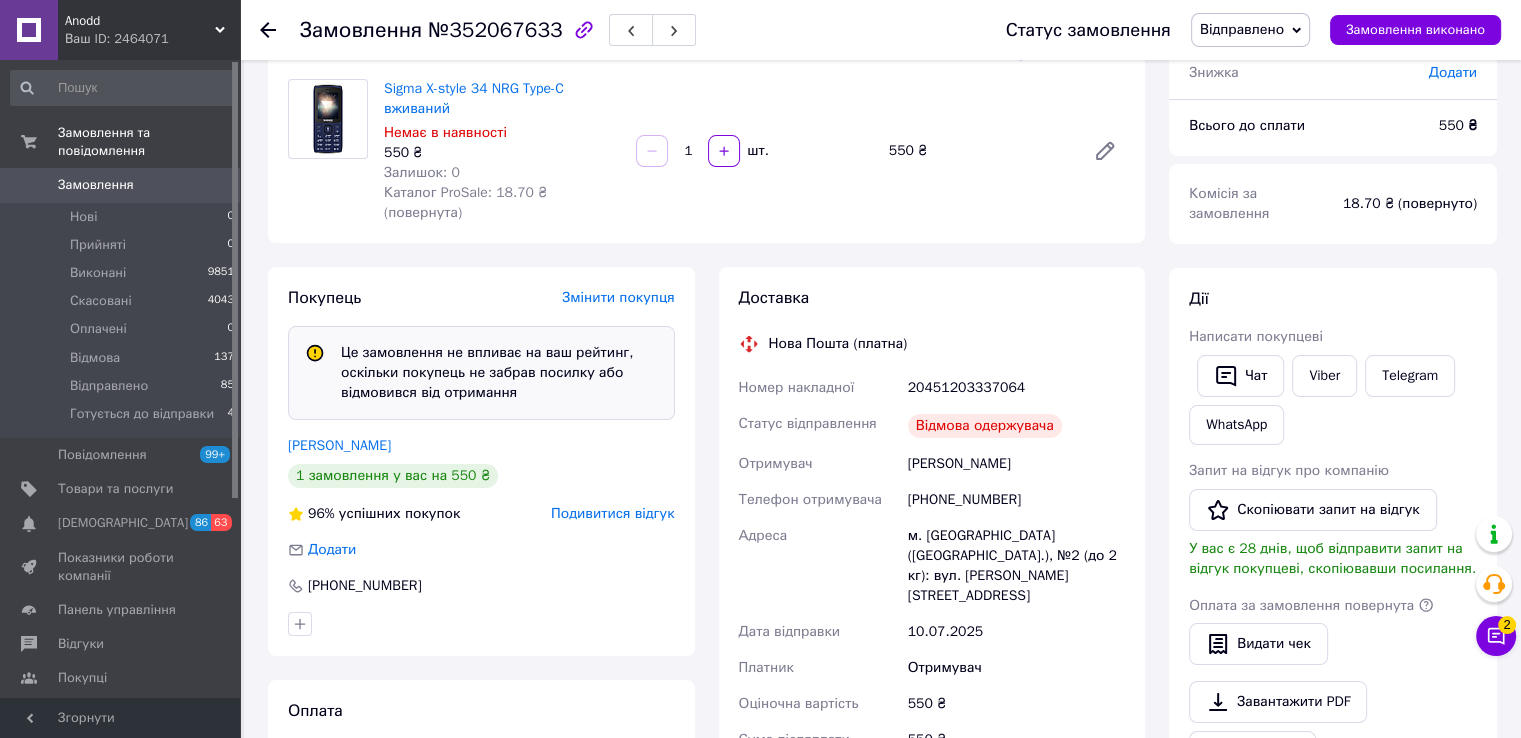 scroll, scrollTop: 200, scrollLeft: 0, axis: vertical 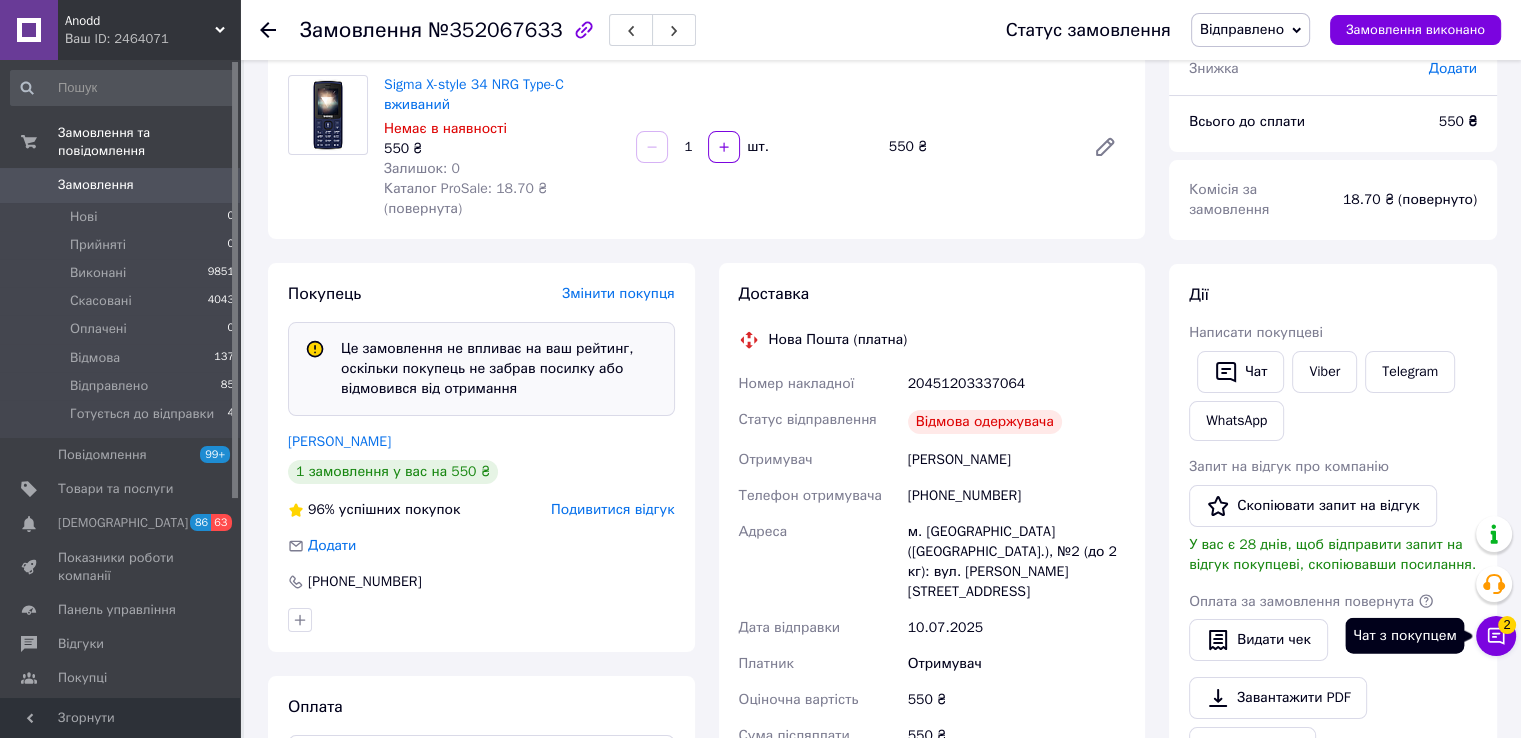 click 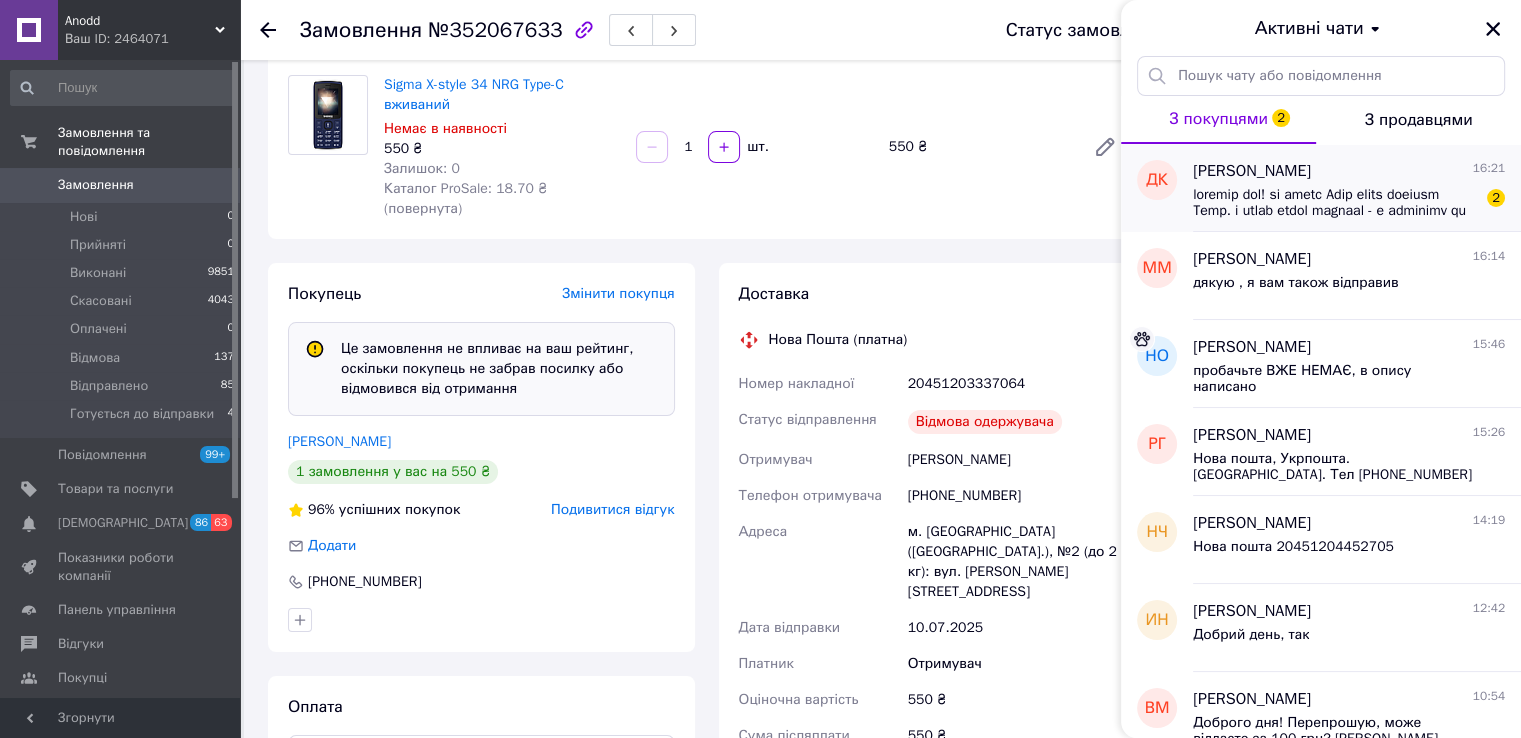 click at bounding box center [1335, 203] 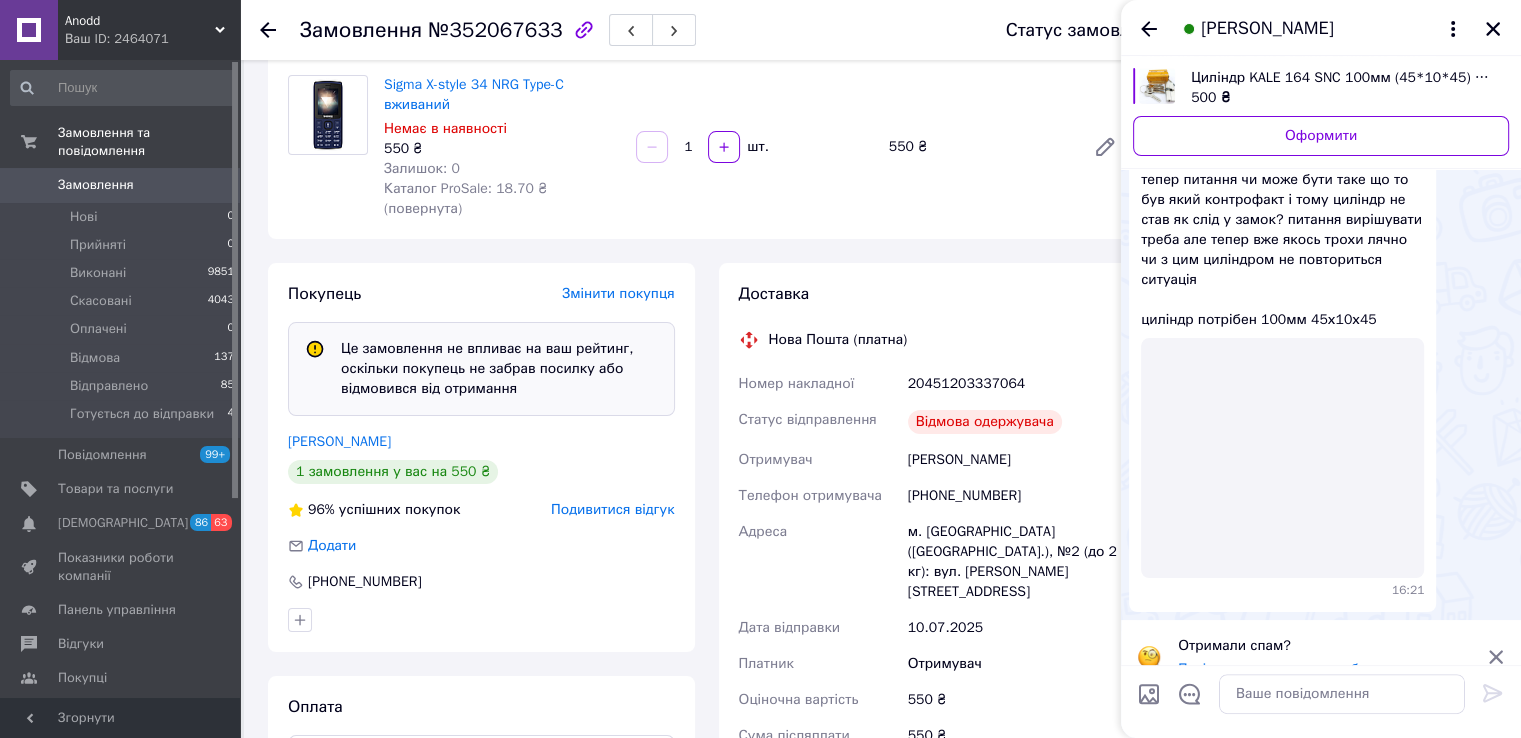 scroll, scrollTop: 415, scrollLeft: 0, axis: vertical 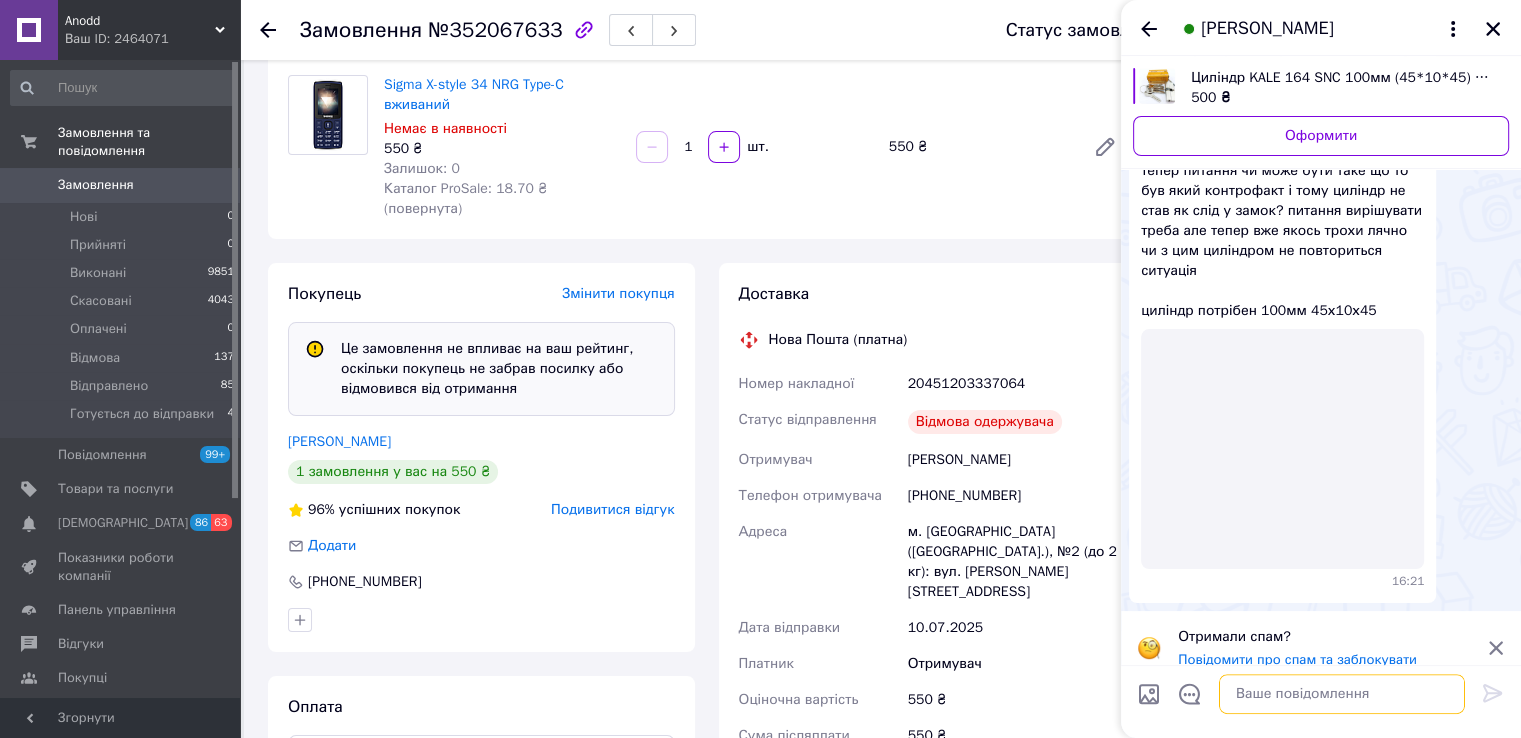 click at bounding box center (1342, 694) 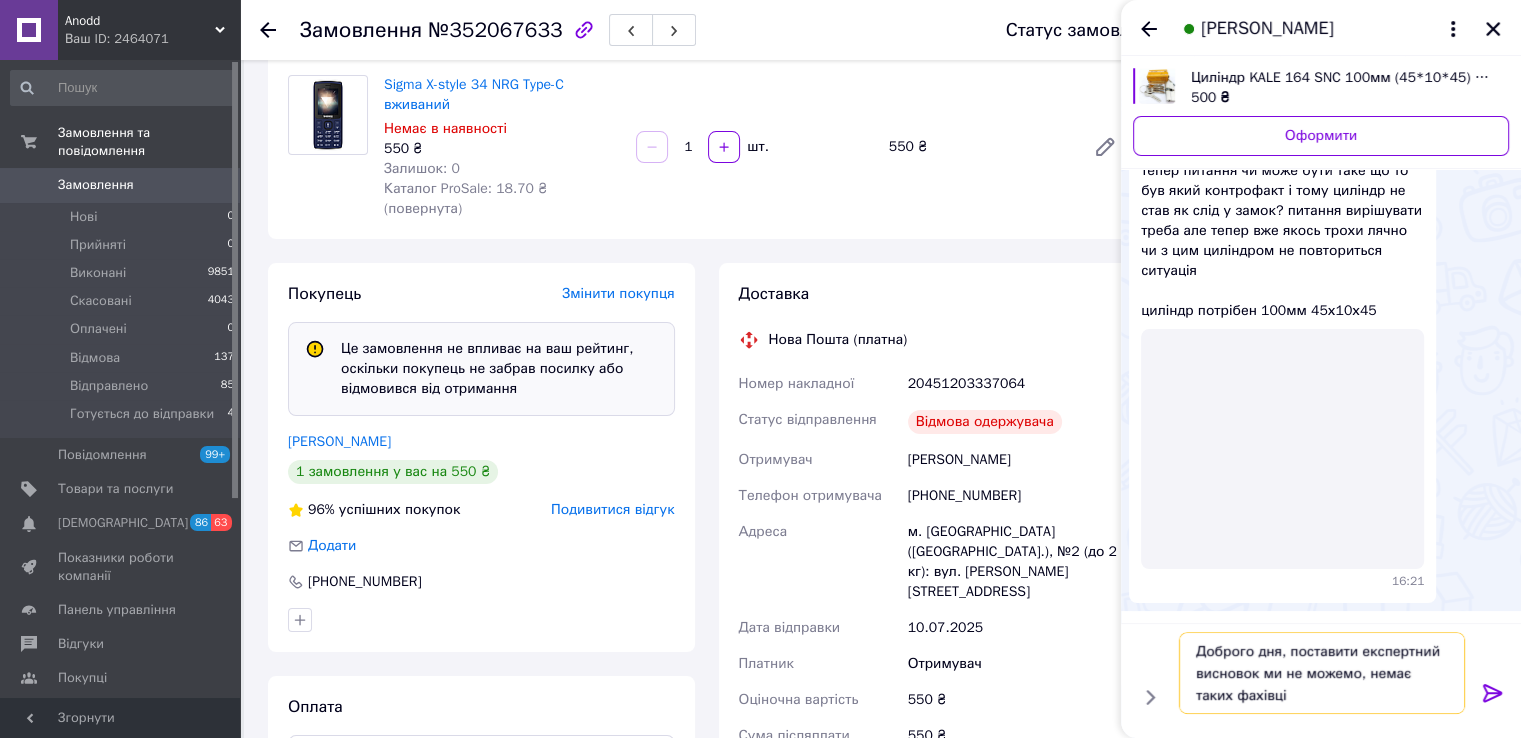 type on "Доброго дня, поставити експертний висновок ми не можемо, немає таких фахівців" 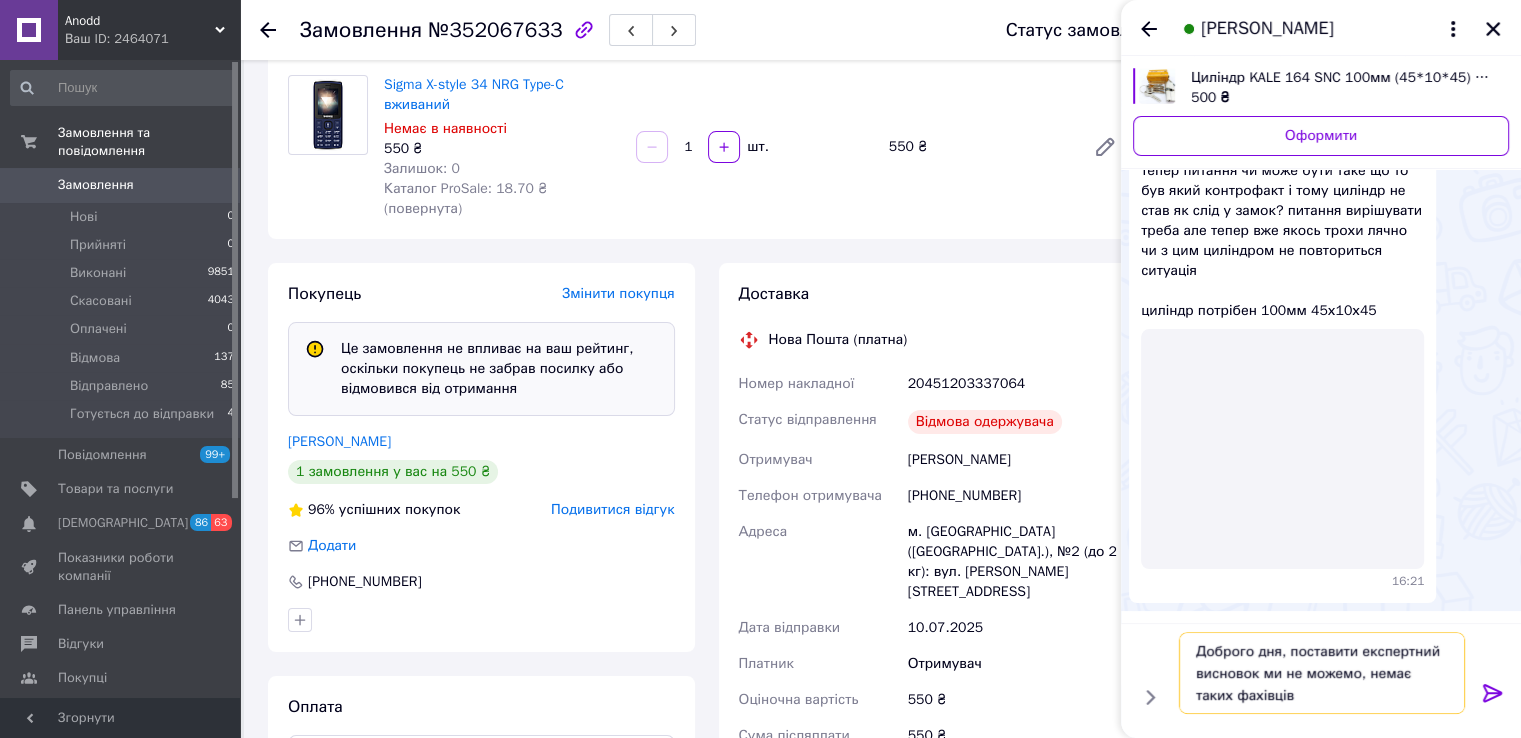 type 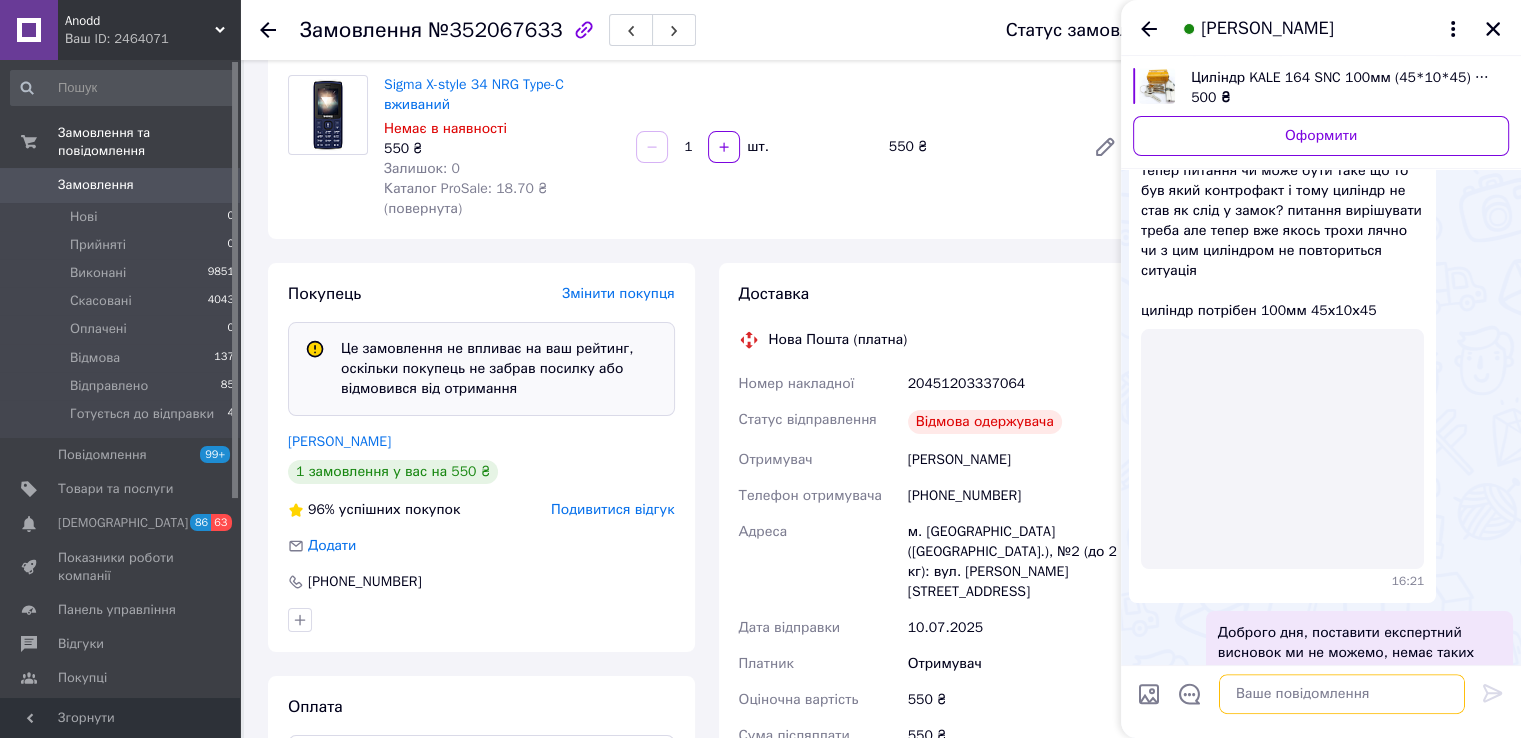 scroll, scrollTop: 418, scrollLeft: 0, axis: vertical 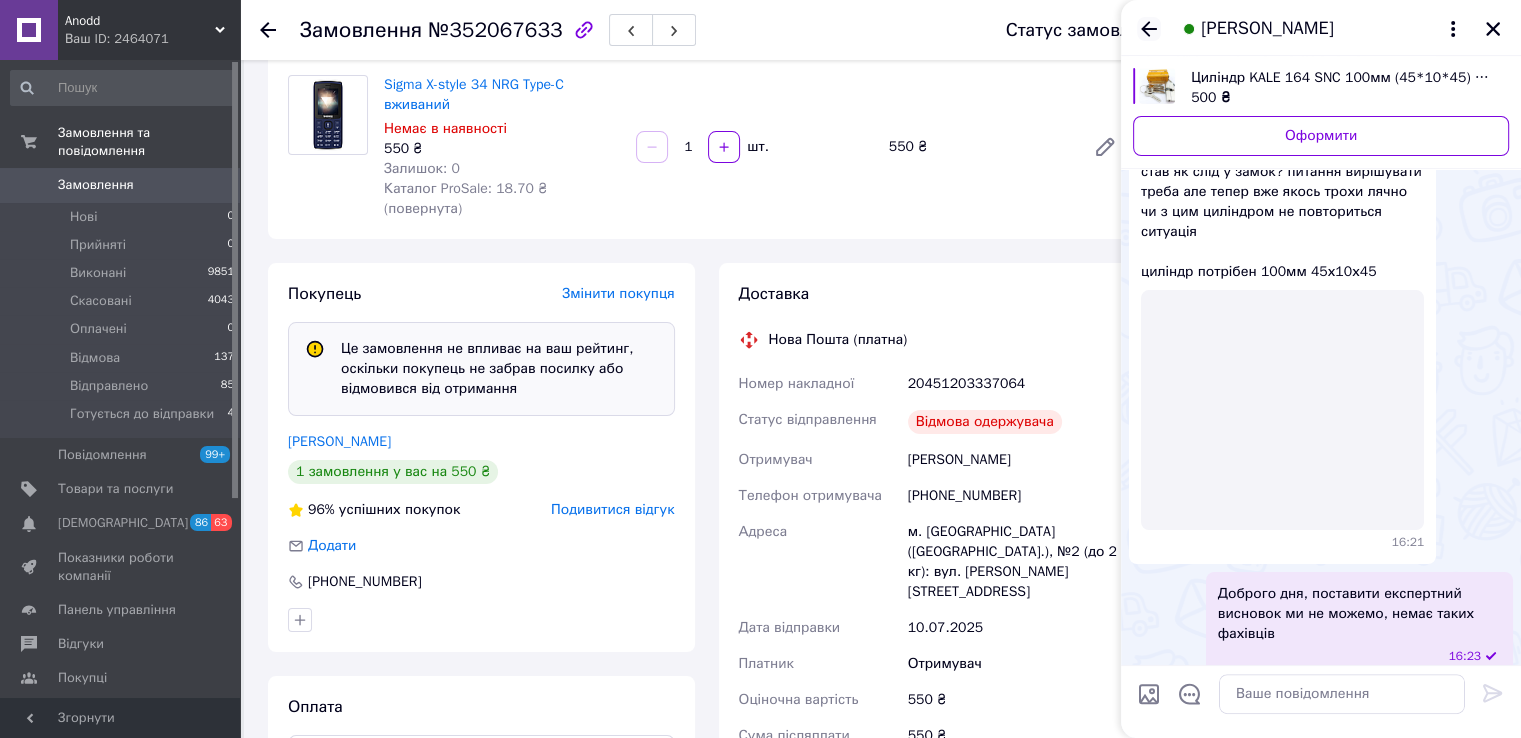 click 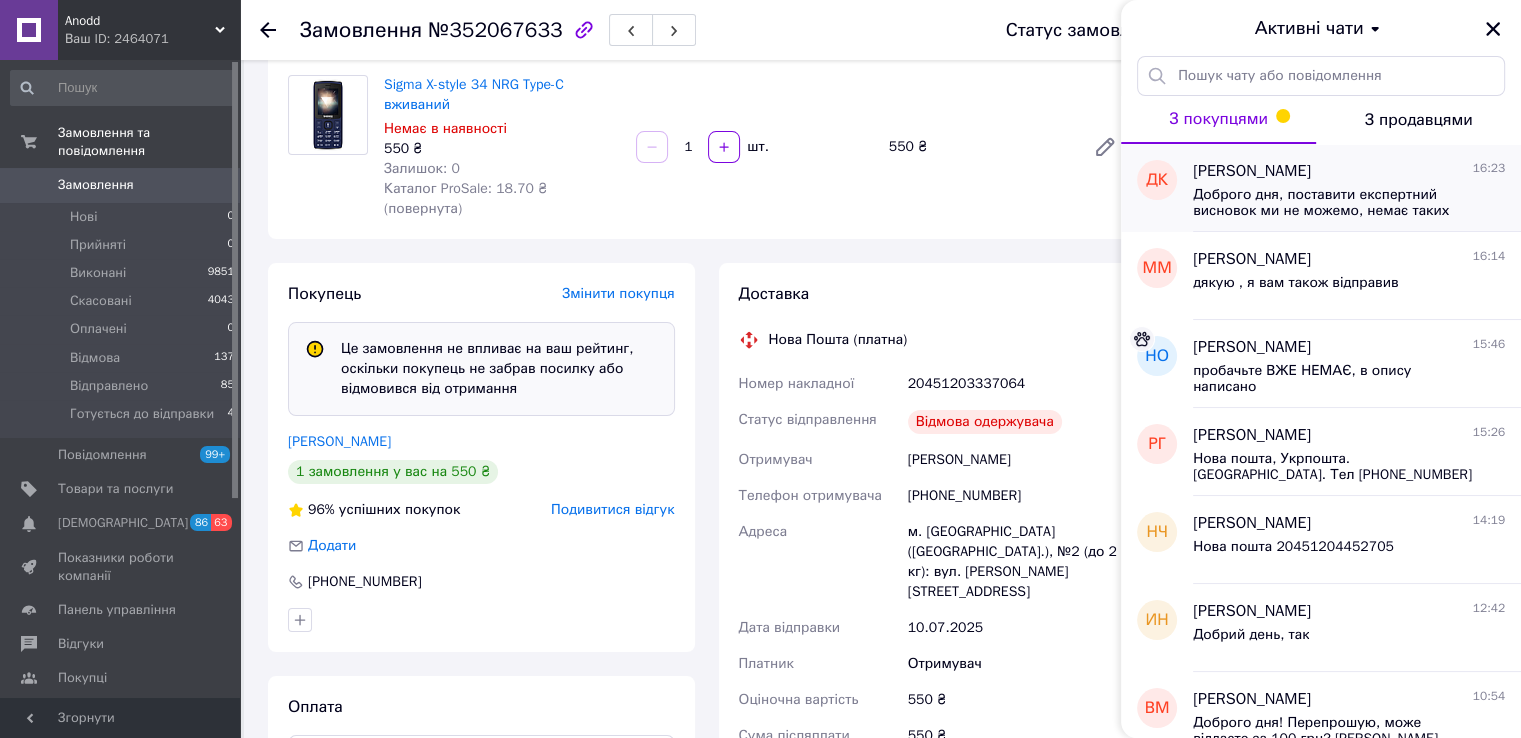 click on "Доброго дня, поставити експертний висновок ми не можемо, немає таких фахівців" at bounding box center [1335, 203] 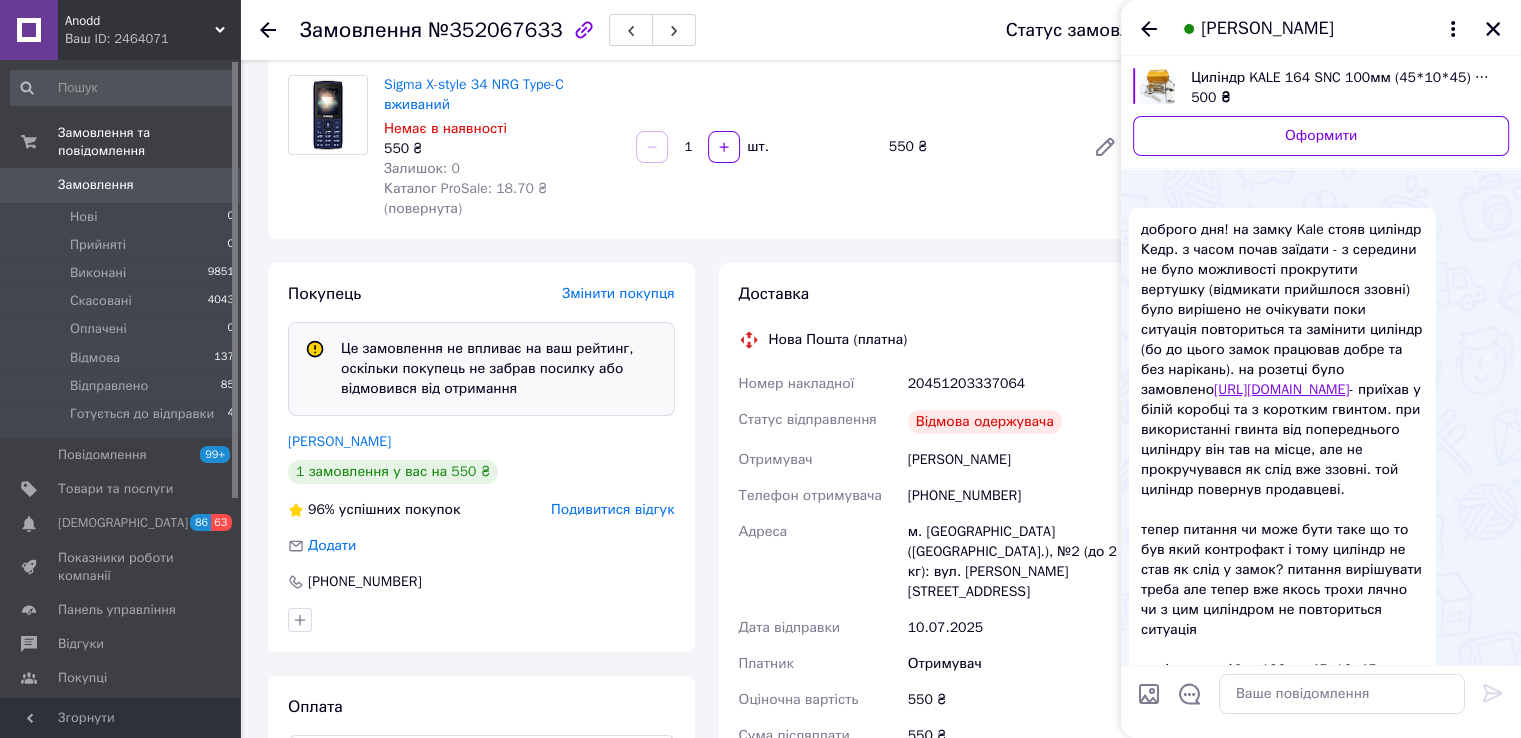scroll, scrollTop: 18, scrollLeft: 0, axis: vertical 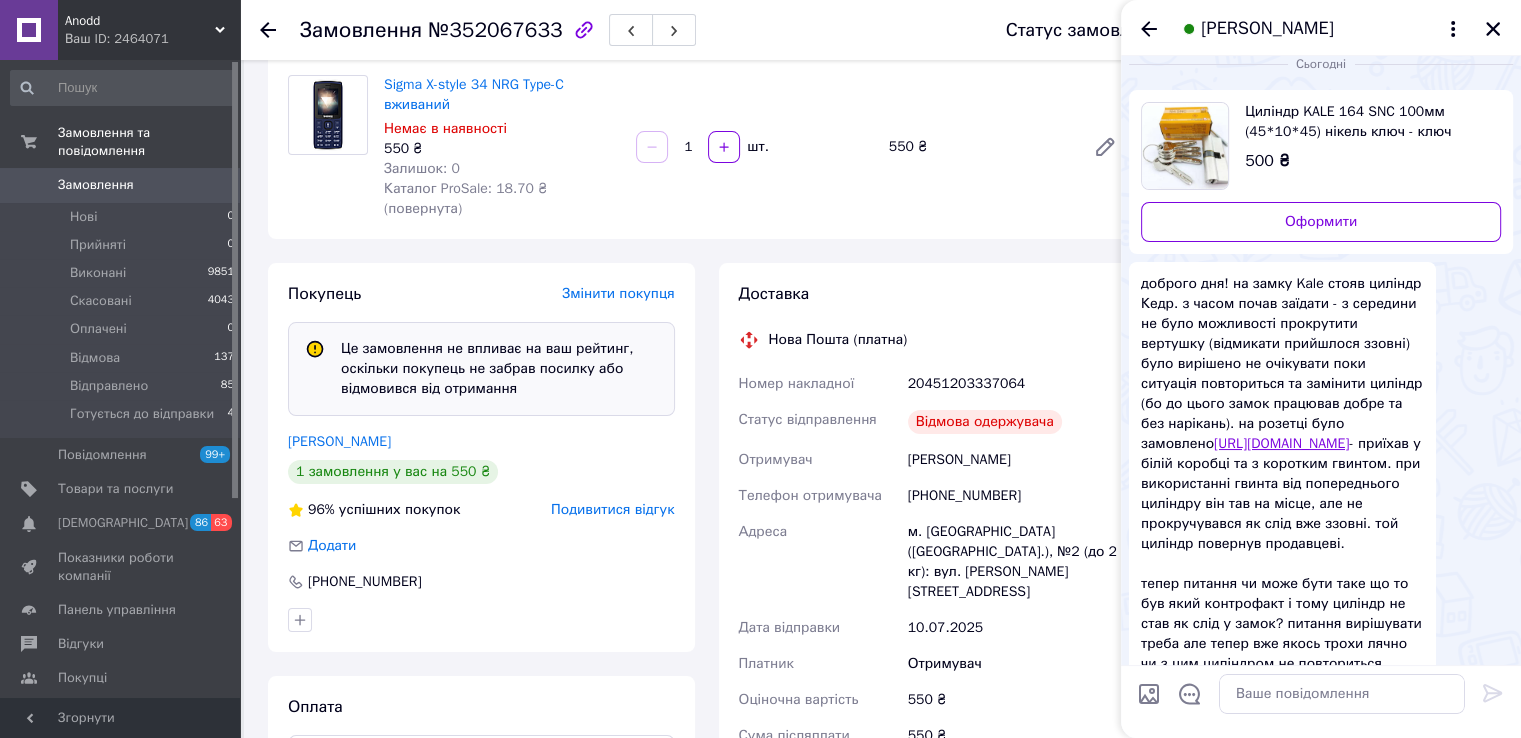 click on "https://build.rozetka.com.ua/ua/442358528/p442358528/" at bounding box center (1281, 443) 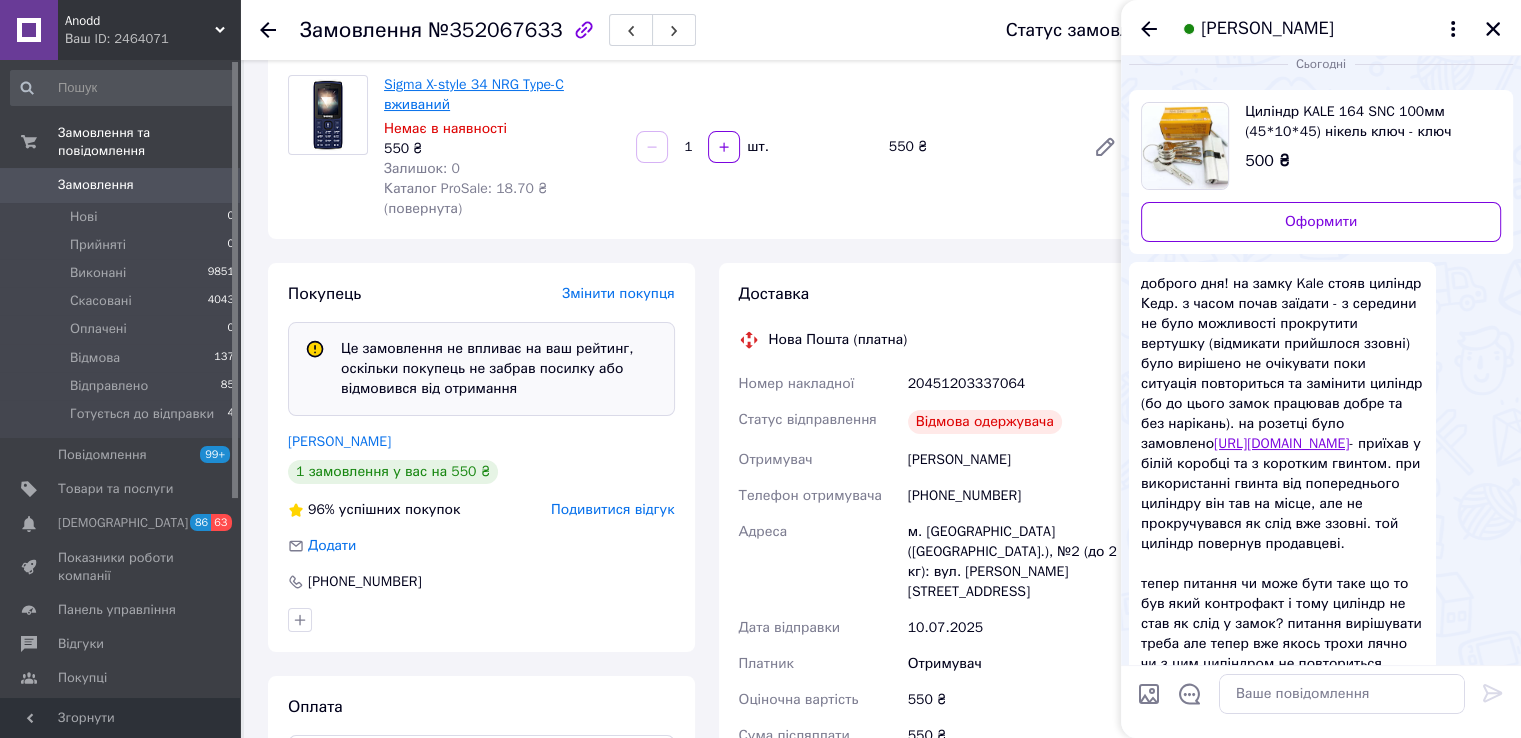 click on "Sigma X-style 34 NRG Type-C вживаний" at bounding box center (474, 94) 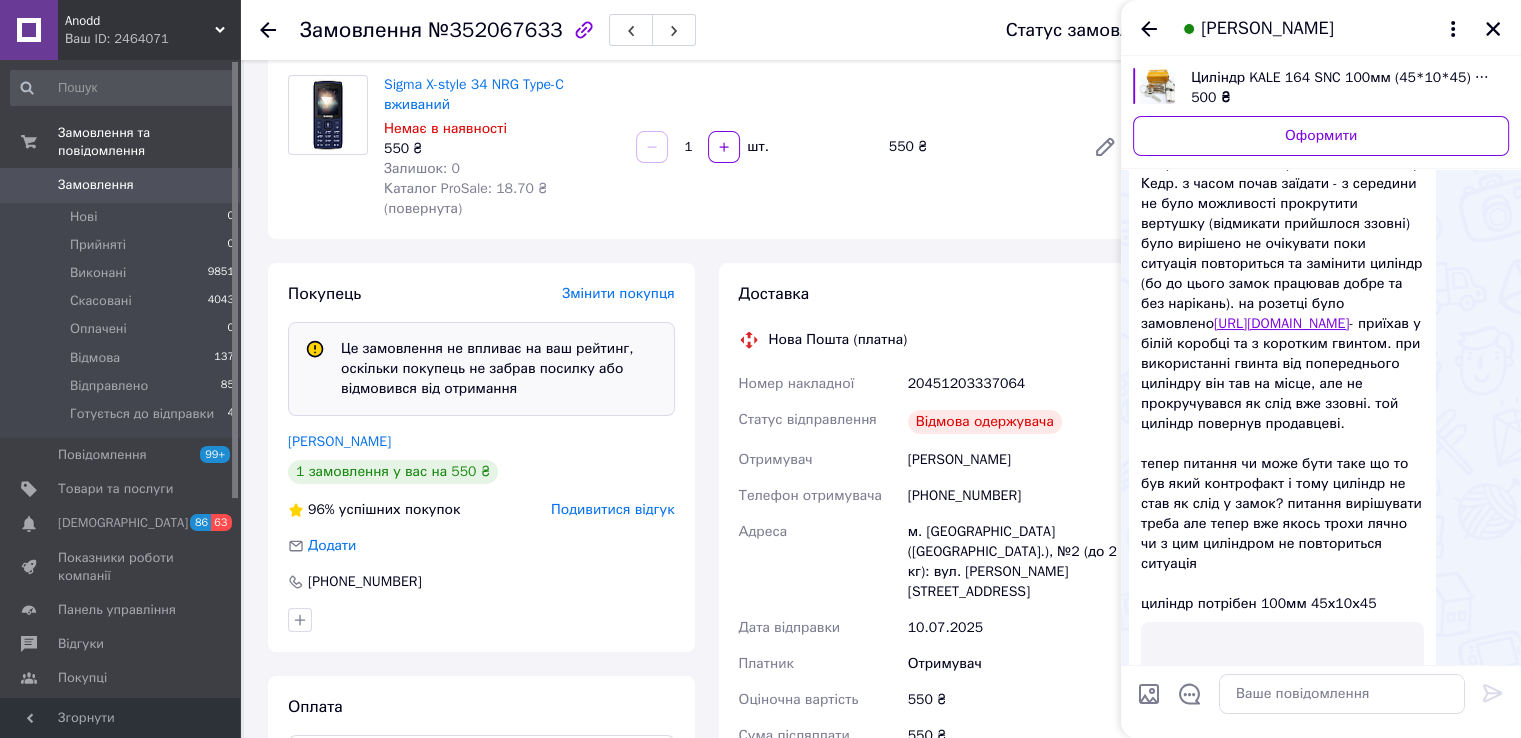 scroll, scrollTop: 418, scrollLeft: 0, axis: vertical 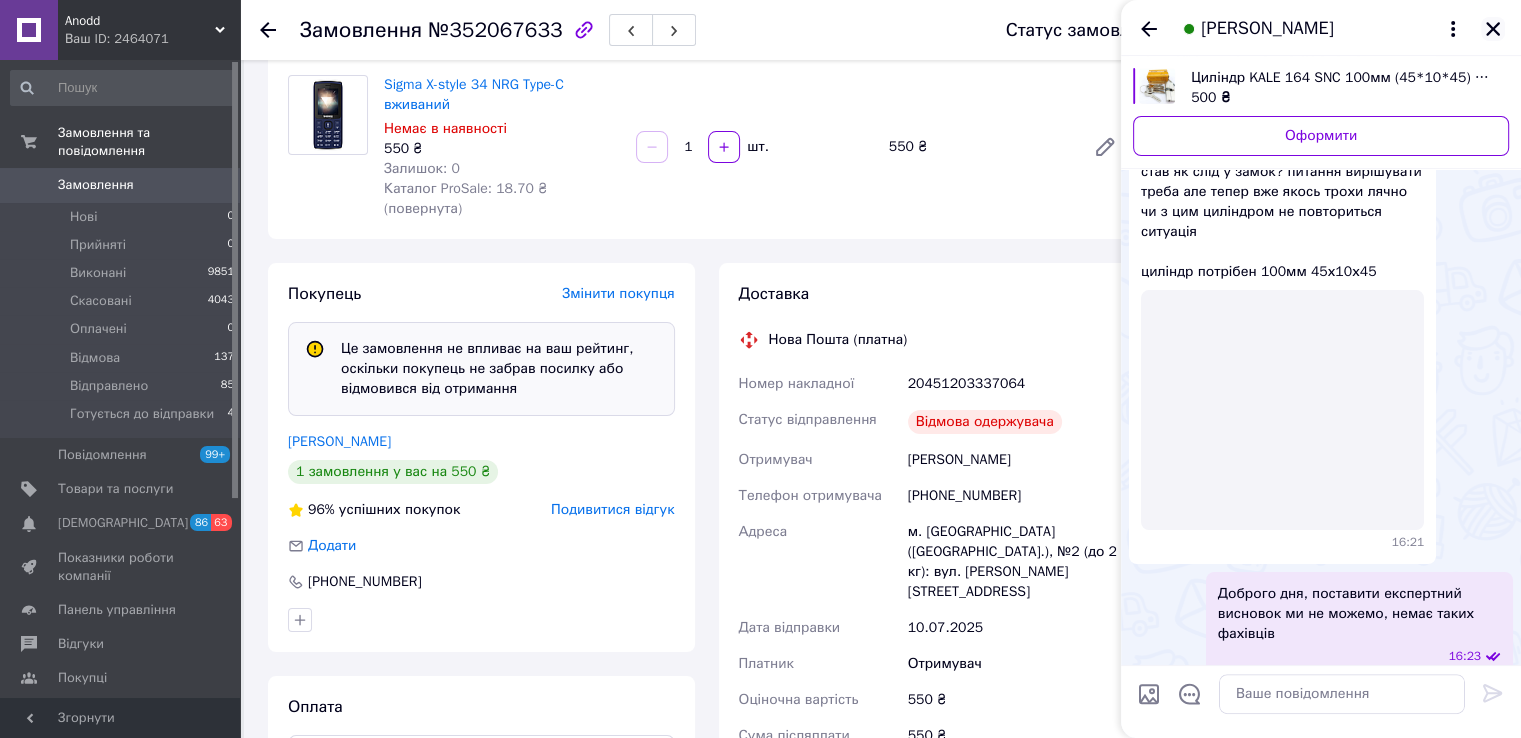 click 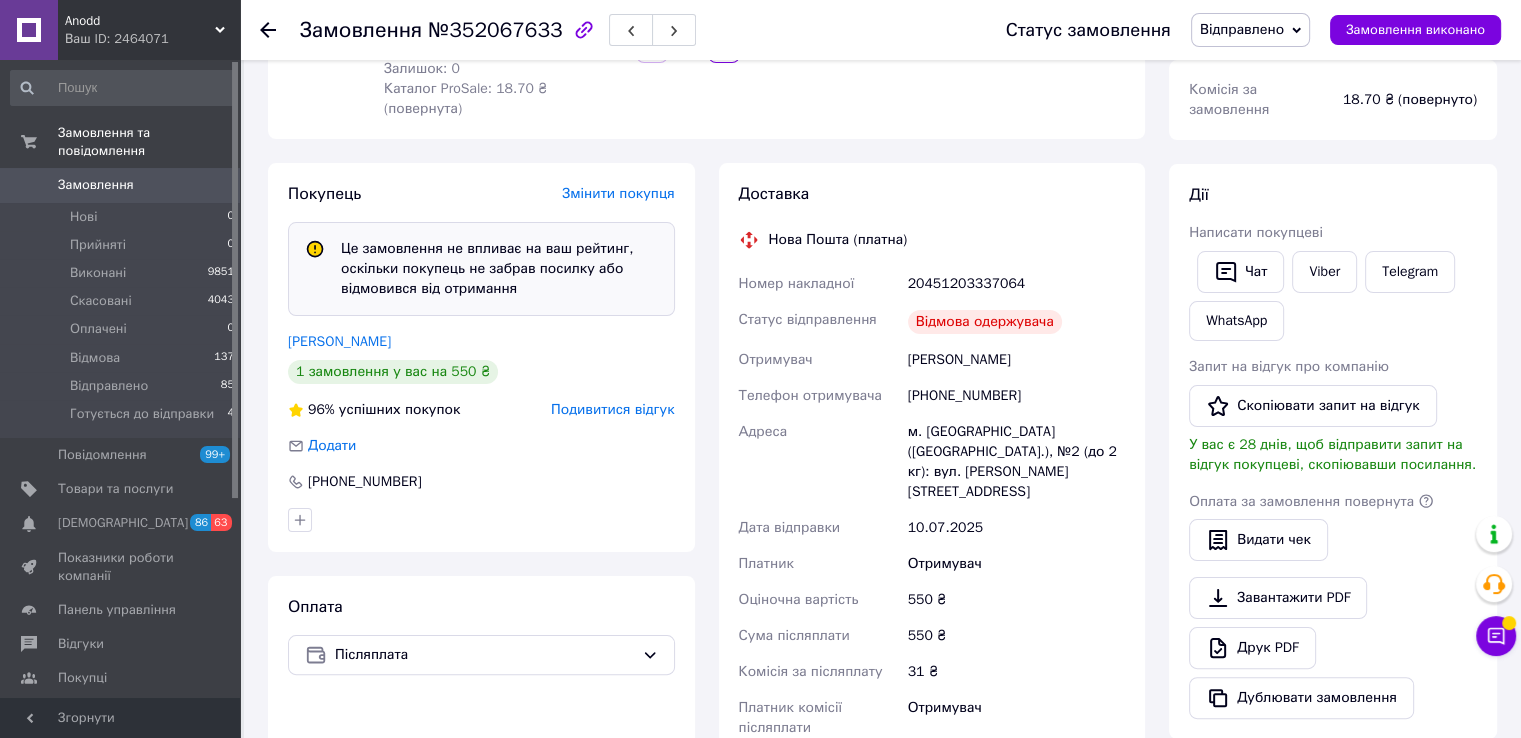 scroll, scrollTop: 0, scrollLeft: 0, axis: both 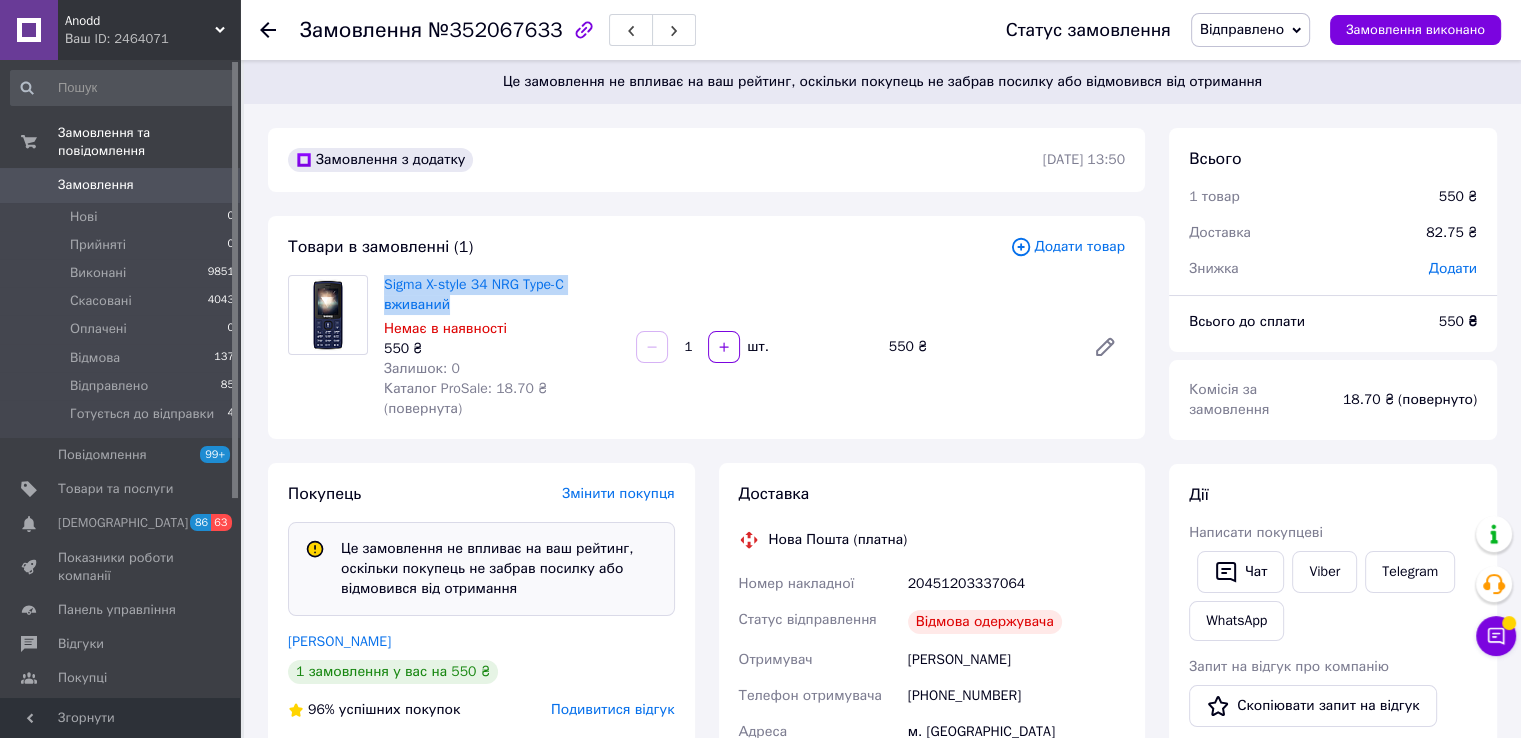 drag, startPoint x: 484, startPoint y: 306, endPoint x: 380, endPoint y: 282, distance: 106.733315 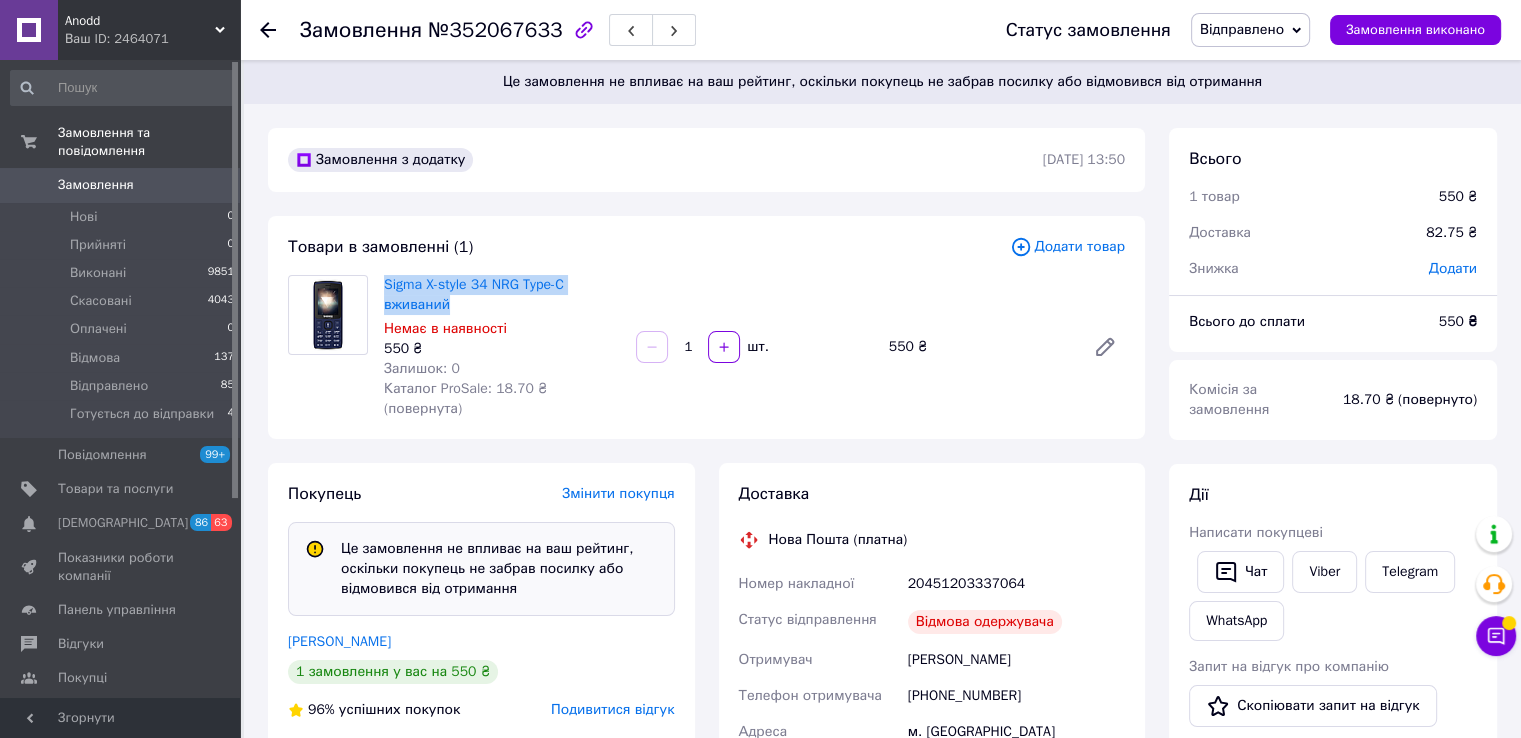 click on "Sigma X-style 34 NRG Type-C вживаний Немає в наявності 550 ₴ Залишок: 0 Каталог ProSale: 18.70 ₴ (повернута)" at bounding box center [502, 347] 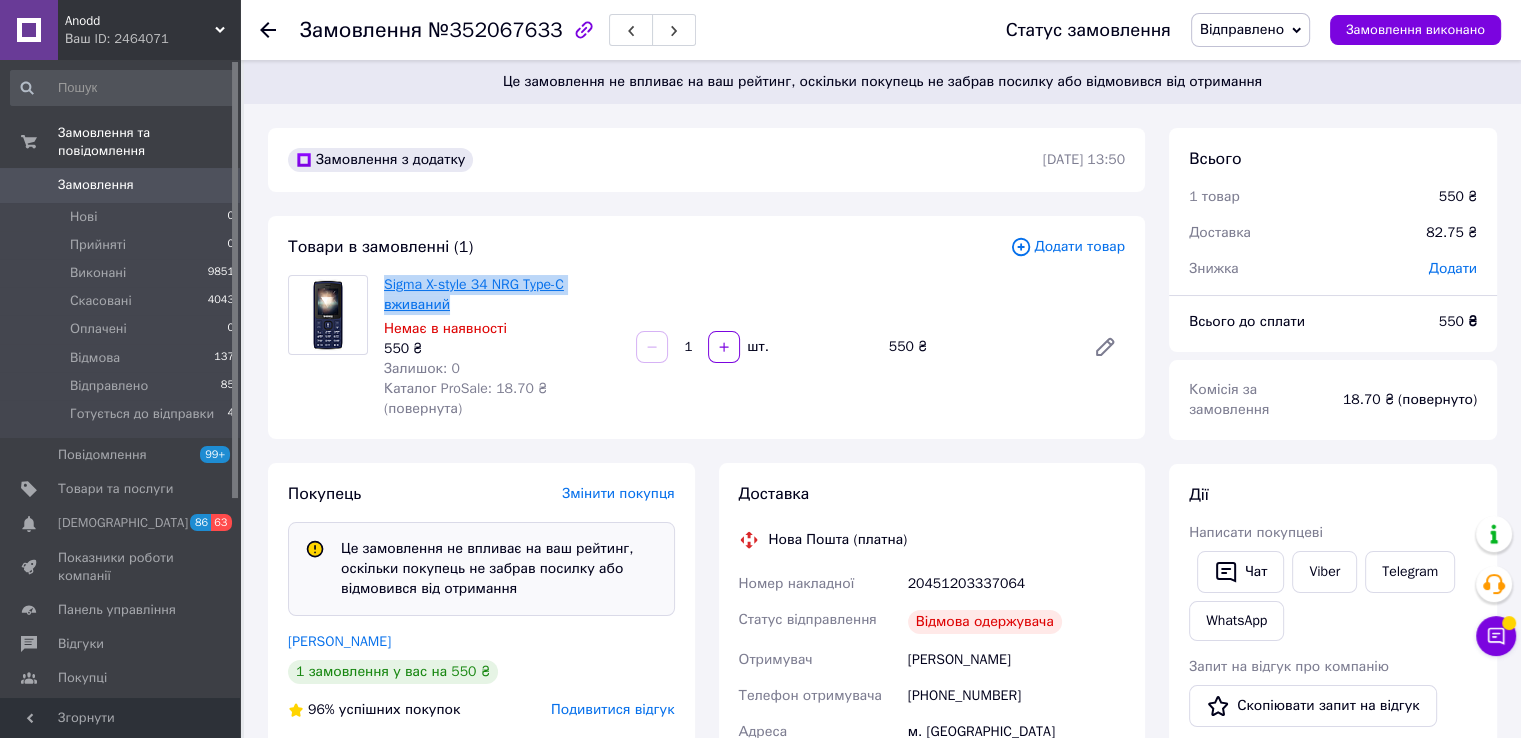 copy on "Sigma X-style 34 NRG Type-C вживаний" 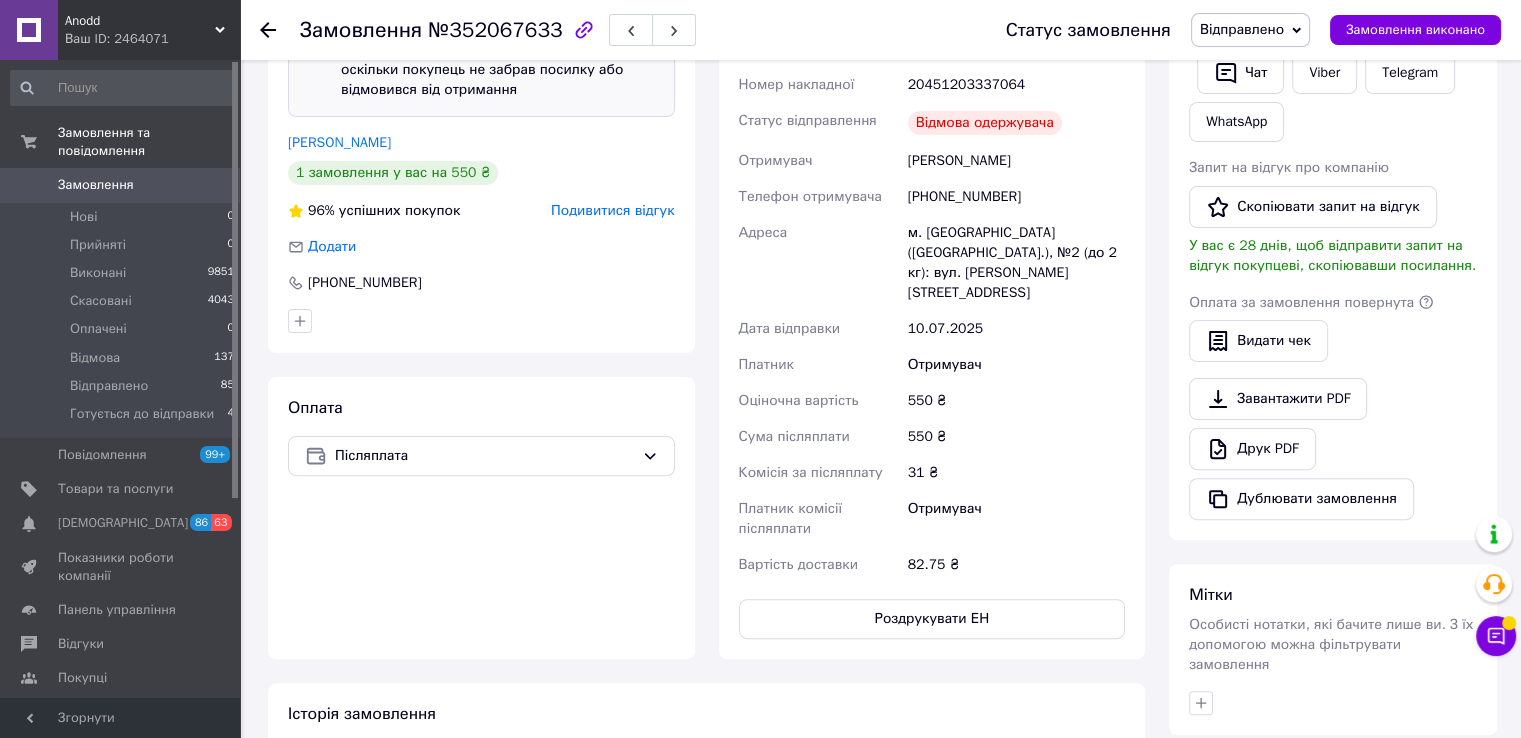 scroll, scrollTop: 500, scrollLeft: 0, axis: vertical 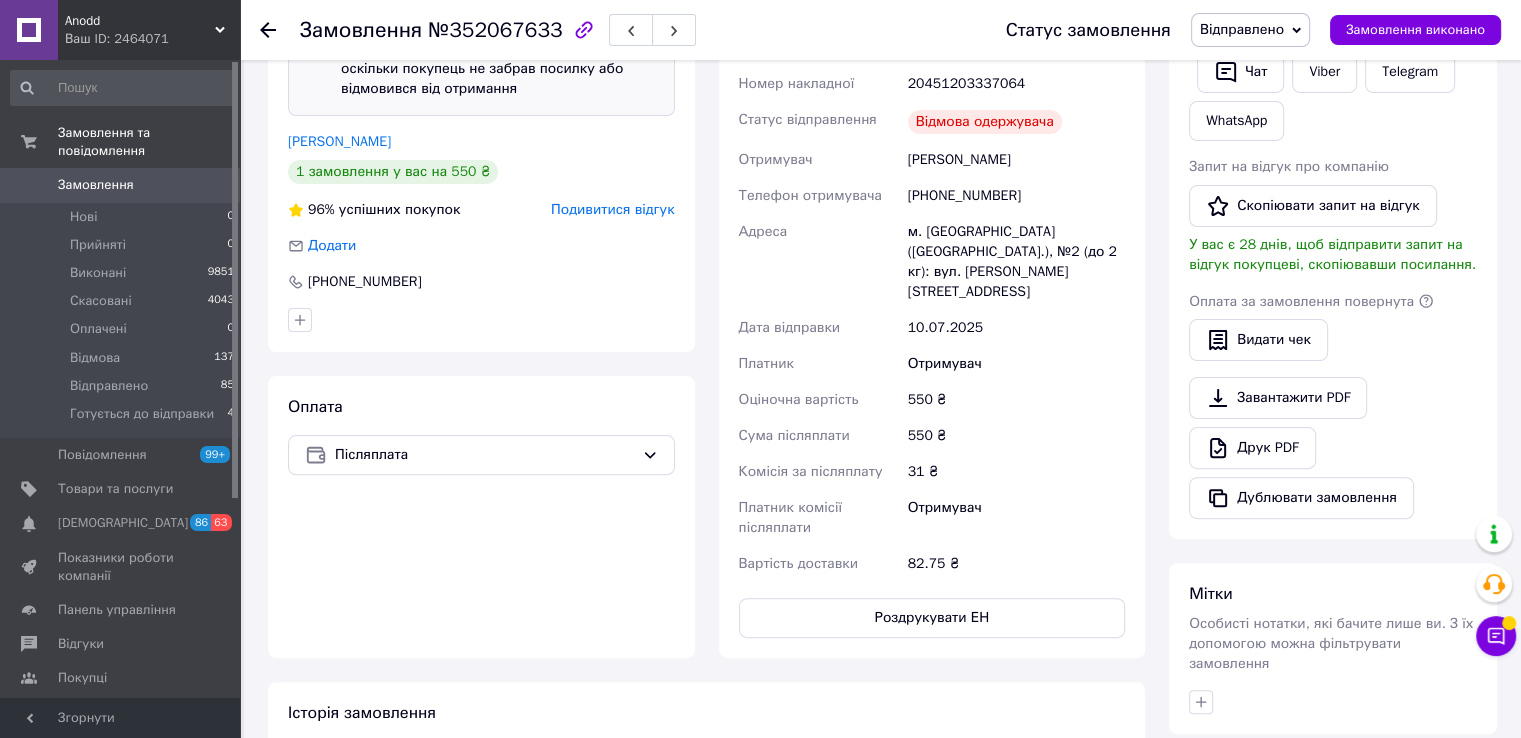 click on "Подивитися відгук" at bounding box center [612, 209] 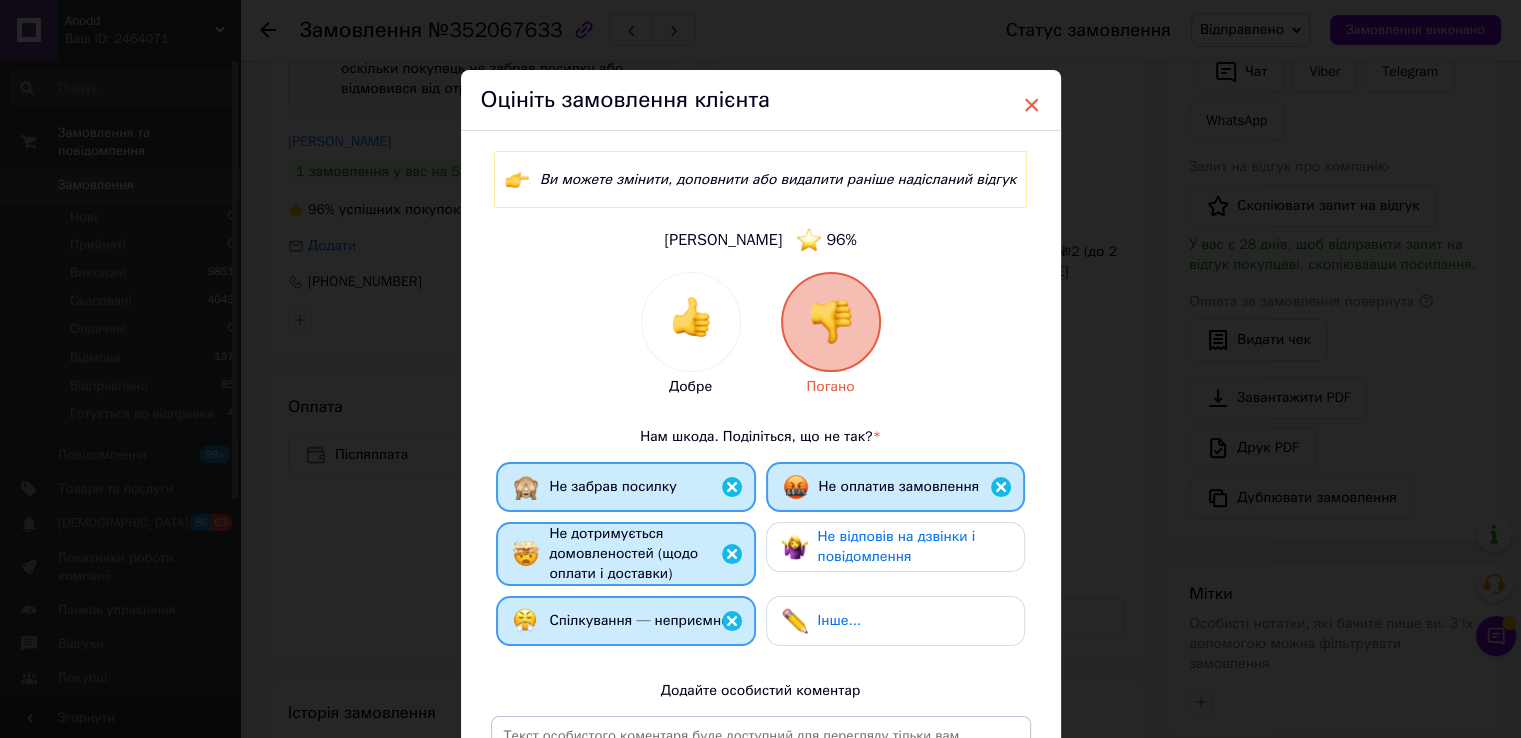 click on "×" at bounding box center (1032, 105) 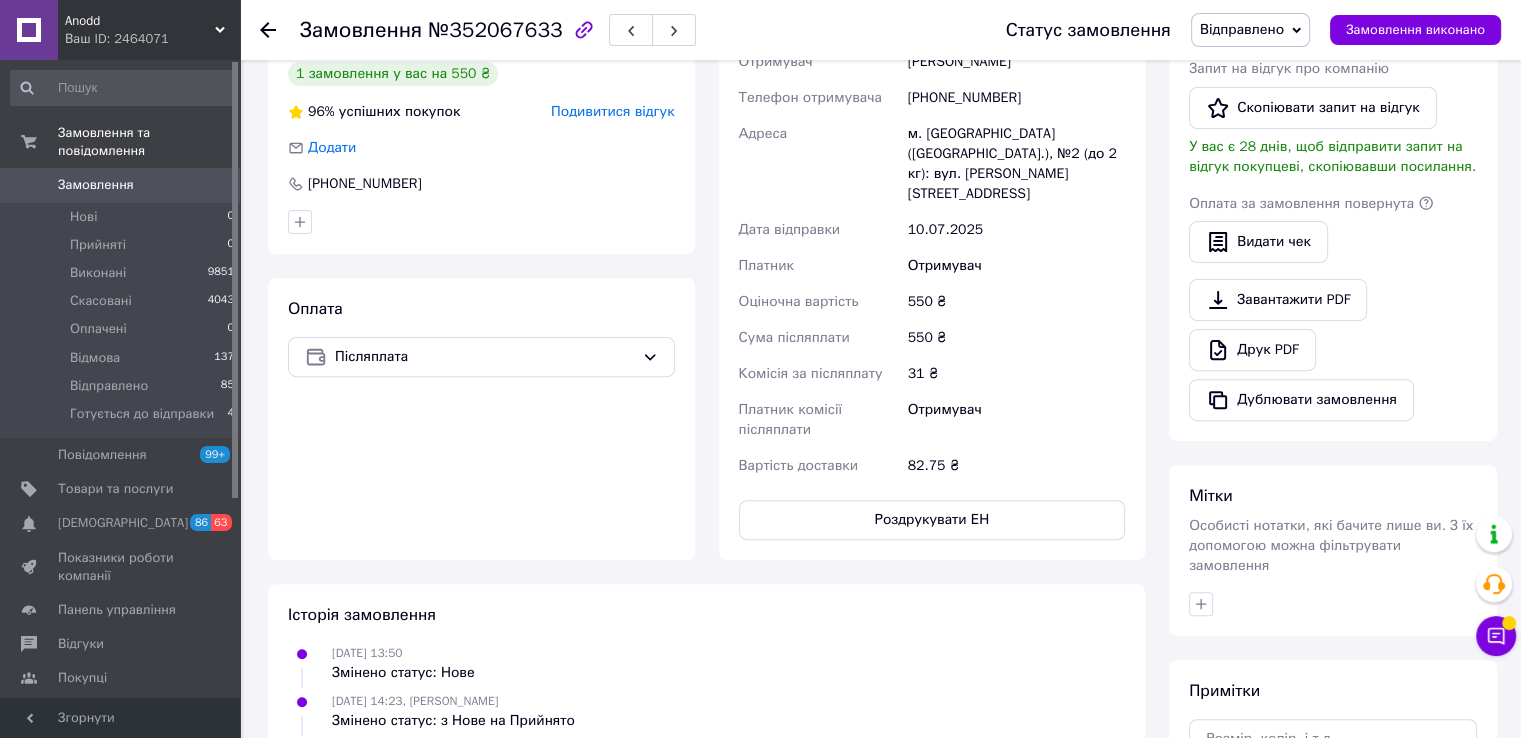 scroll, scrollTop: 800, scrollLeft: 0, axis: vertical 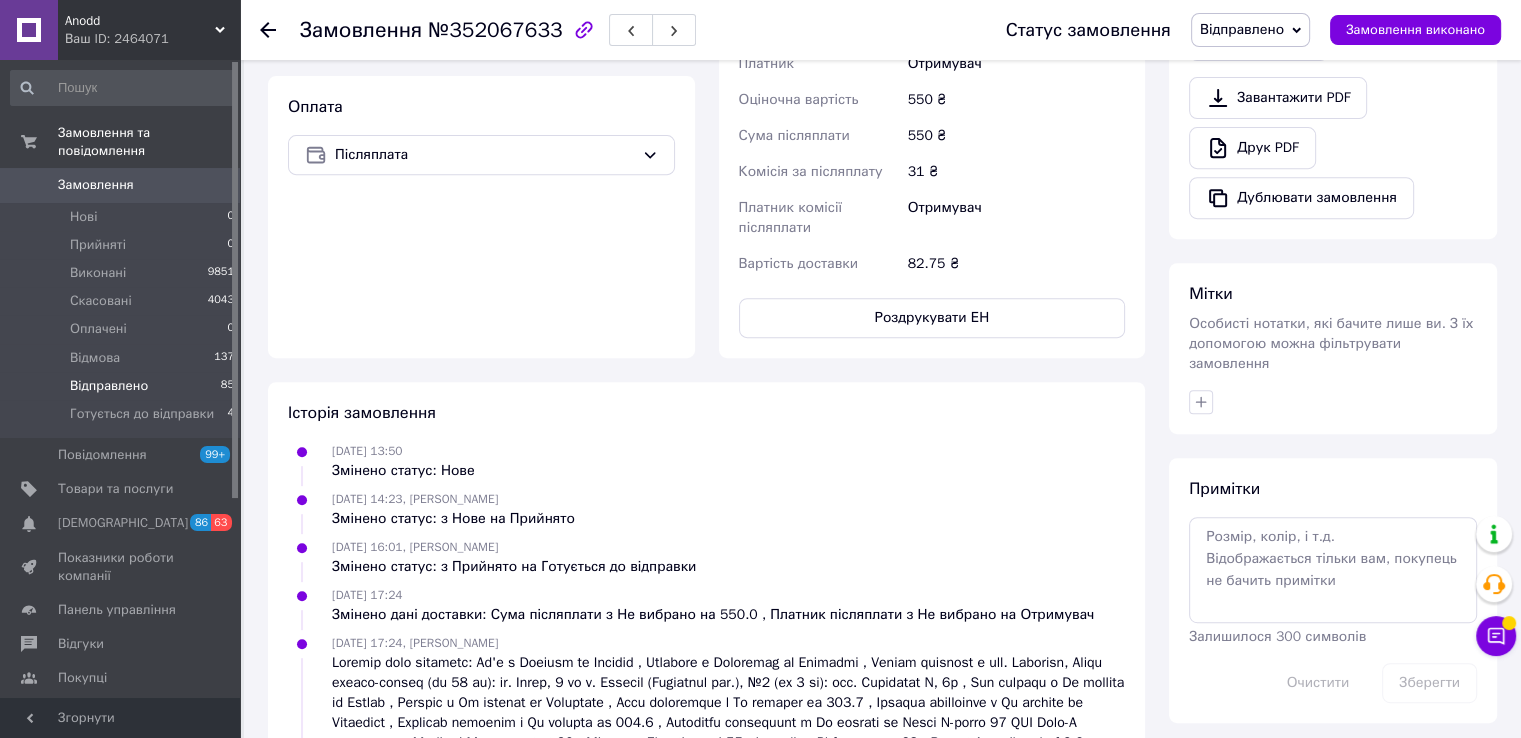 click on "Відправлено 85" at bounding box center (123, 386) 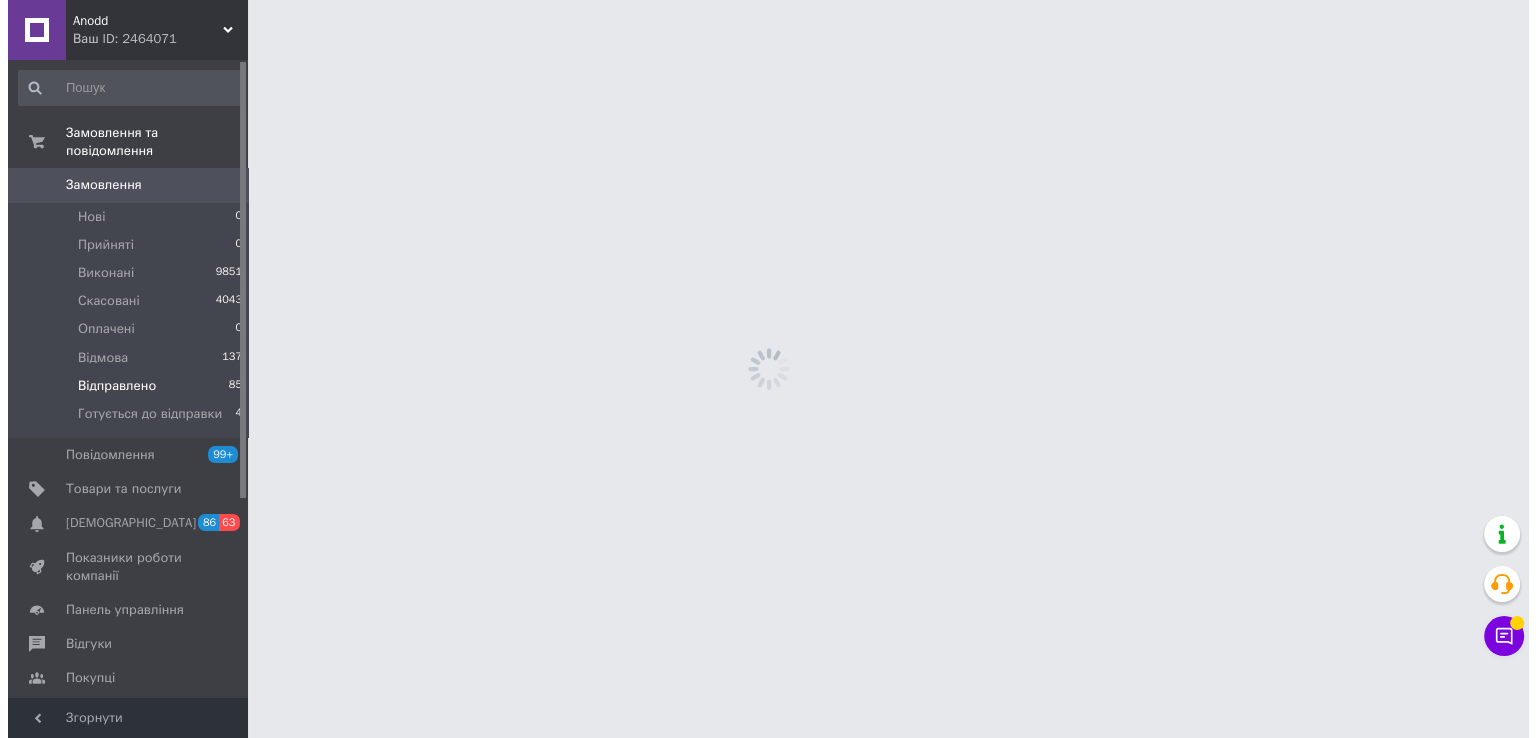 scroll, scrollTop: 0, scrollLeft: 0, axis: both 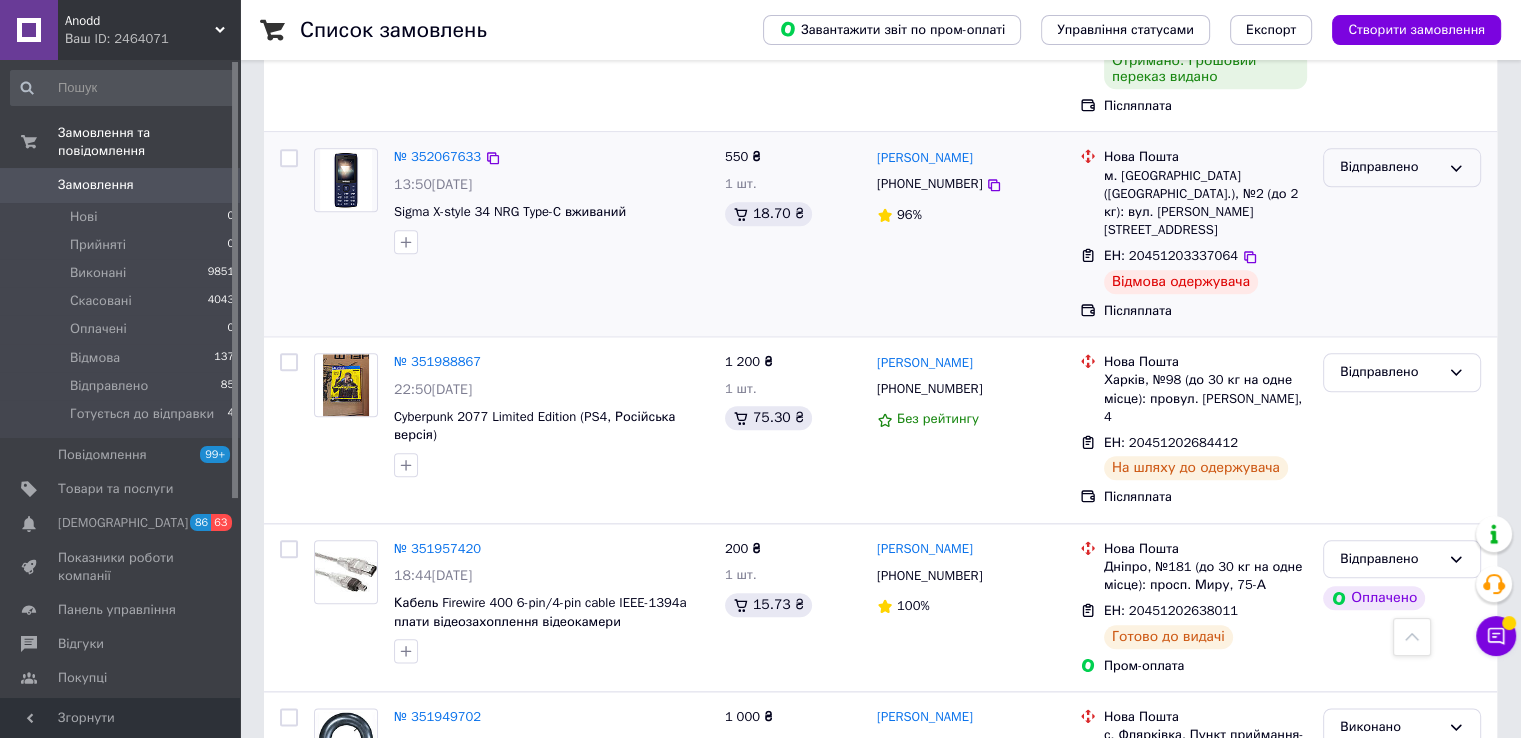 click on "Відправлено" at bounding box center (1390, 167) 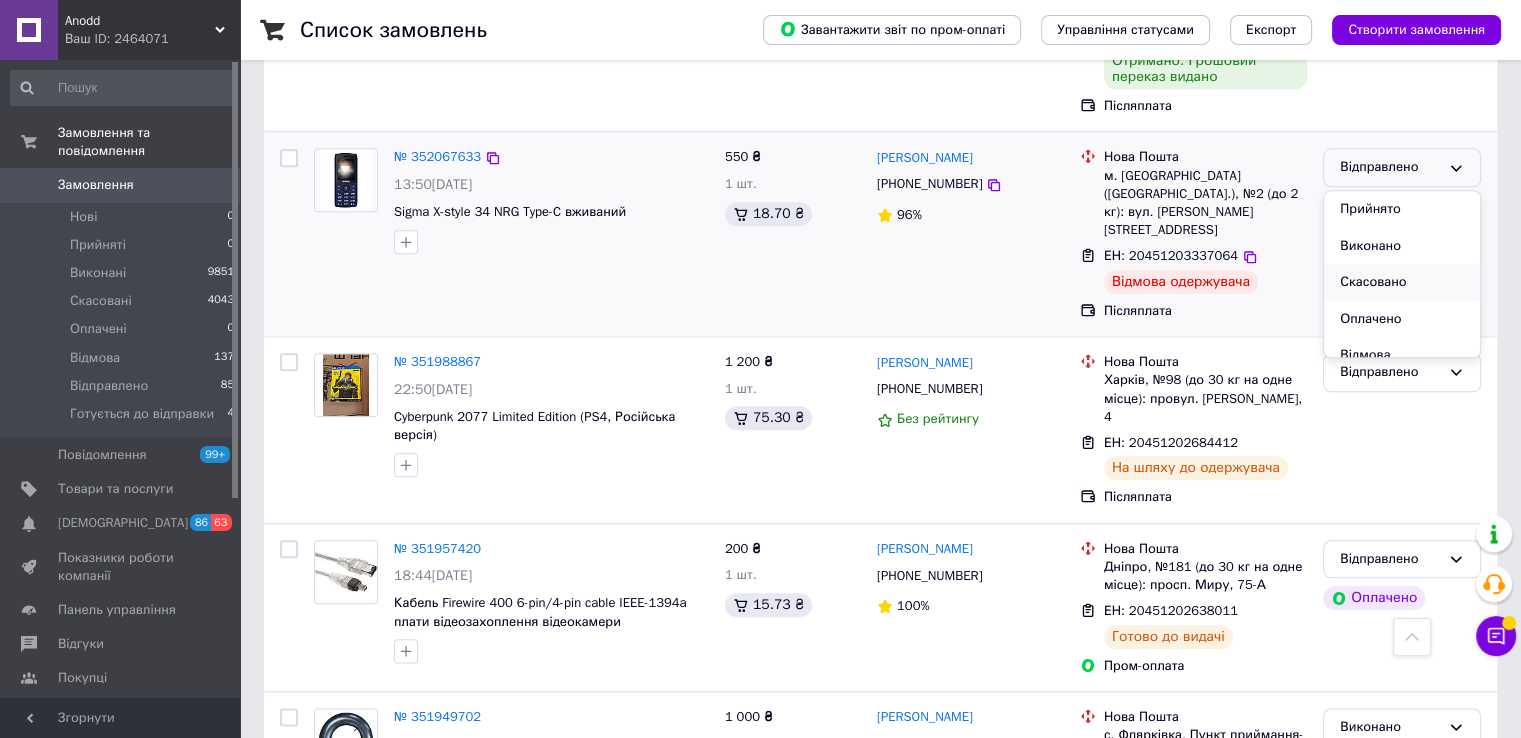 click on "Скасовано" at bounding box center (1402, 282) 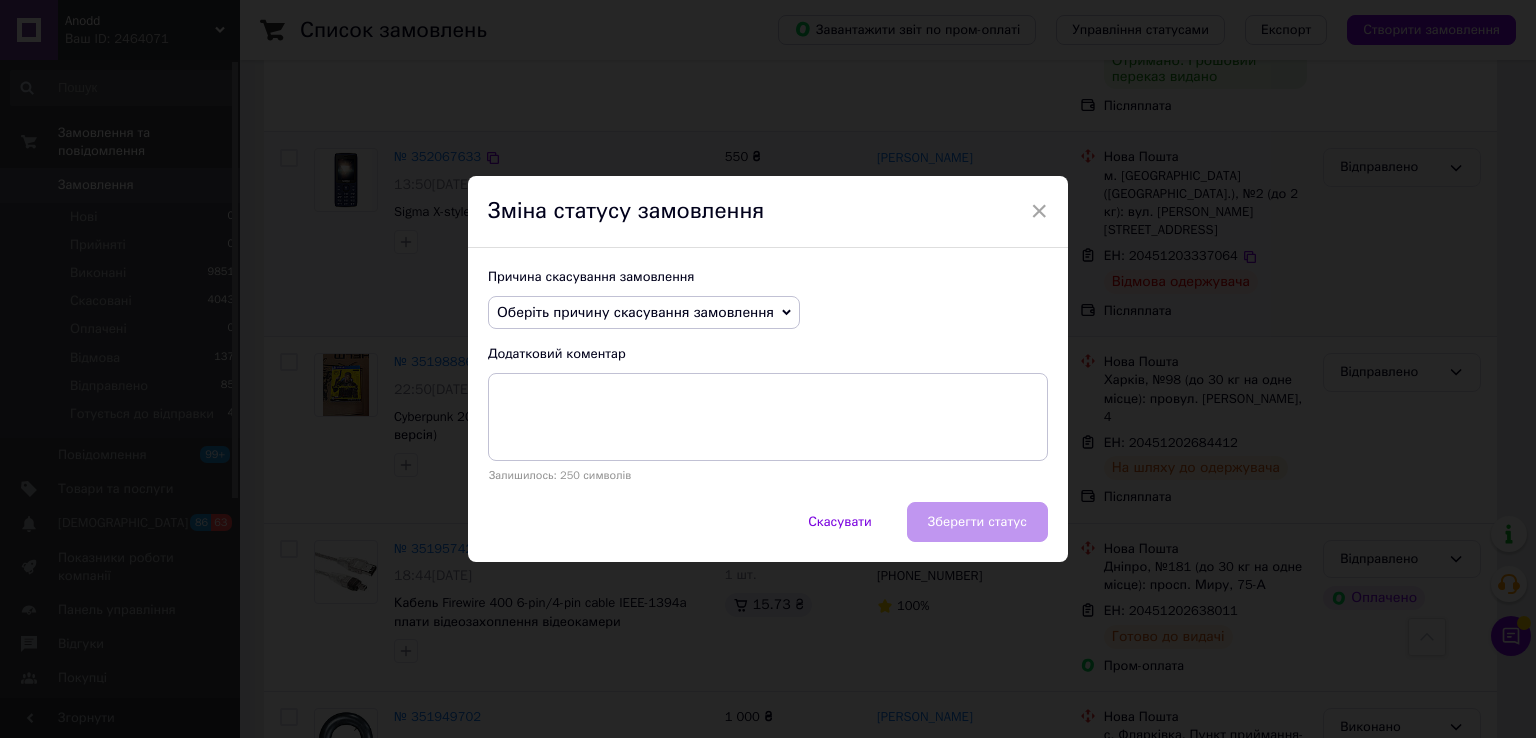 click on "Оберіть причину скасування замовлення" at bounding box center [644, 313] 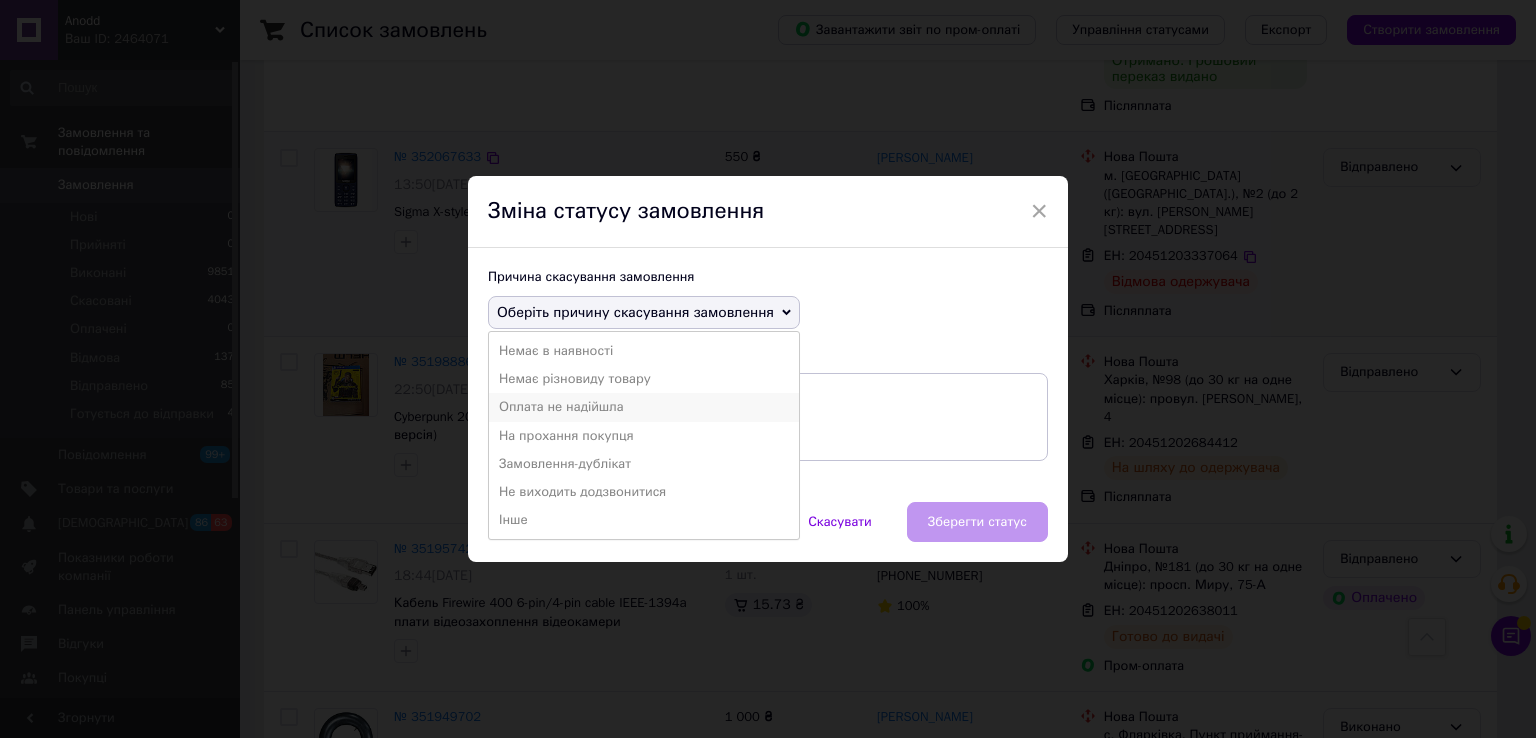 click on "Оплата не надійшла" at bounding box center [644, 407] 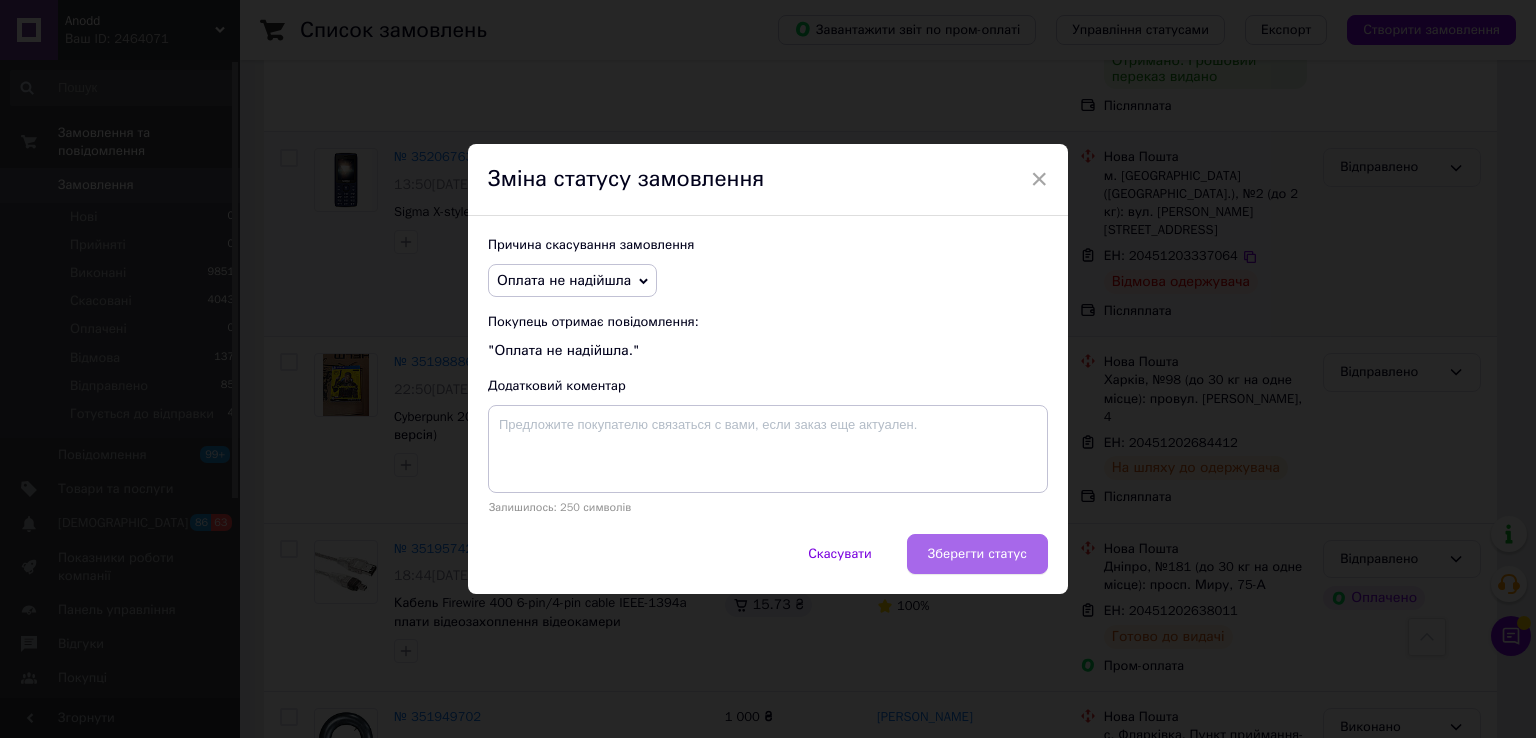 click on "Зберегти статус" at bounding box center (977, 554) 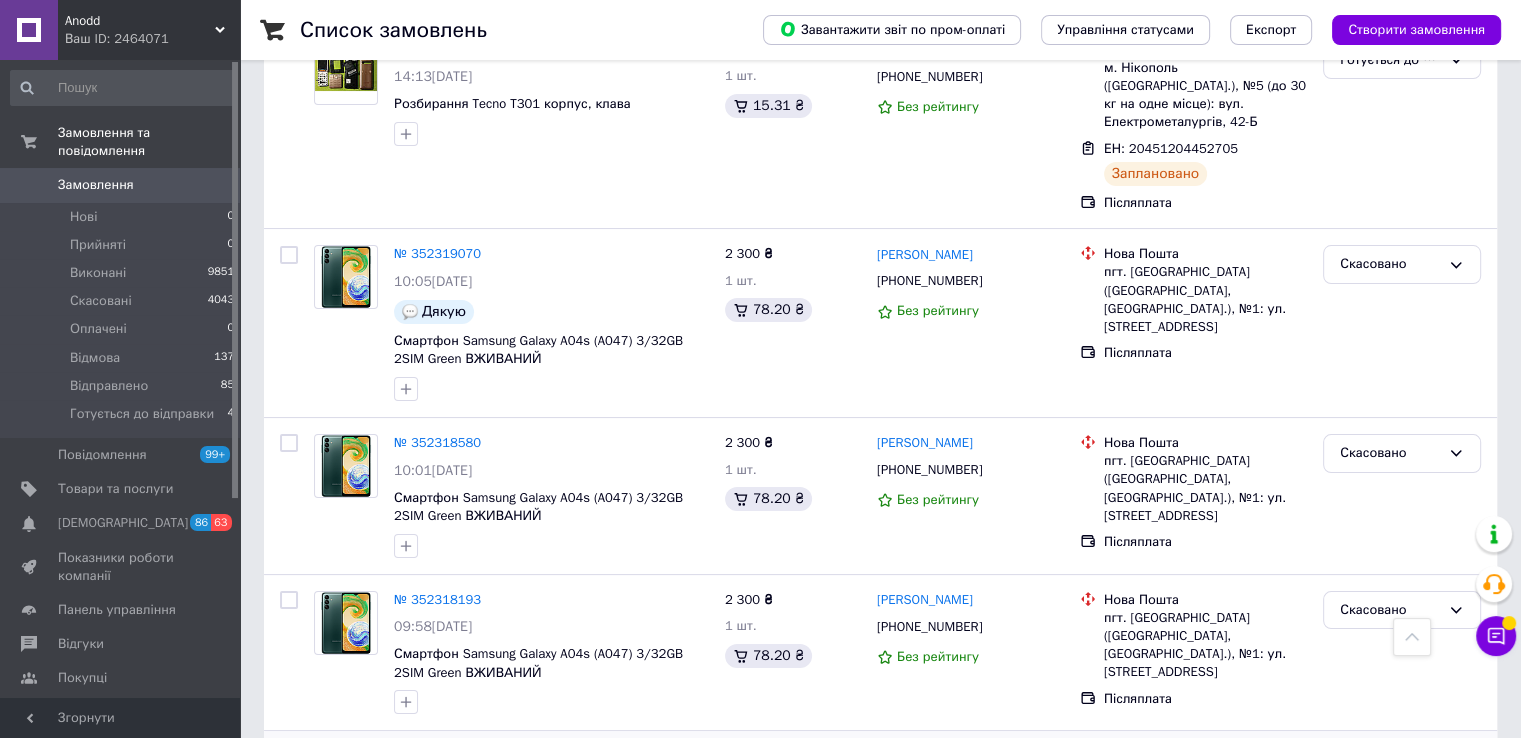scroll, scrollTop: 0, scrollLeft: 0, axis: both 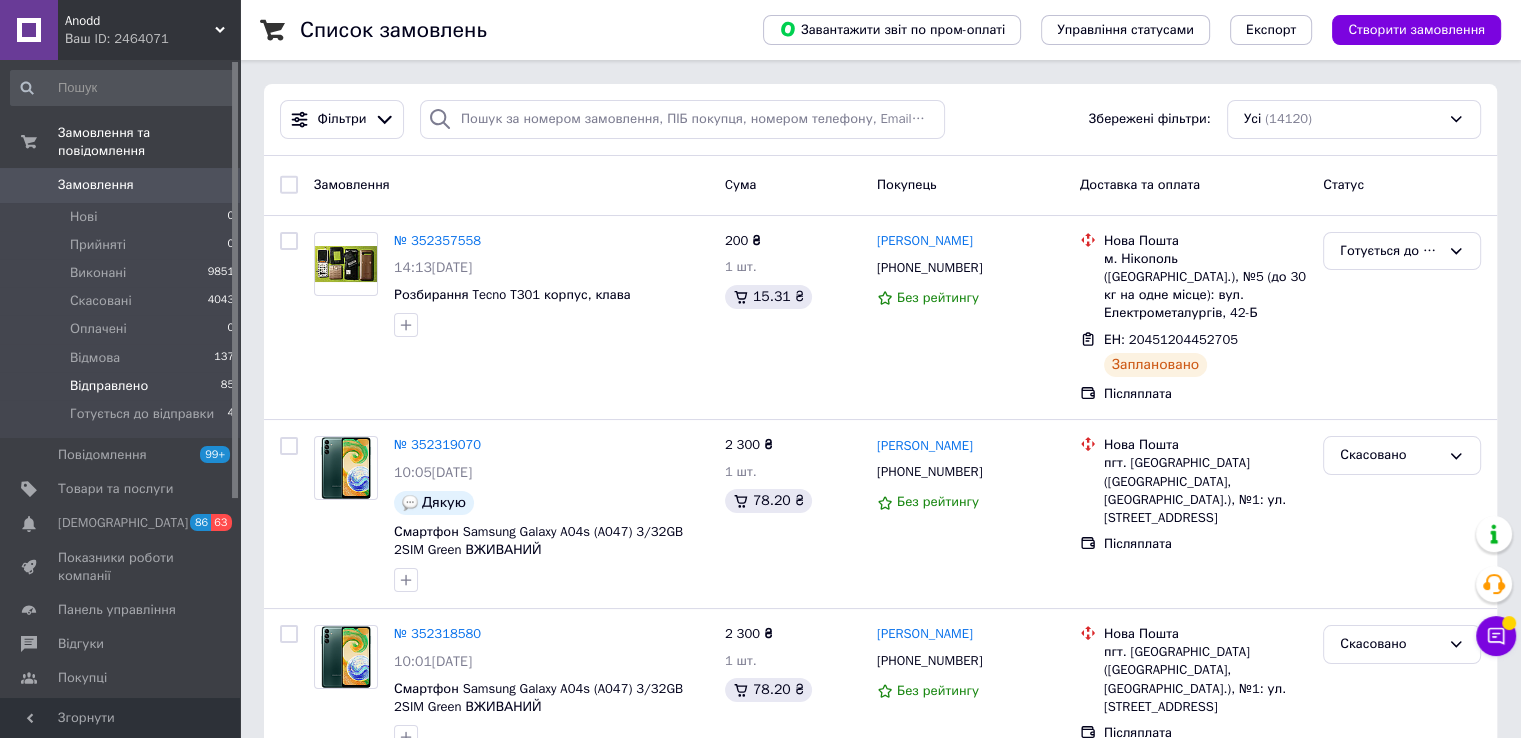 click on "Відправлено" at bounding box center (109, 386) 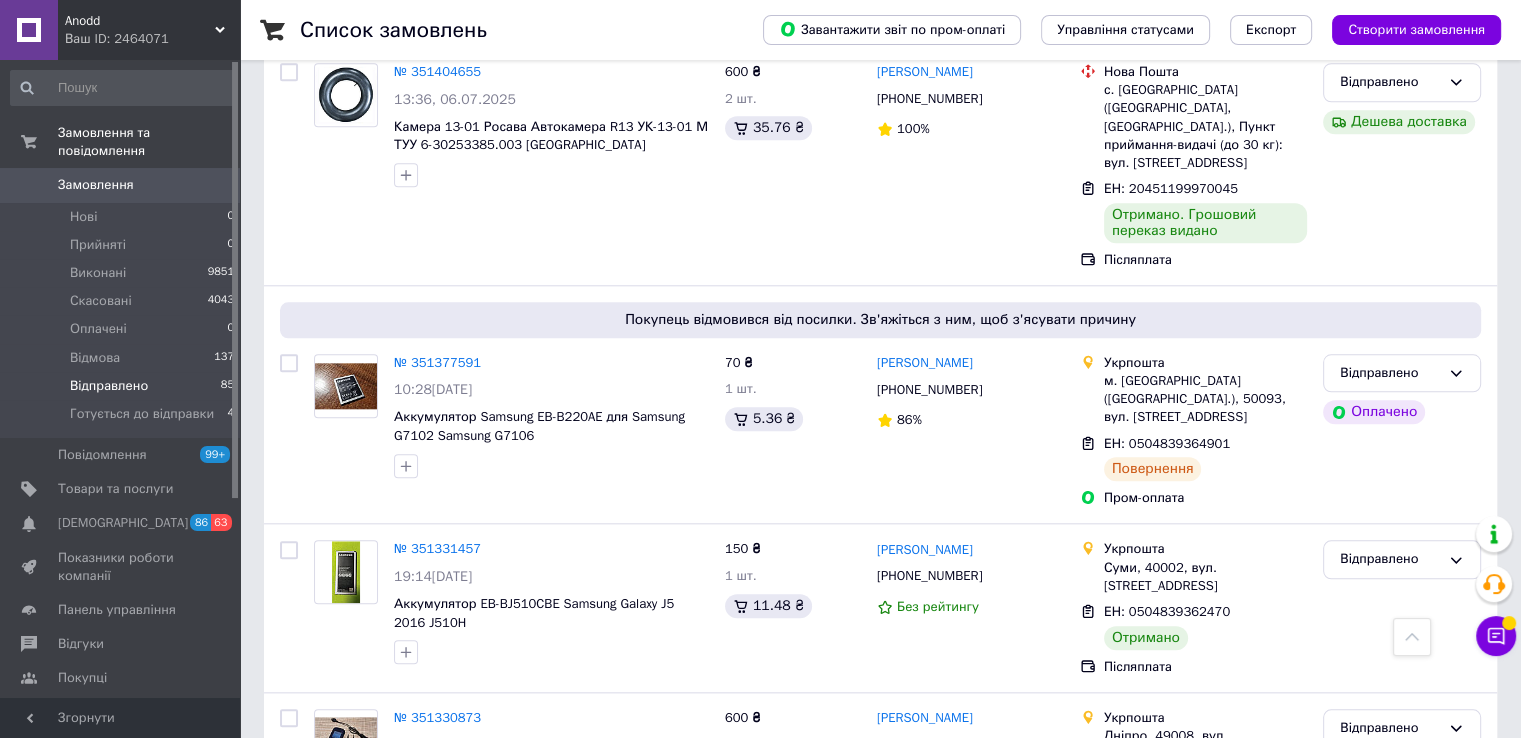 scroll, scrollTop: 2000, scrollLeft: 0, axis: vertical 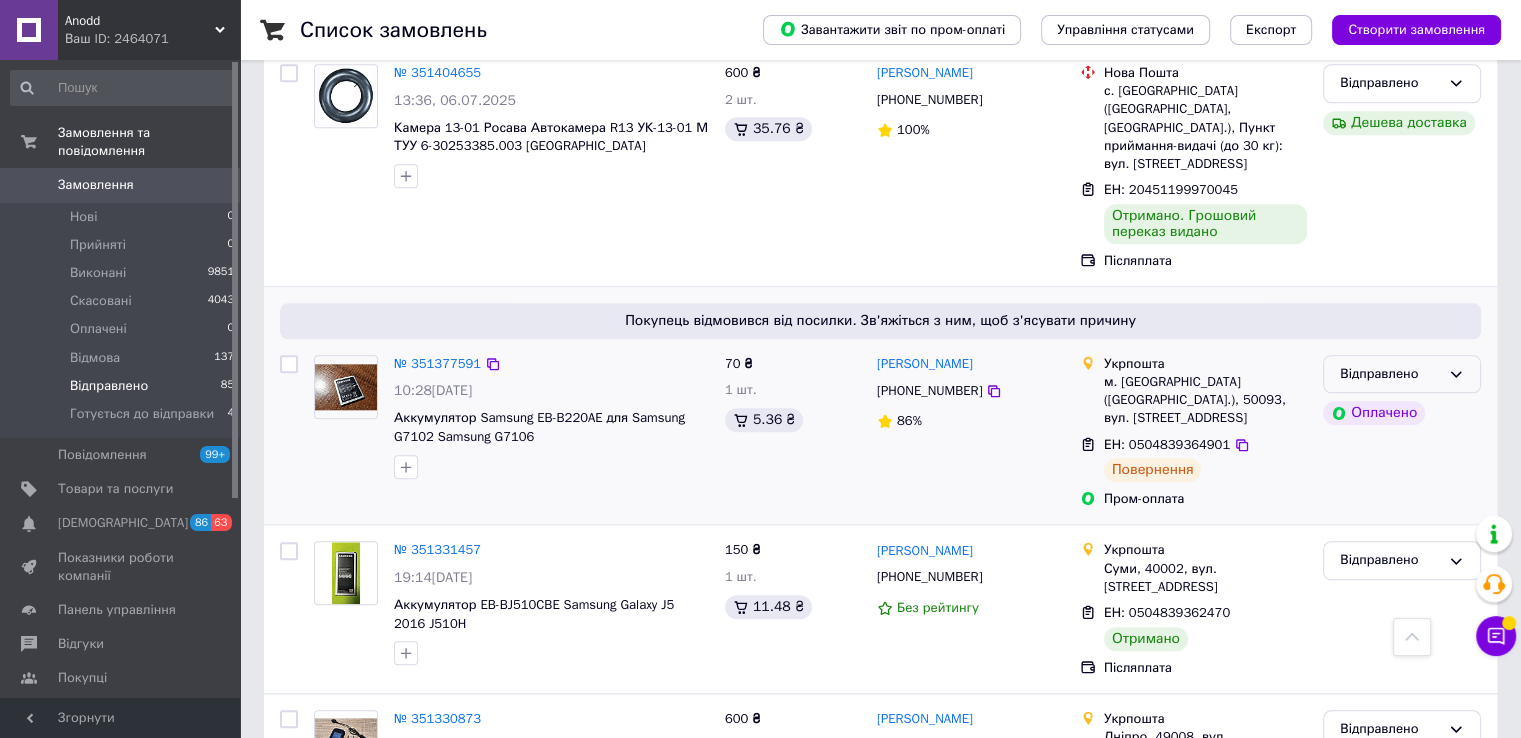 click on "Відправлено" at bounding box center (1402, 374) 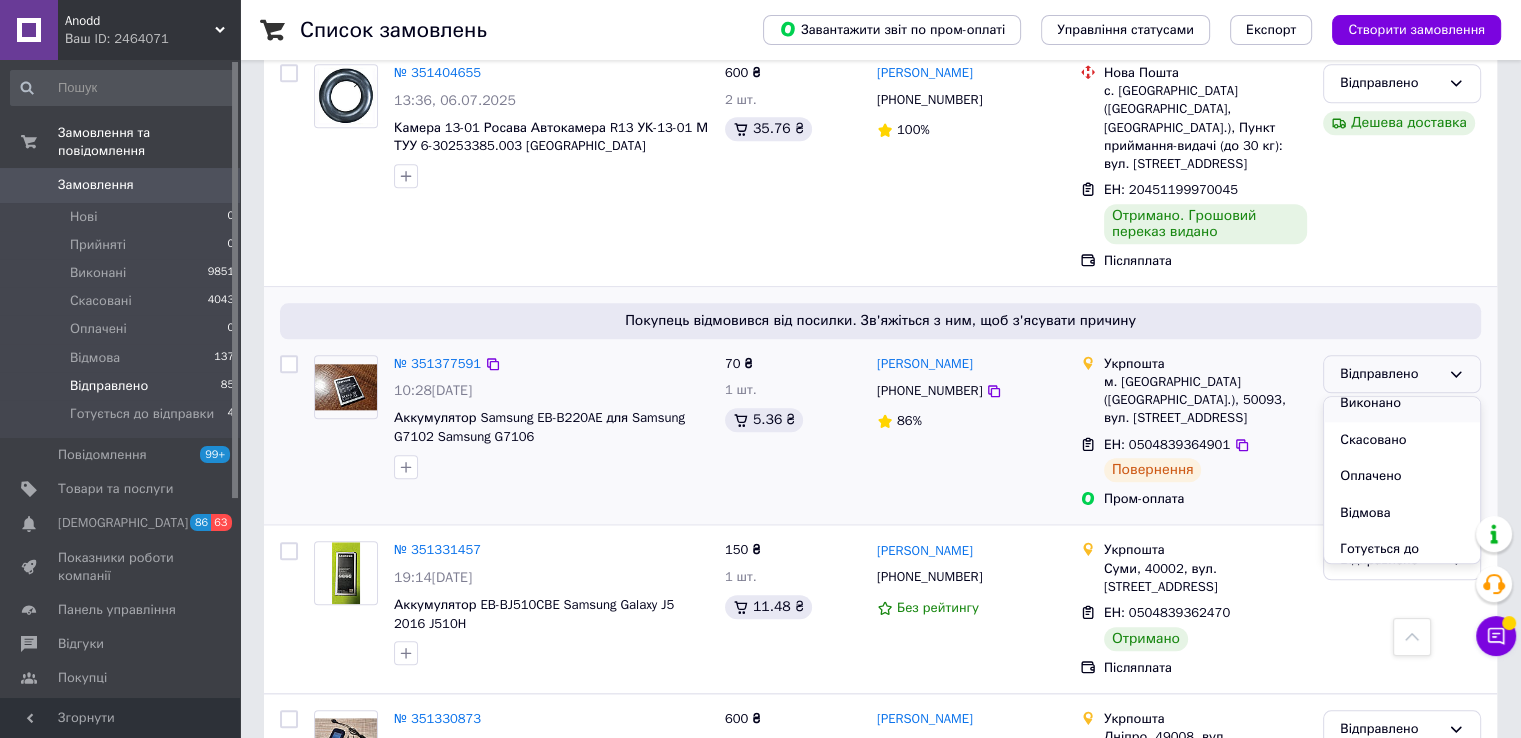 scroll, scrollTop: 74, scrollLeft: 0, axis: vertical 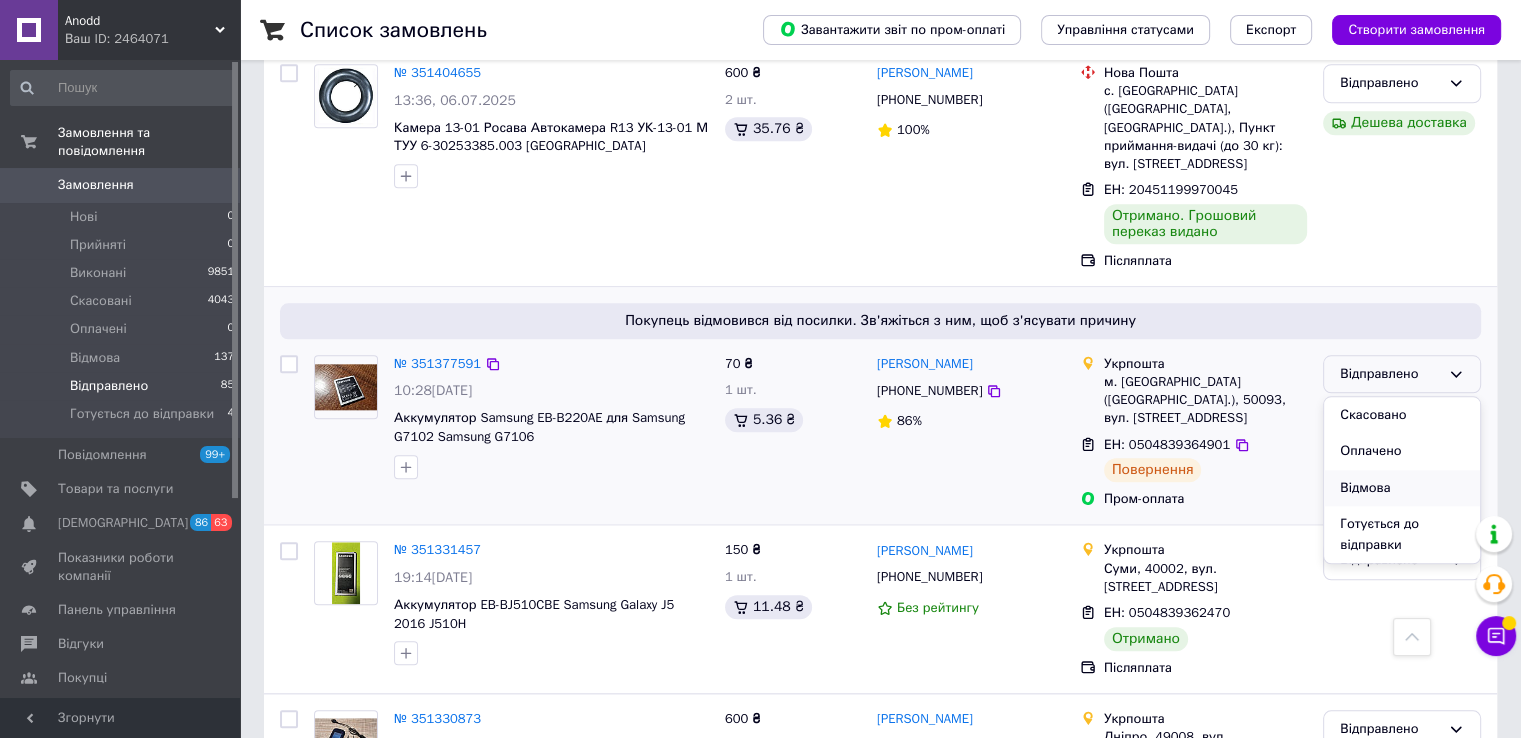 click on "Відмова" at bounding box center [1402, 488] 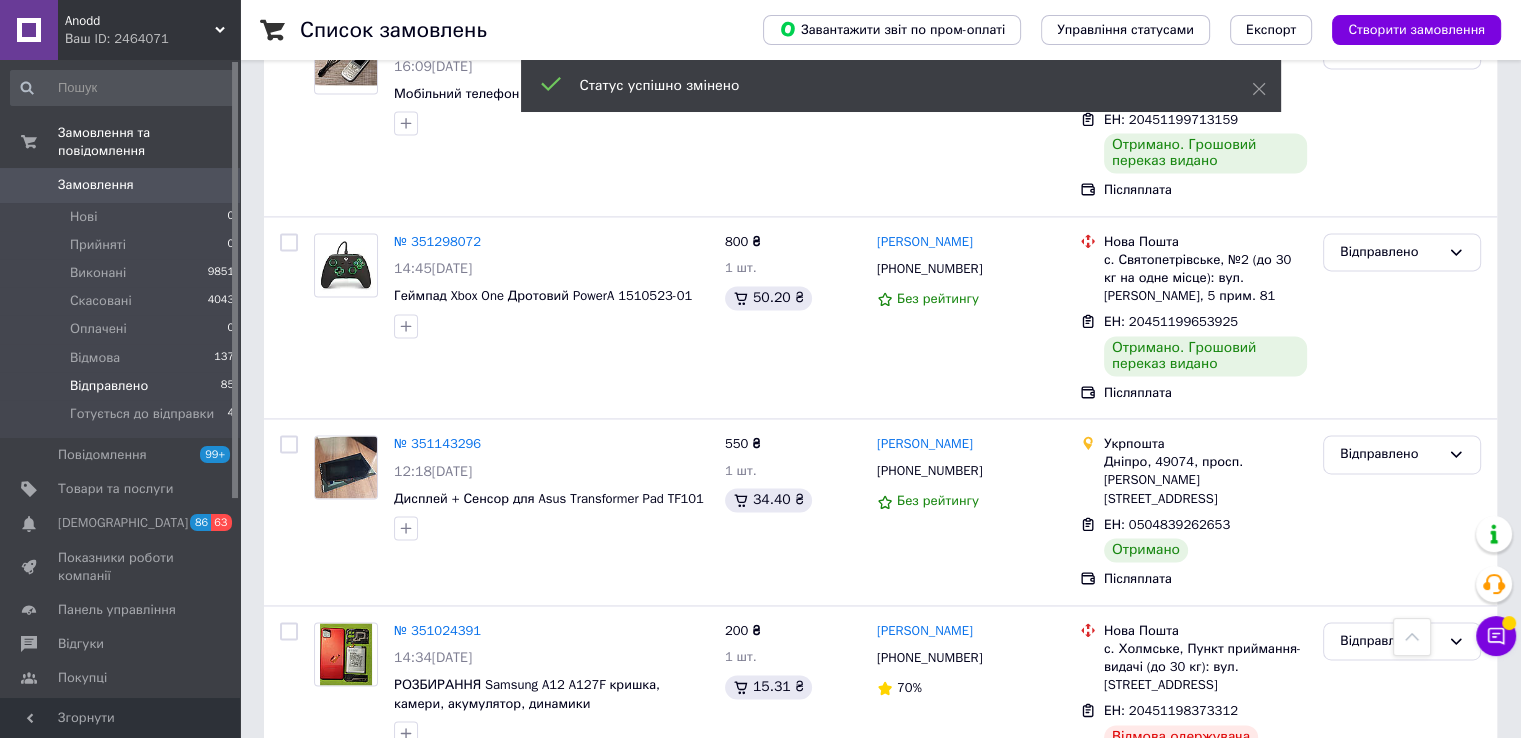 scroll, scrollTop: 2852, scrollLeft: 0, axis: vertical 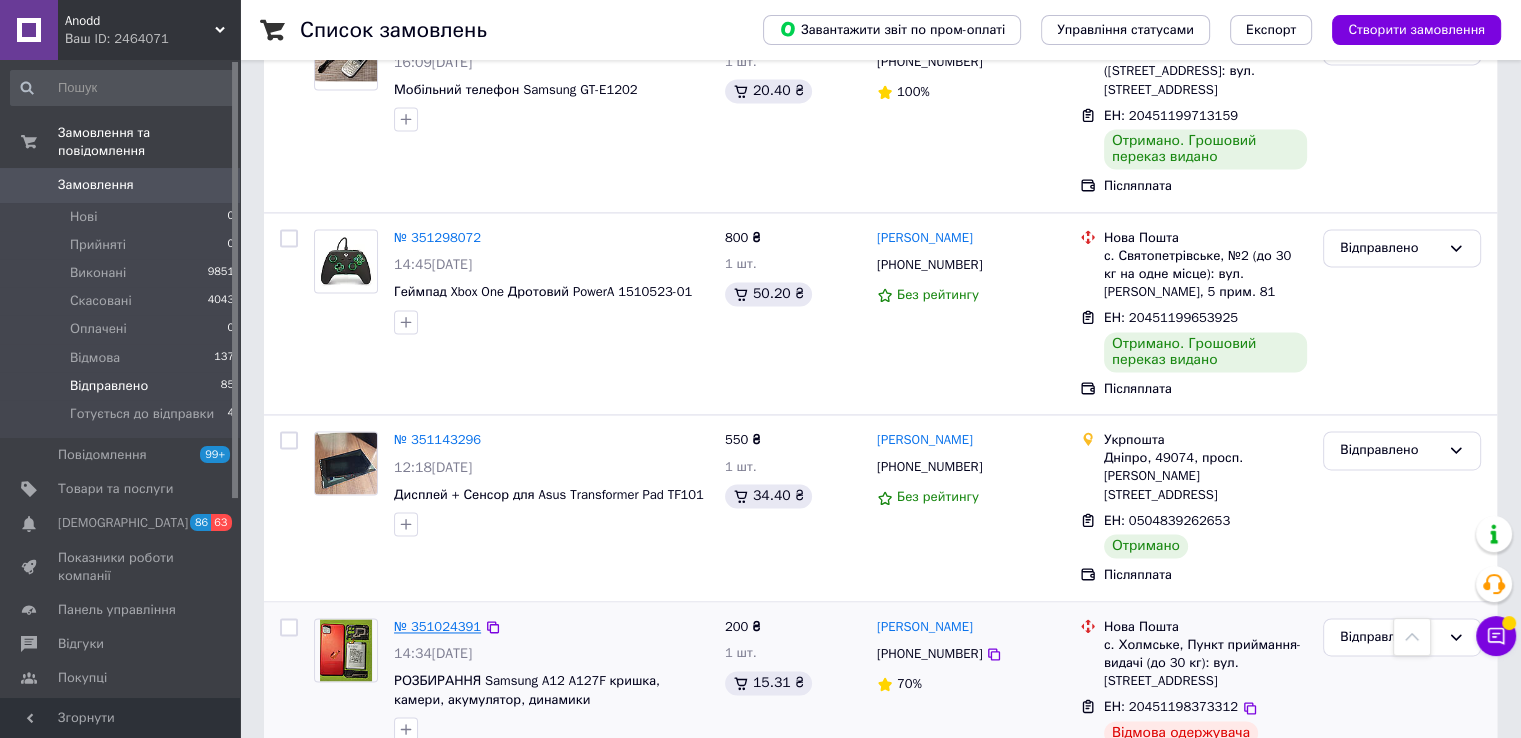 click on "№ 351024391" at bounding box center (437, 626) 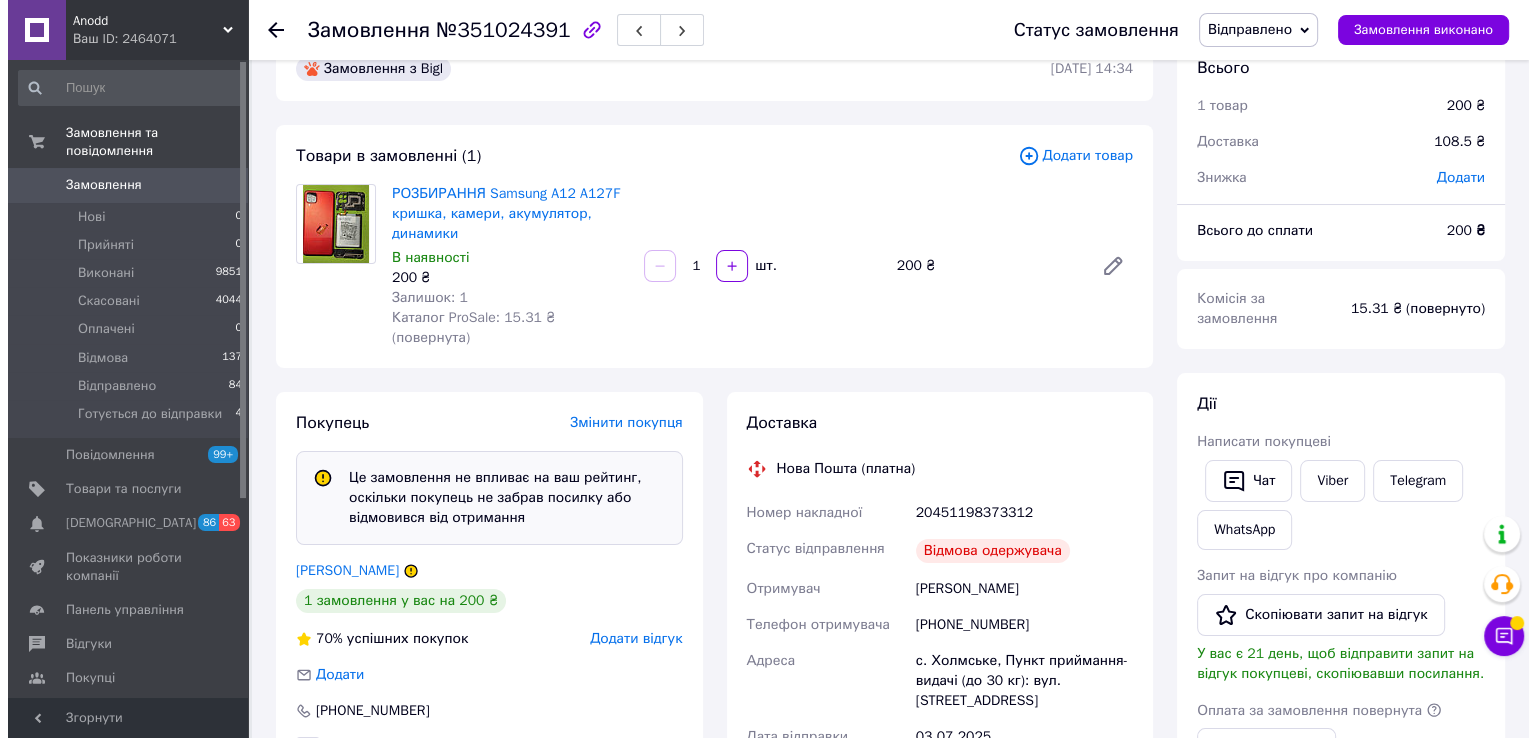 scroll, scrollTop: 200, scrollLeft: 0, axis: vertical 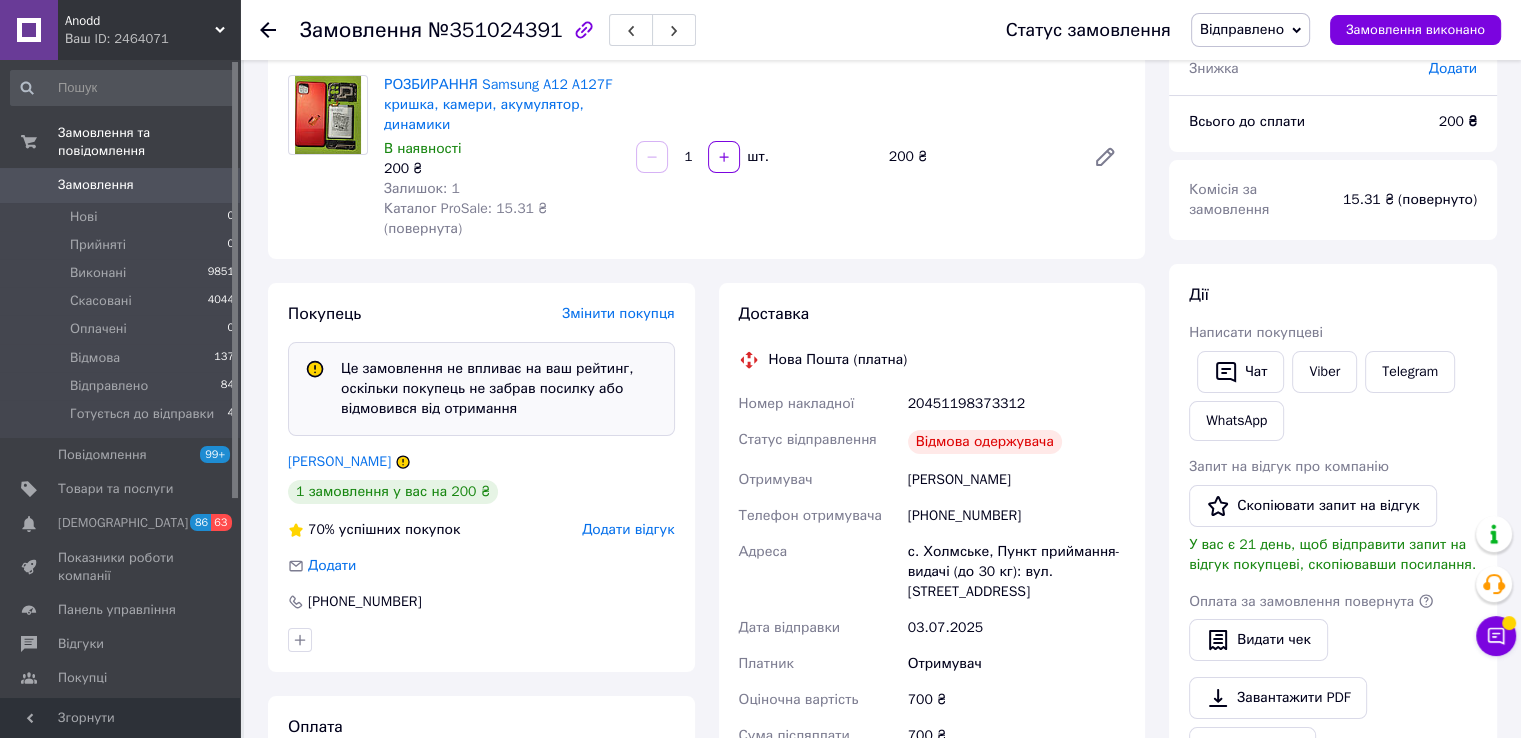 click on "Додати відгук" at bounding box center [628, 529] 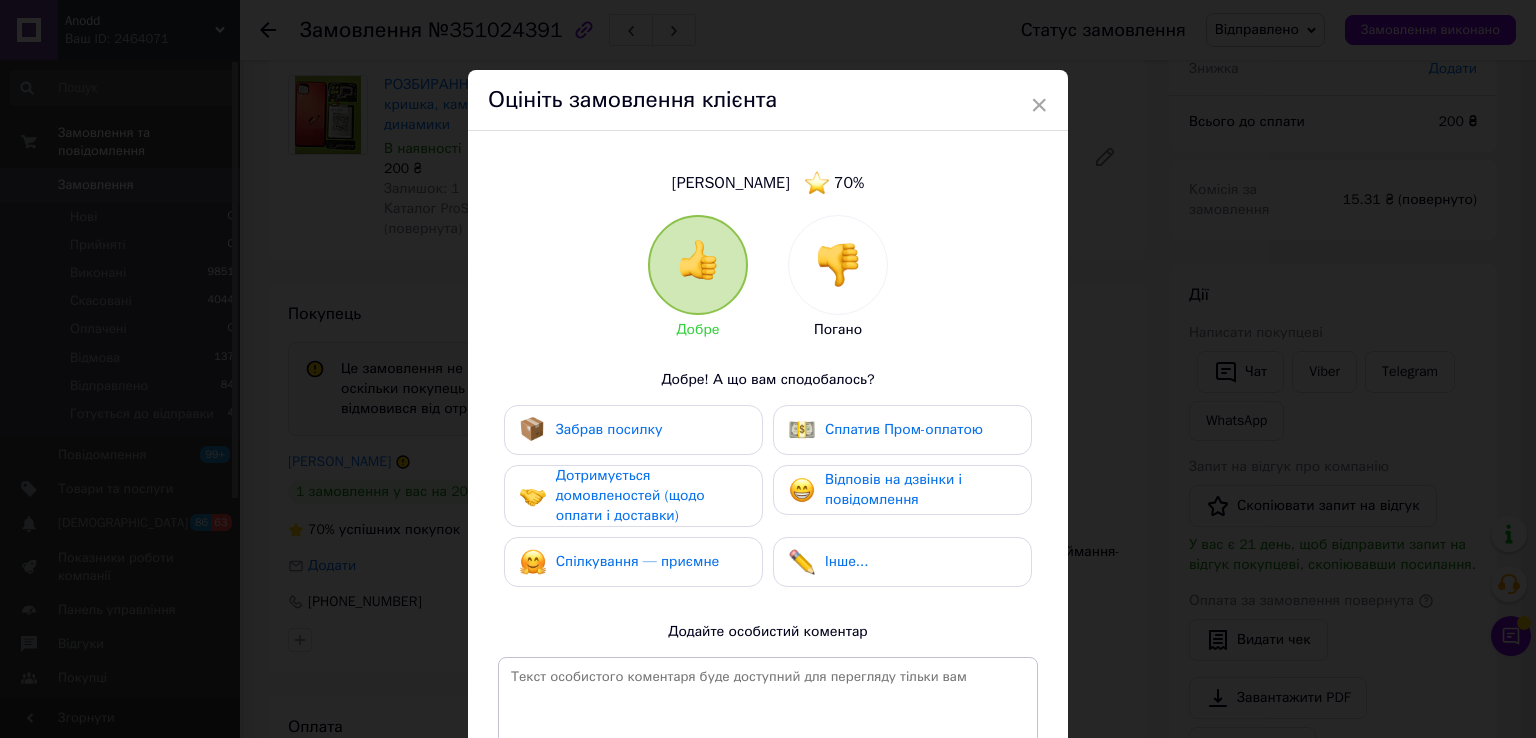 click at bounding box center [838, 265] 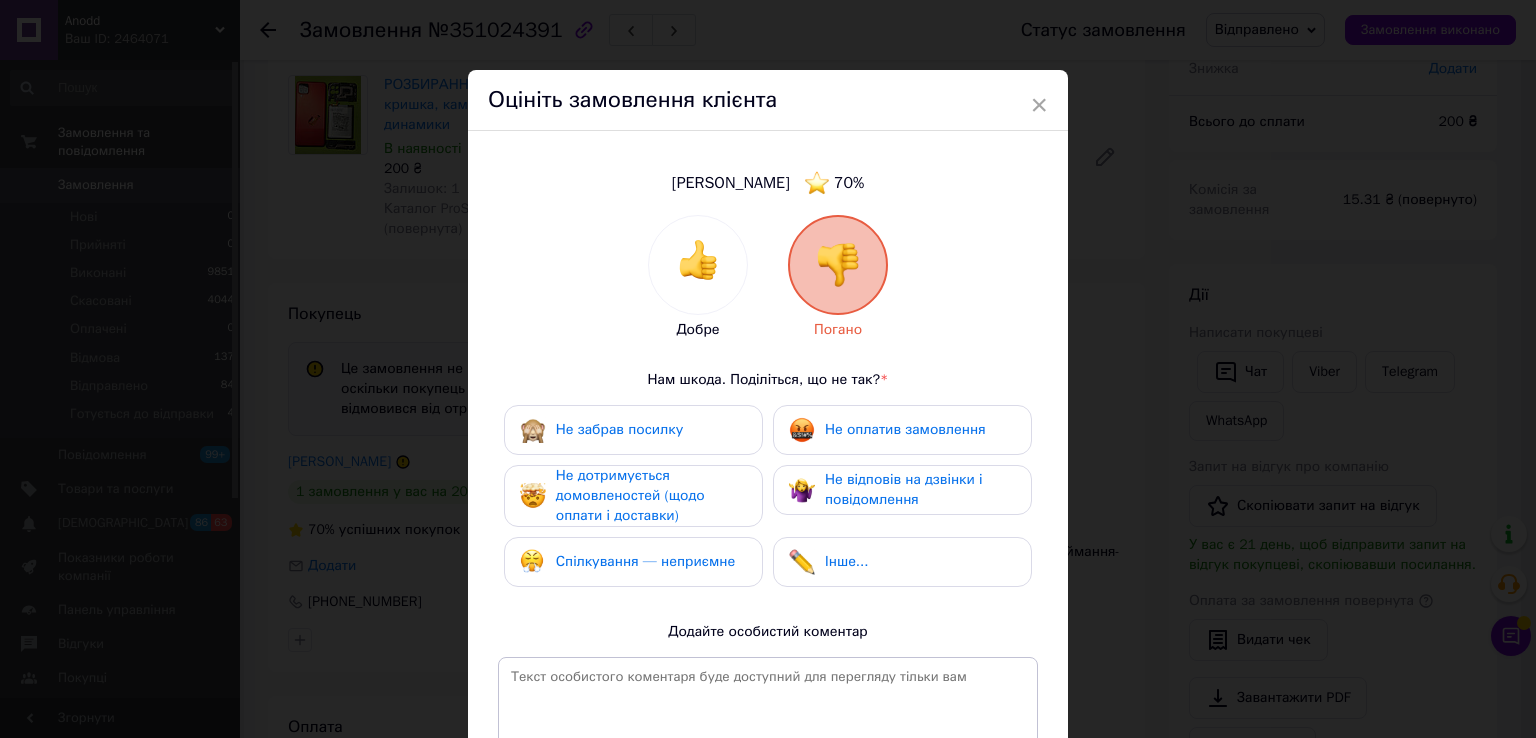 click on "Не забрав посилку" at bounding box center [619, 429] 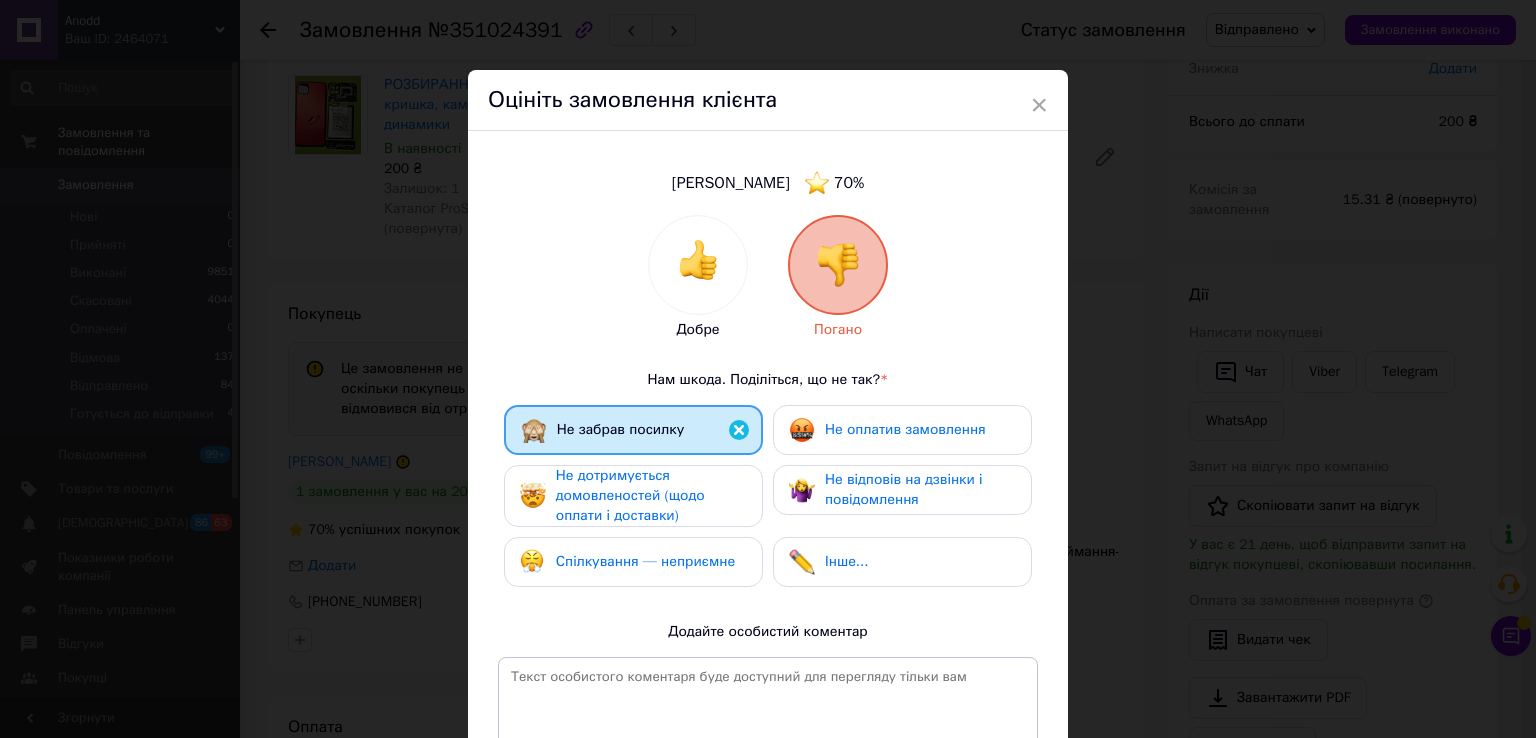 click on "Не оплатив замовлення" at bounding box center [905, 429] 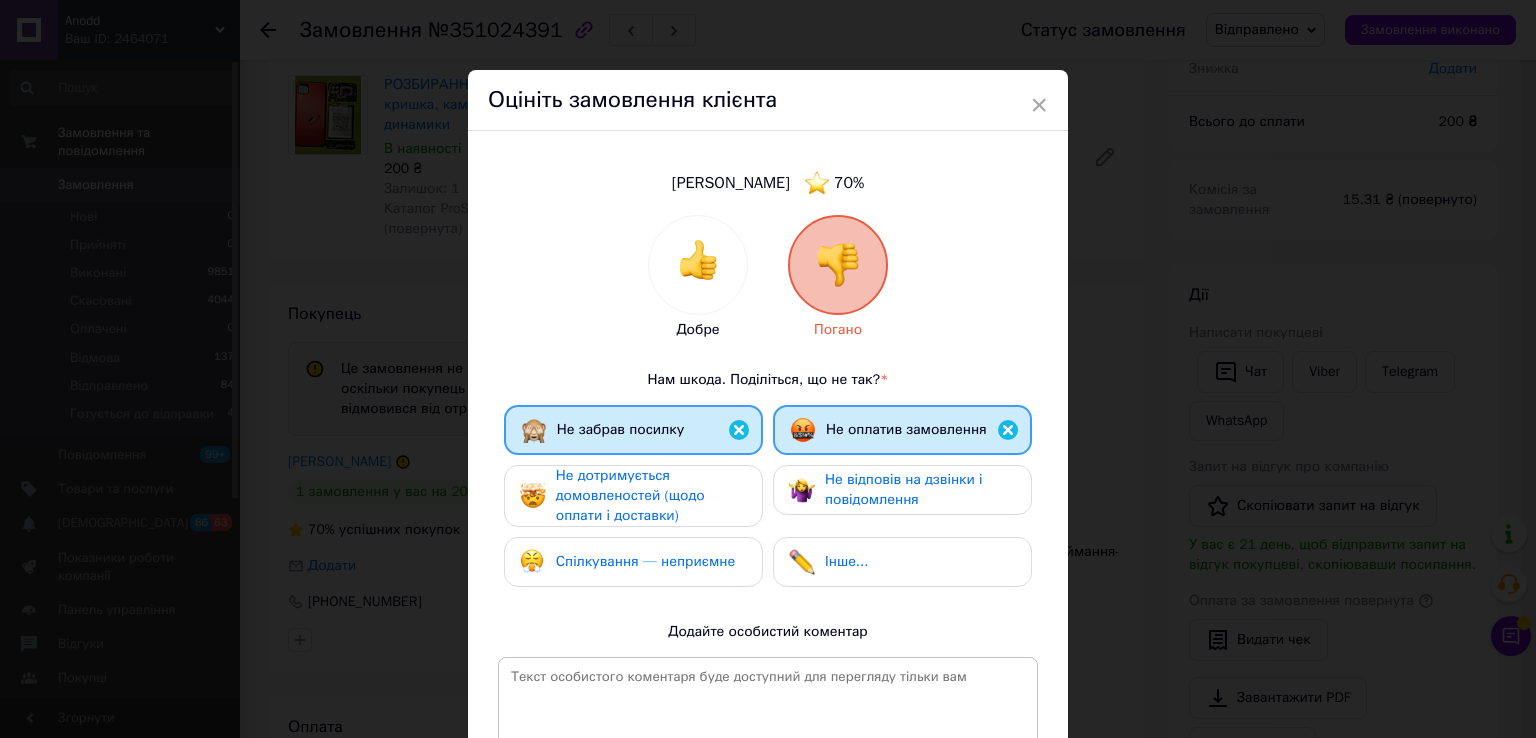 click on "Не дотримується домовленостей (щодо оплати і доставки)" at bounding box center (630, 495) 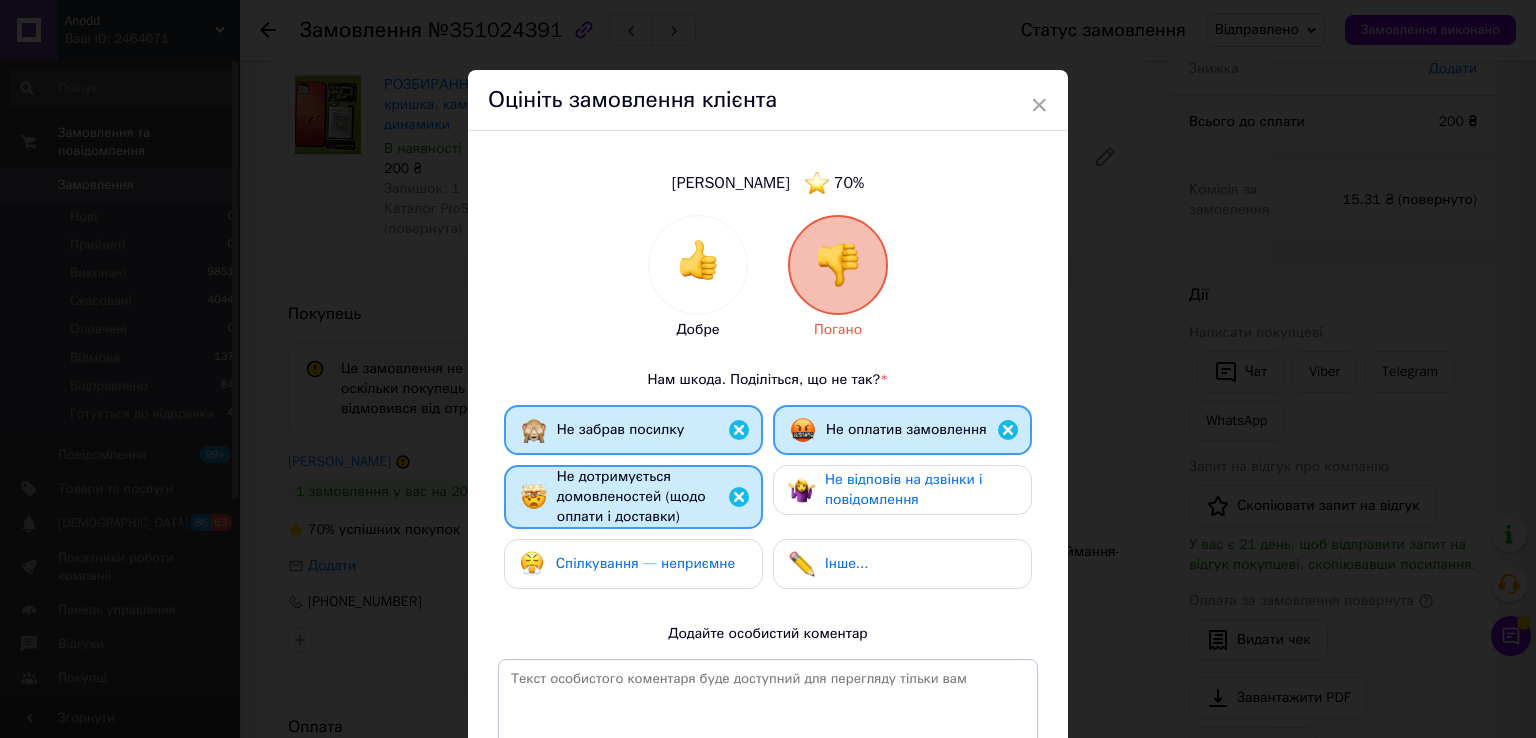 click on "Спілкування — неприємне" at bounding box center (645, 564) 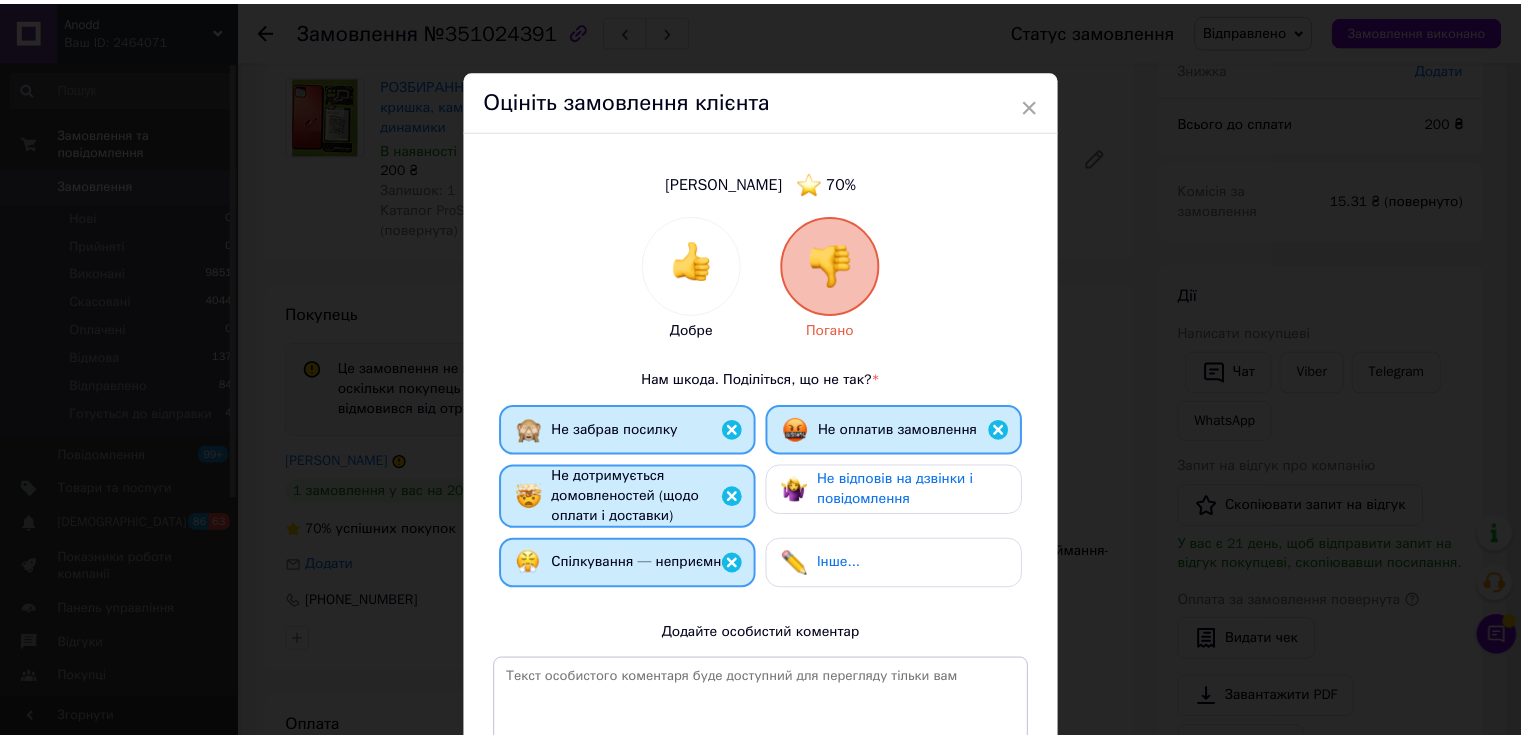 scroll, scrollTop: 254, scrollLeft: 0, axis: vertical 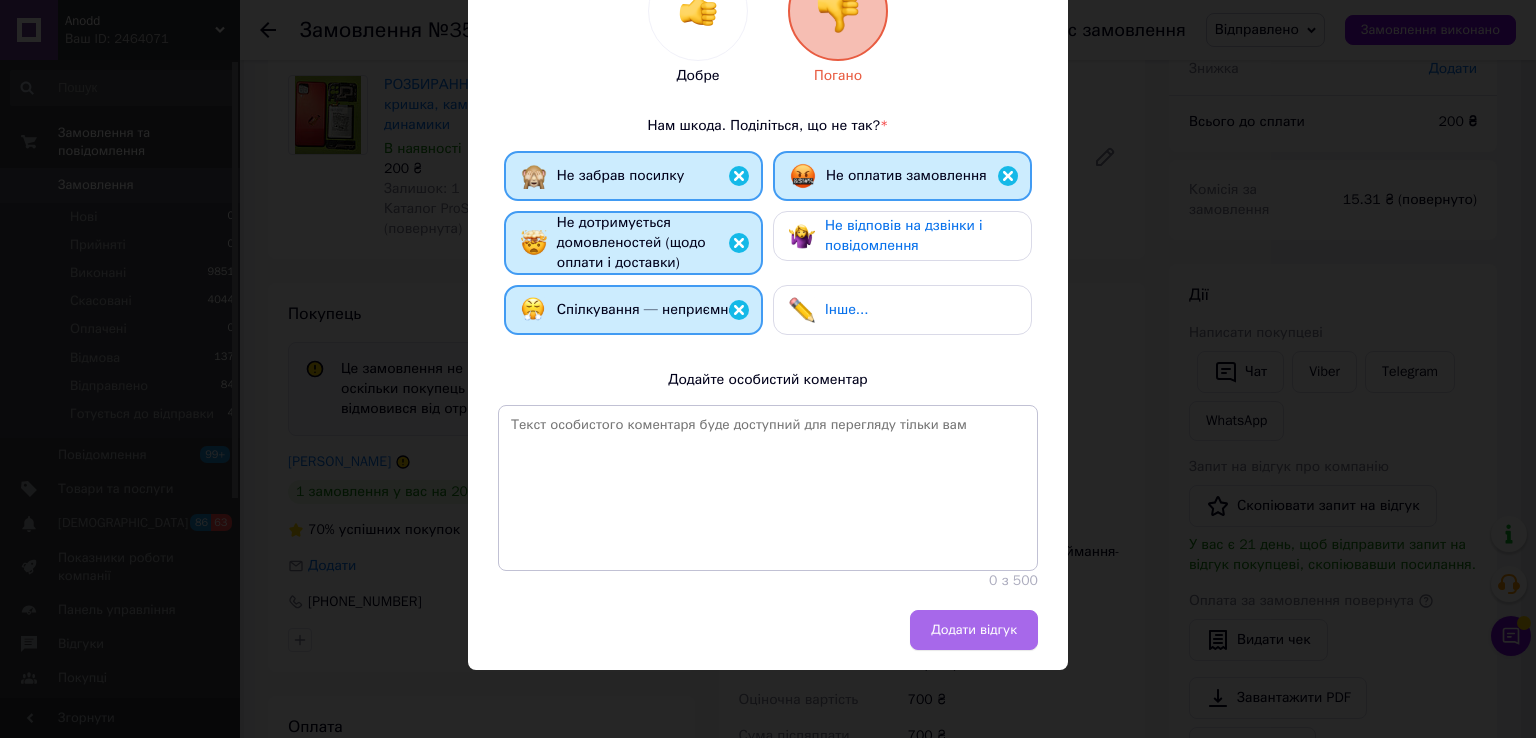 click on "Додати відгук" at bounding box center (974, 630) 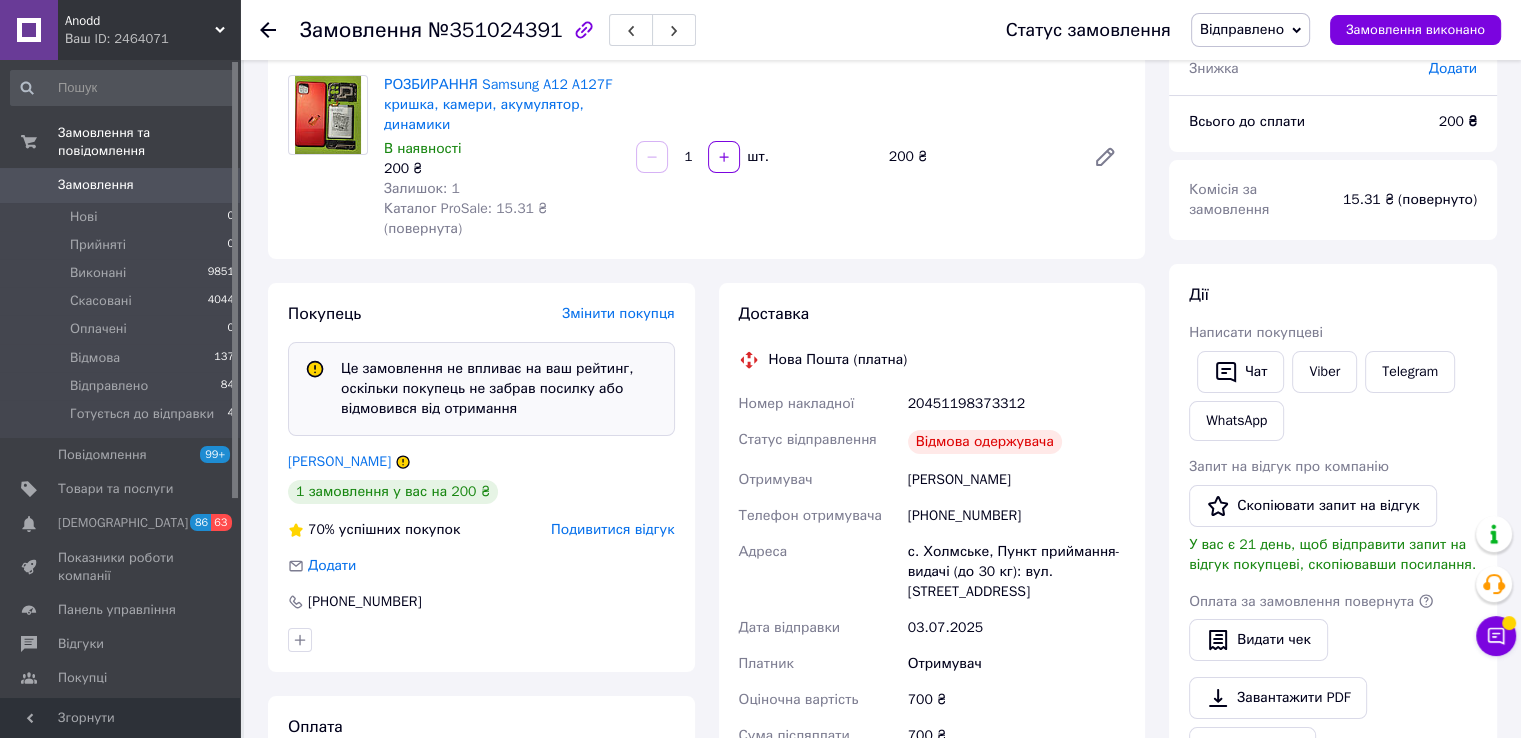 click on "Відправлено" at bounding box center [1250, 30] 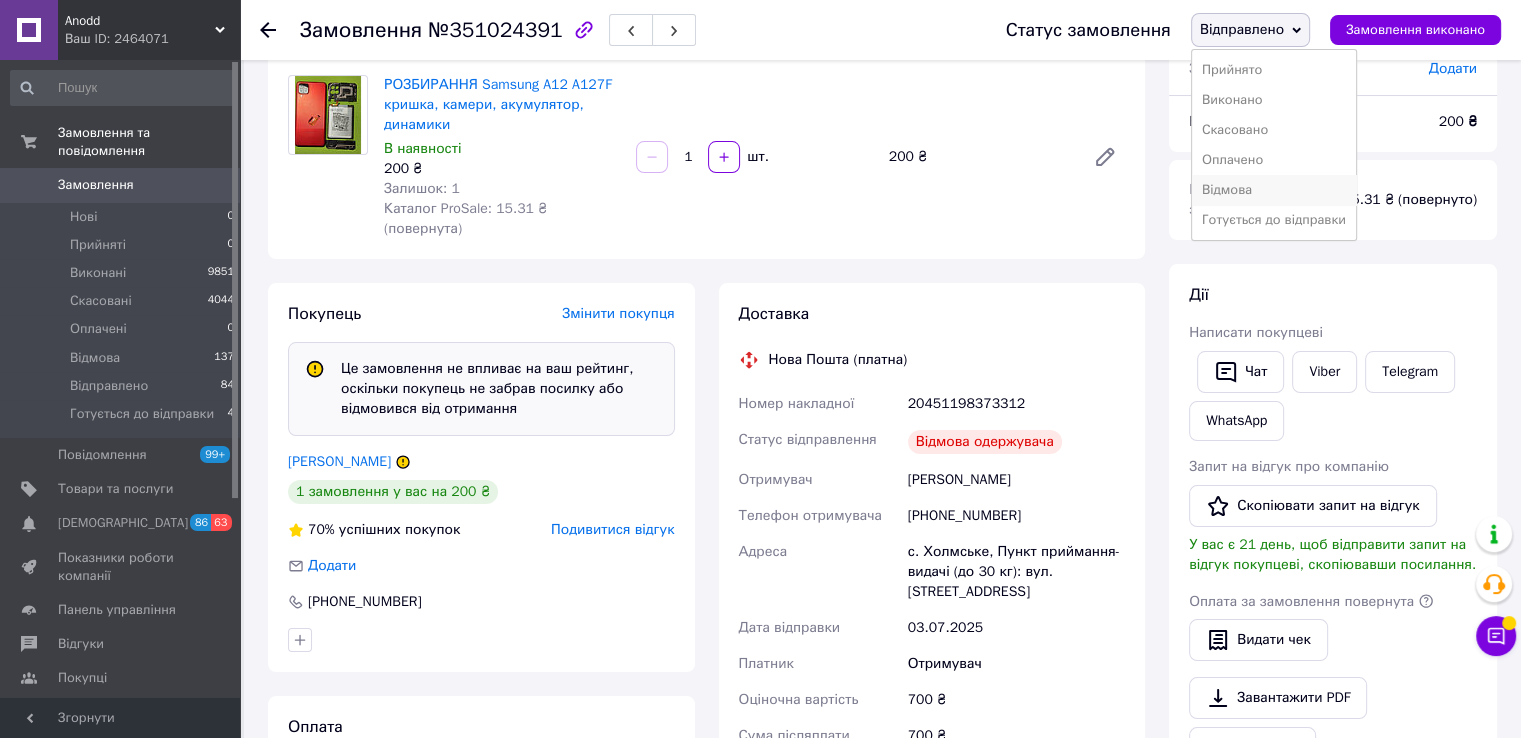 click on "Відмова" at bounding box center (1274, 190) 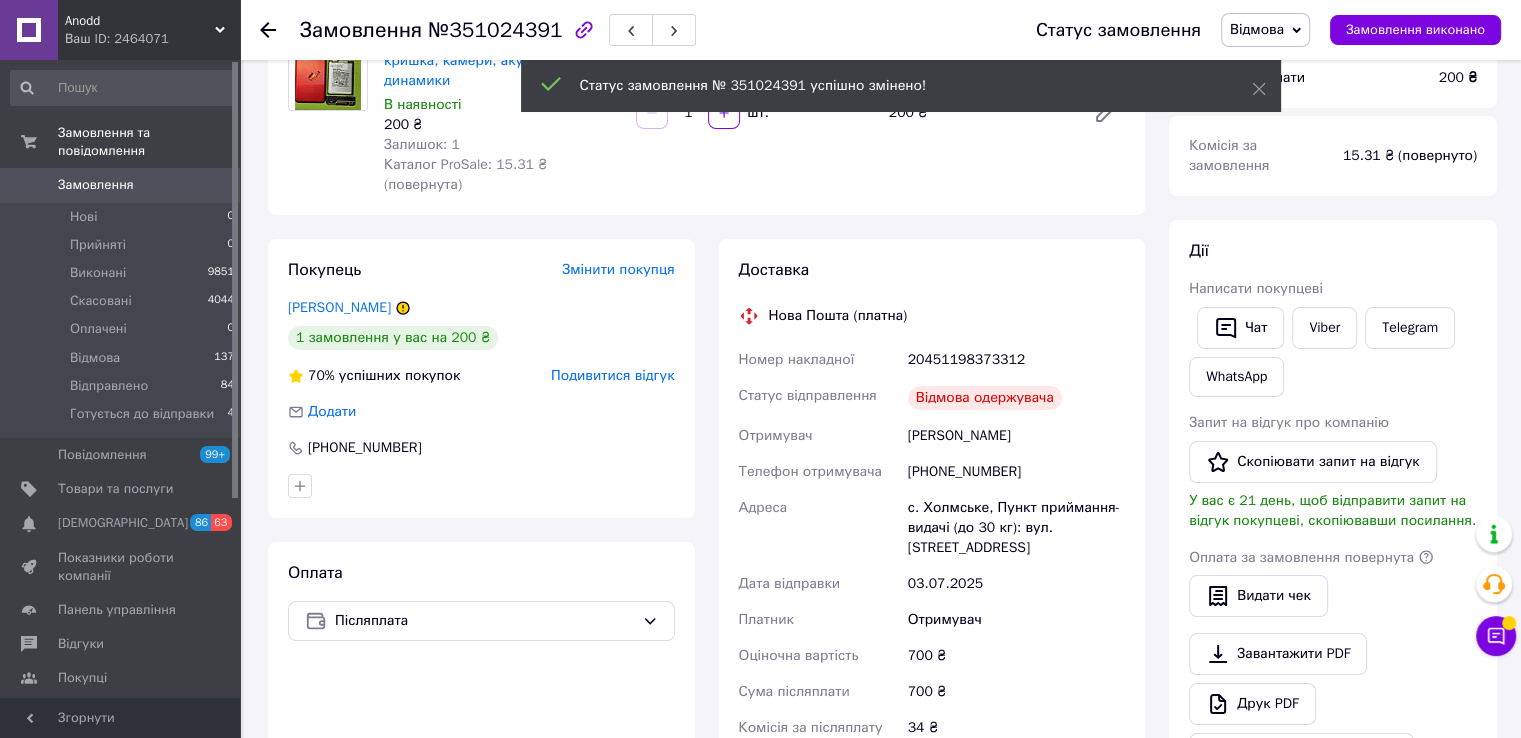 scroll, scrollTop: 156, scrollLeft: 0, axis: vertical 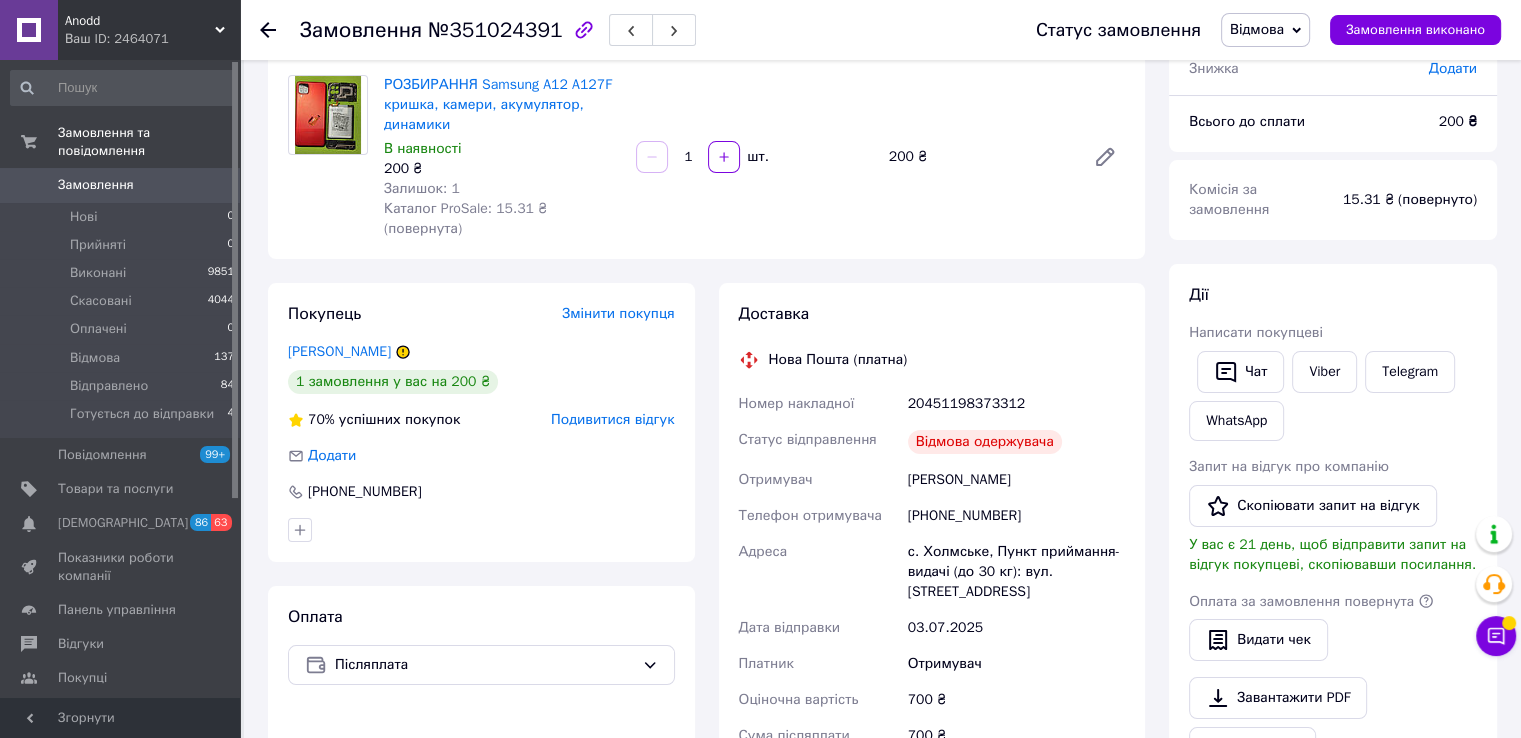 drag, startPoint x: 762, startPoint y: 354, endPoint x: 780, endPoint y: 354, distance: 18 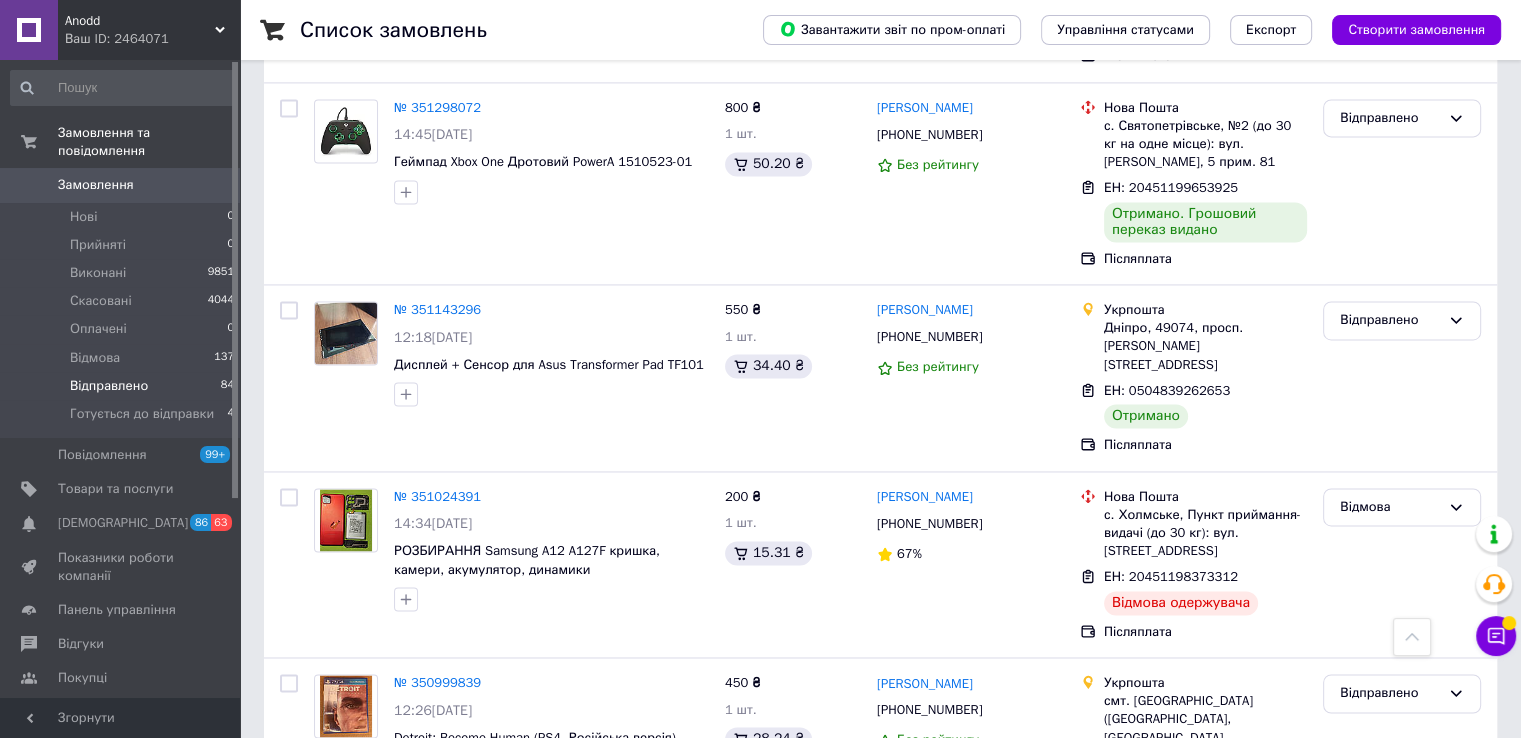 scroll, scrollTop: 3382, scrollLeft: 0, axis: vertical 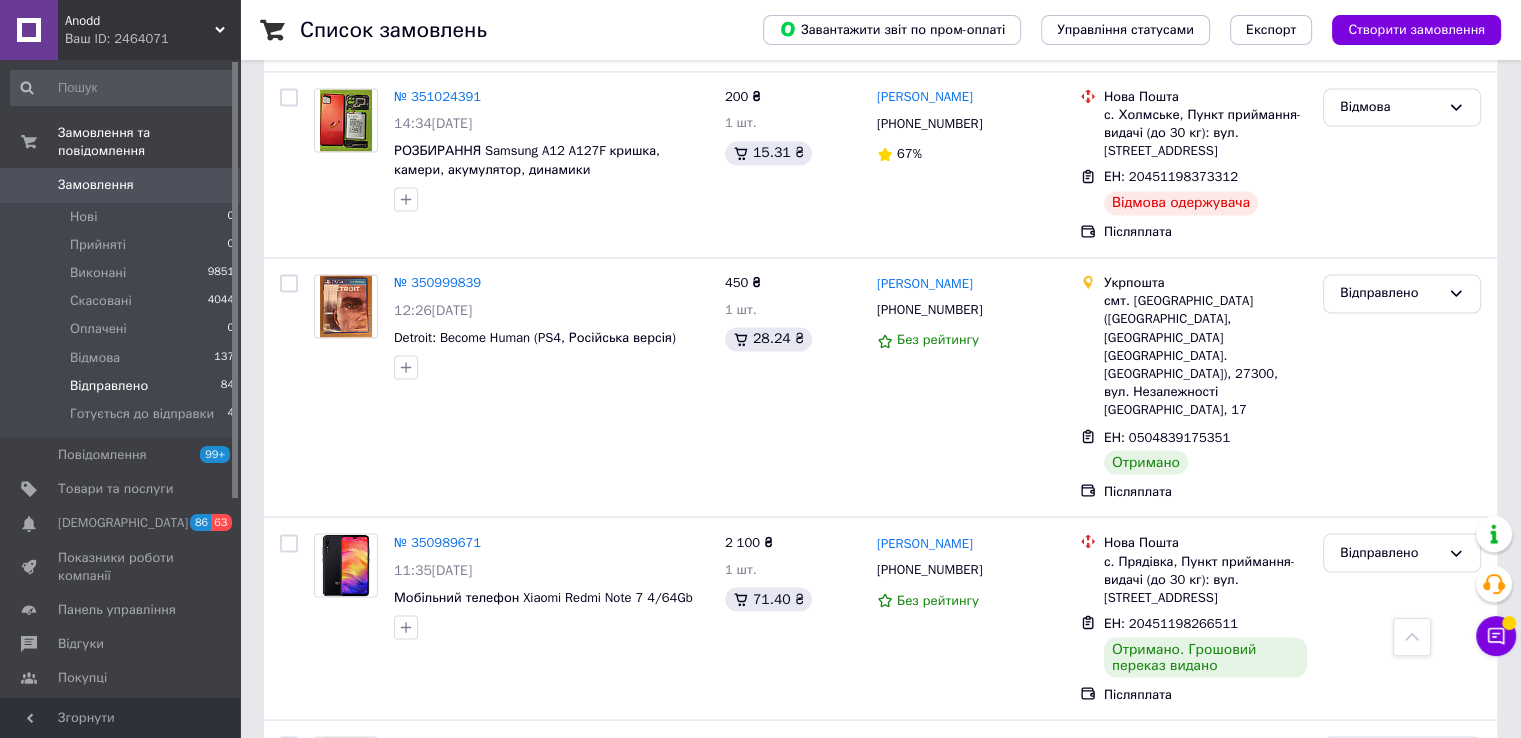 click on "2" at bounding box center [327, 966] 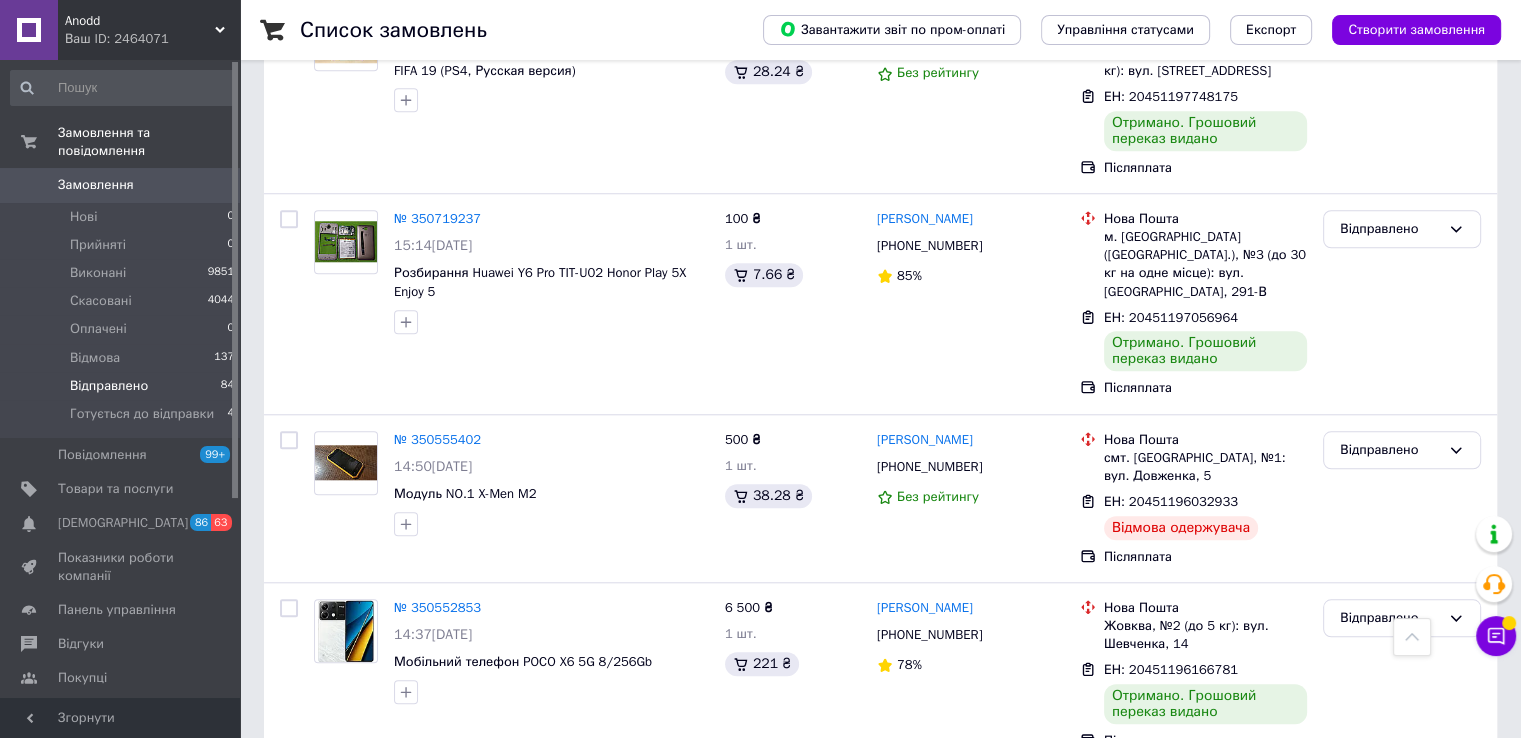 scroll, scrollTop: 1800, scrollLeft: 0, axis: vertical 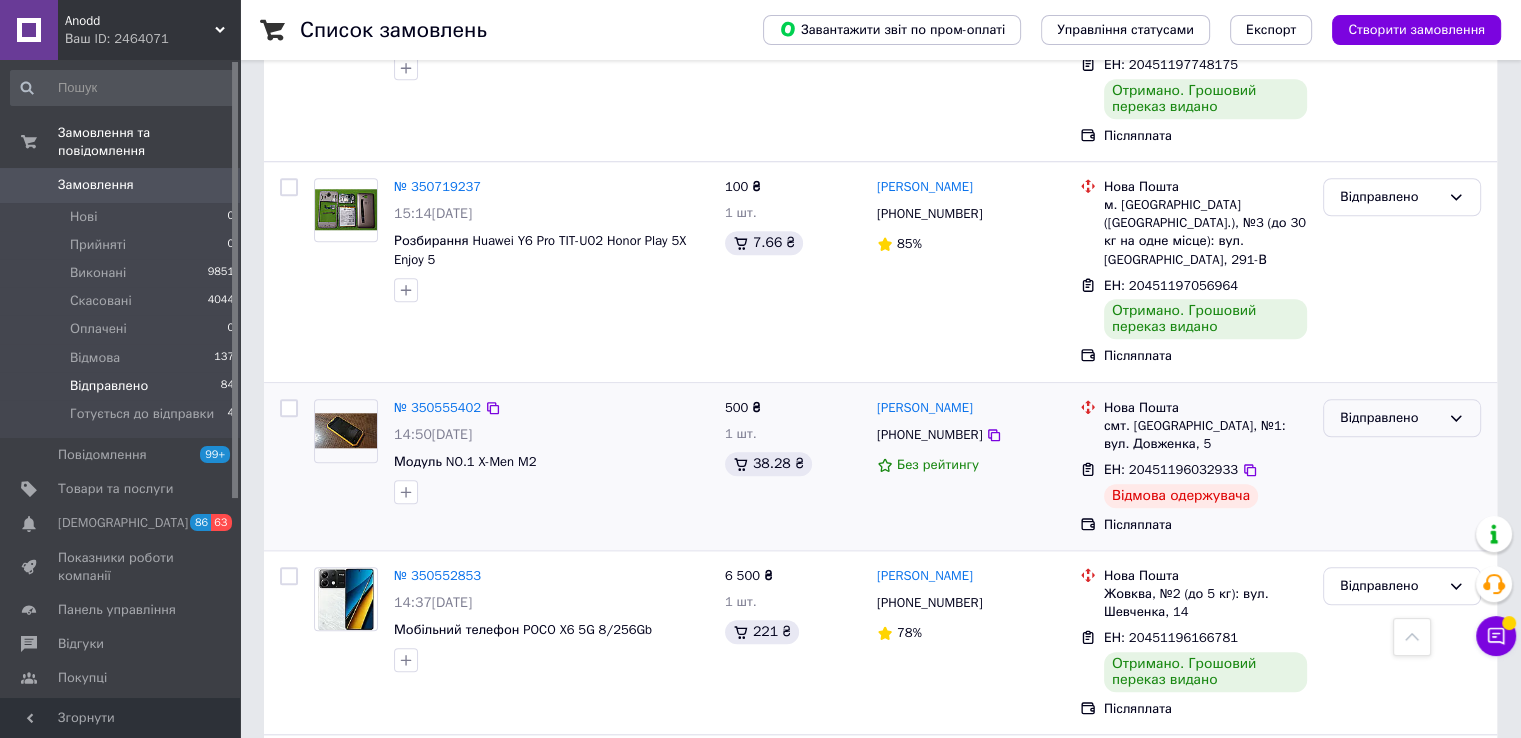 click on "Відправлено" at bounding box center (1390, 418) 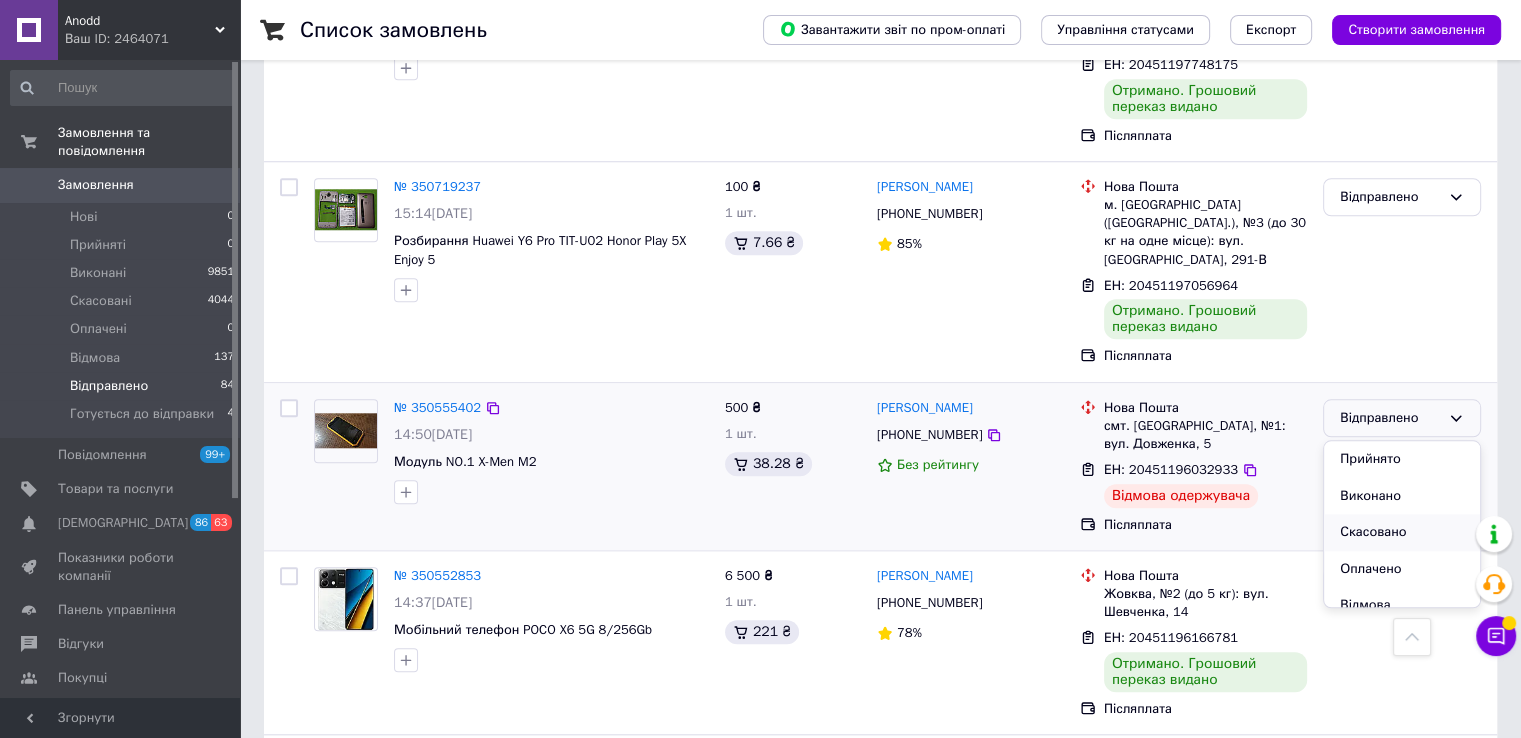 click on "Скасовано" at bounding box center (1402, 532) 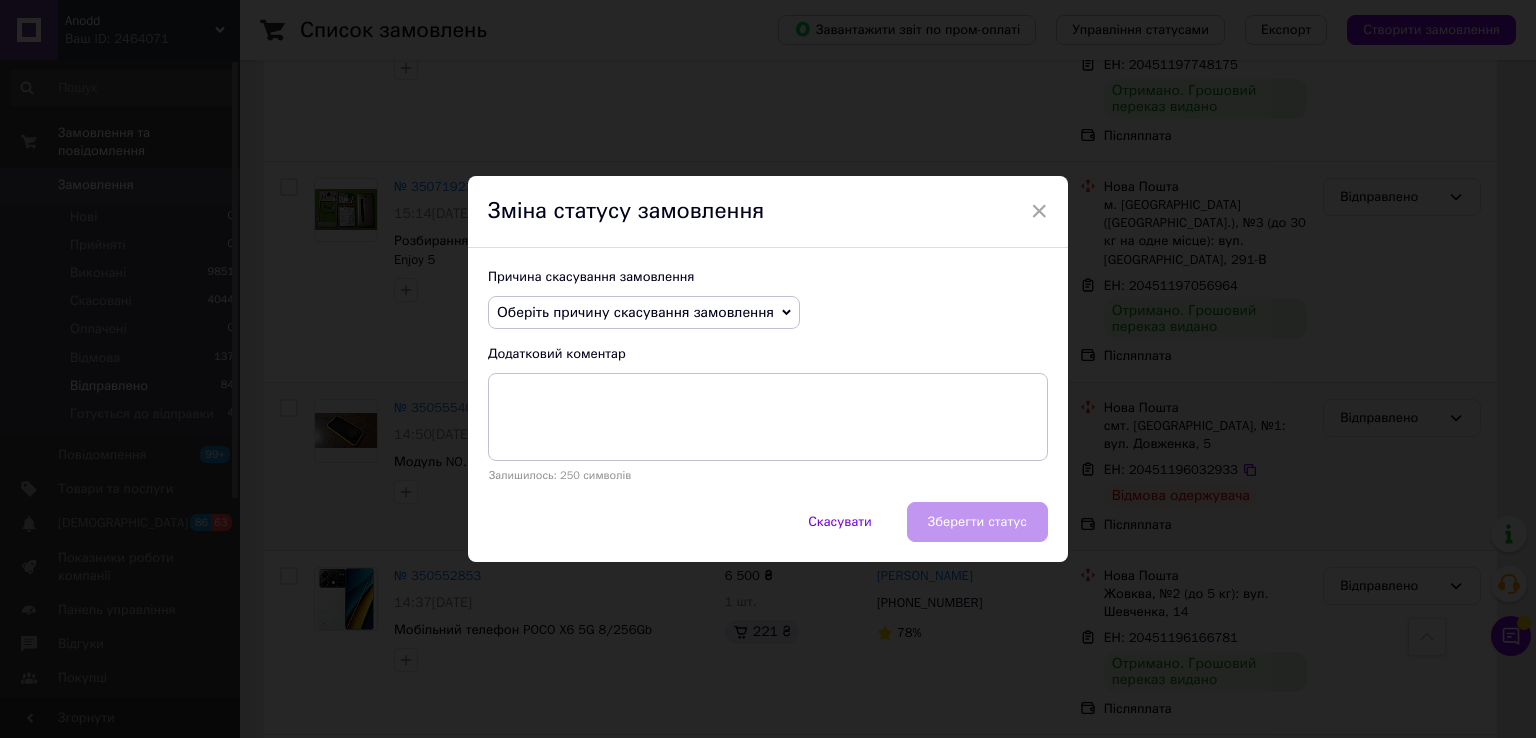 click on "Оберіть причину скасування замовлення" at bounding box center (635, 312) 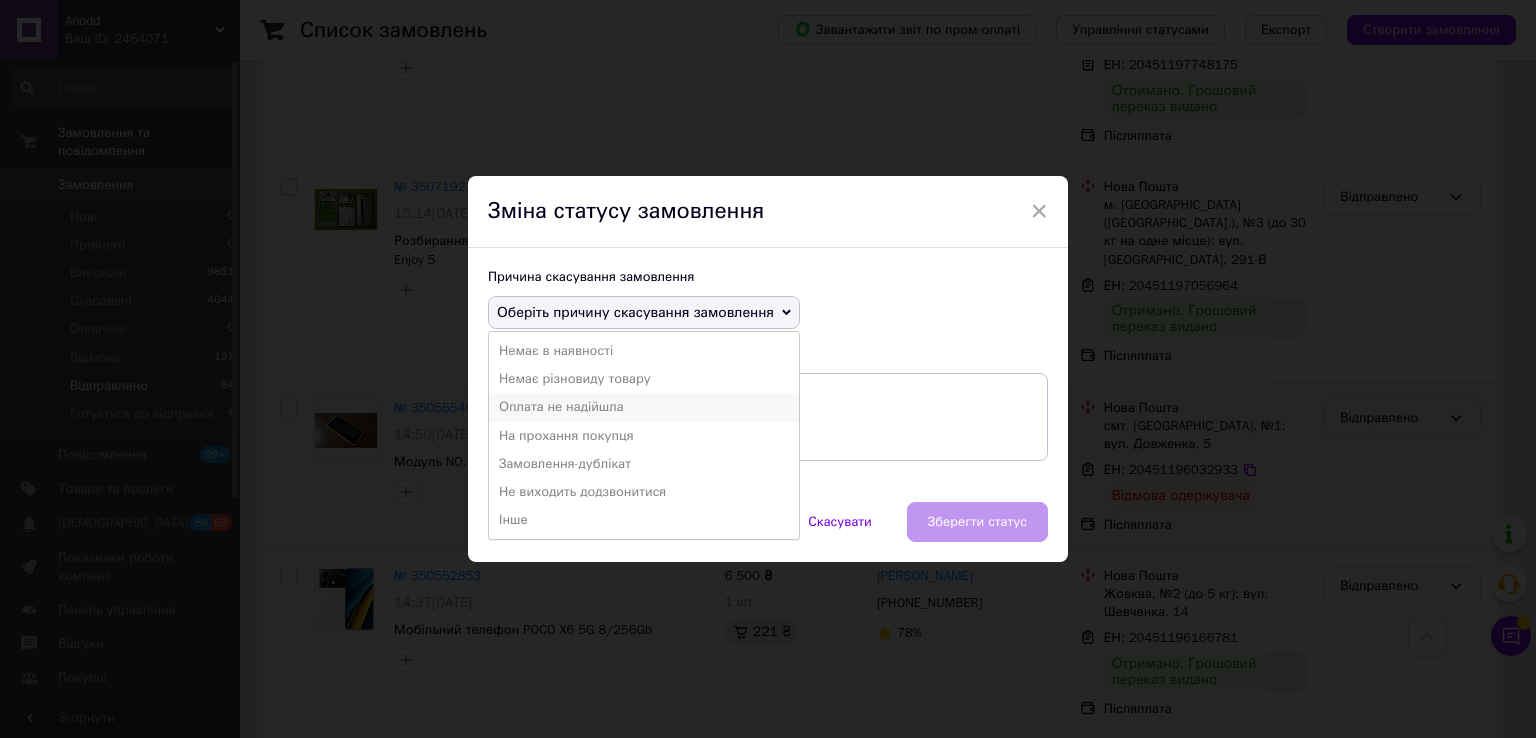 click on "Оплата не надійшла" at bounding box center [644, 407] 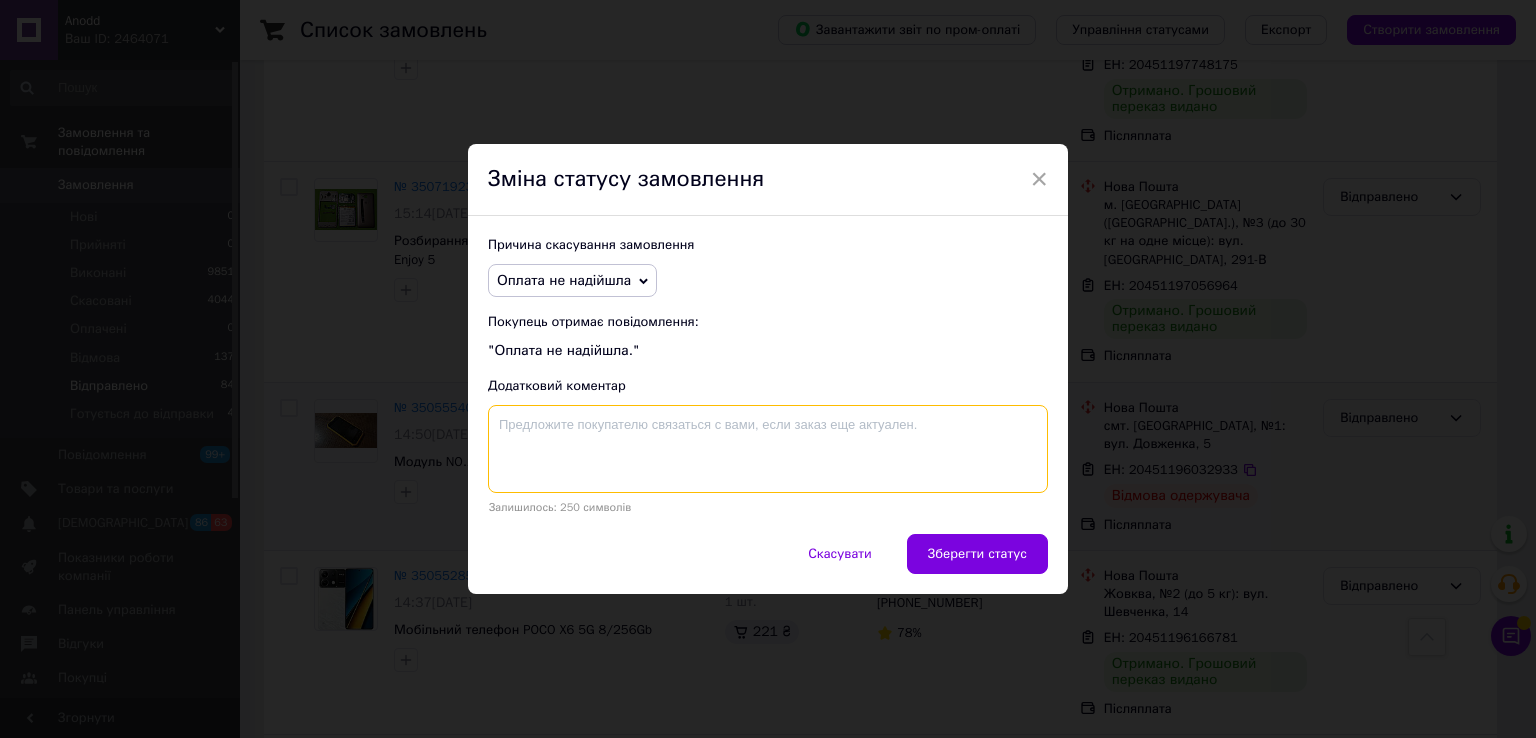 click at bounding box center (768, 449) 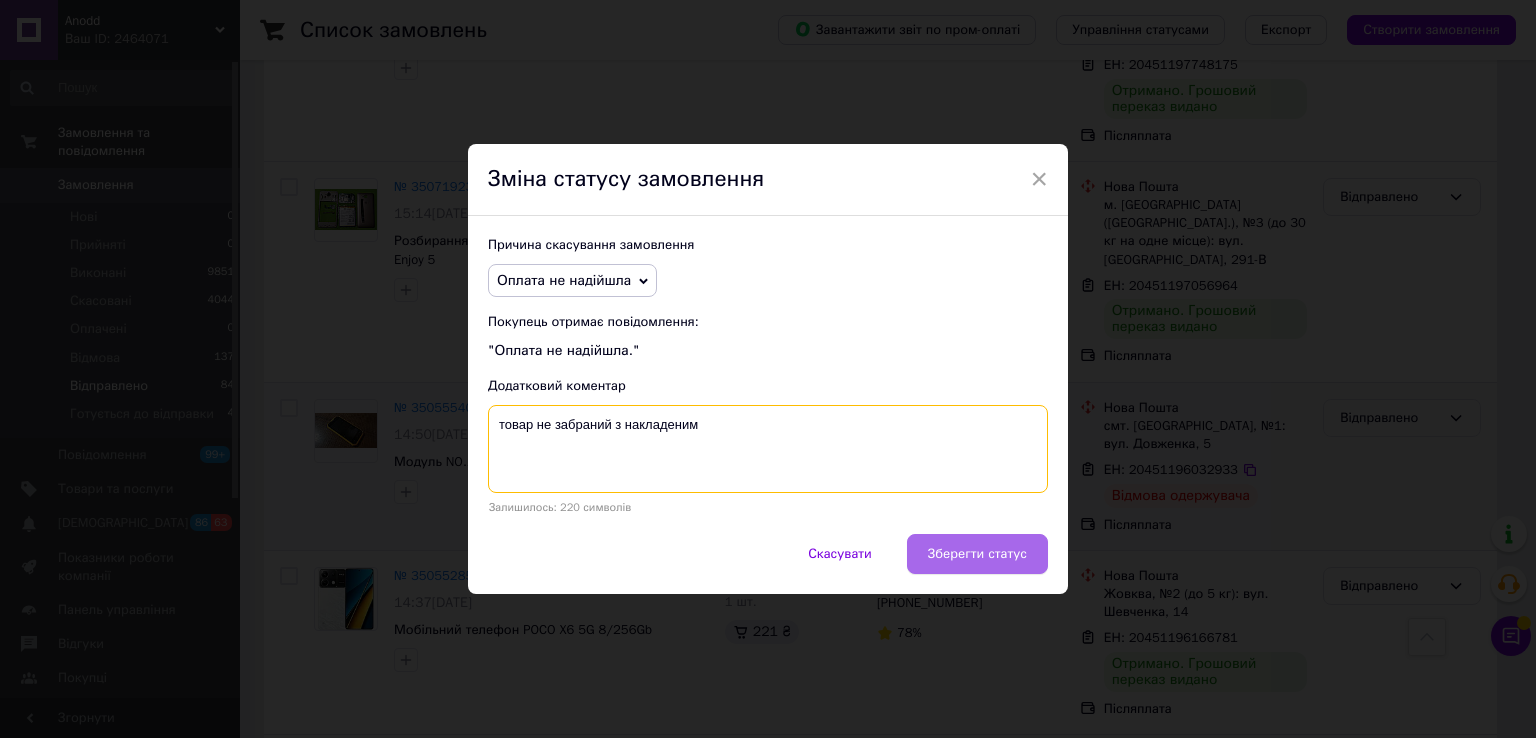 type on "товар не забраний з накладеним" 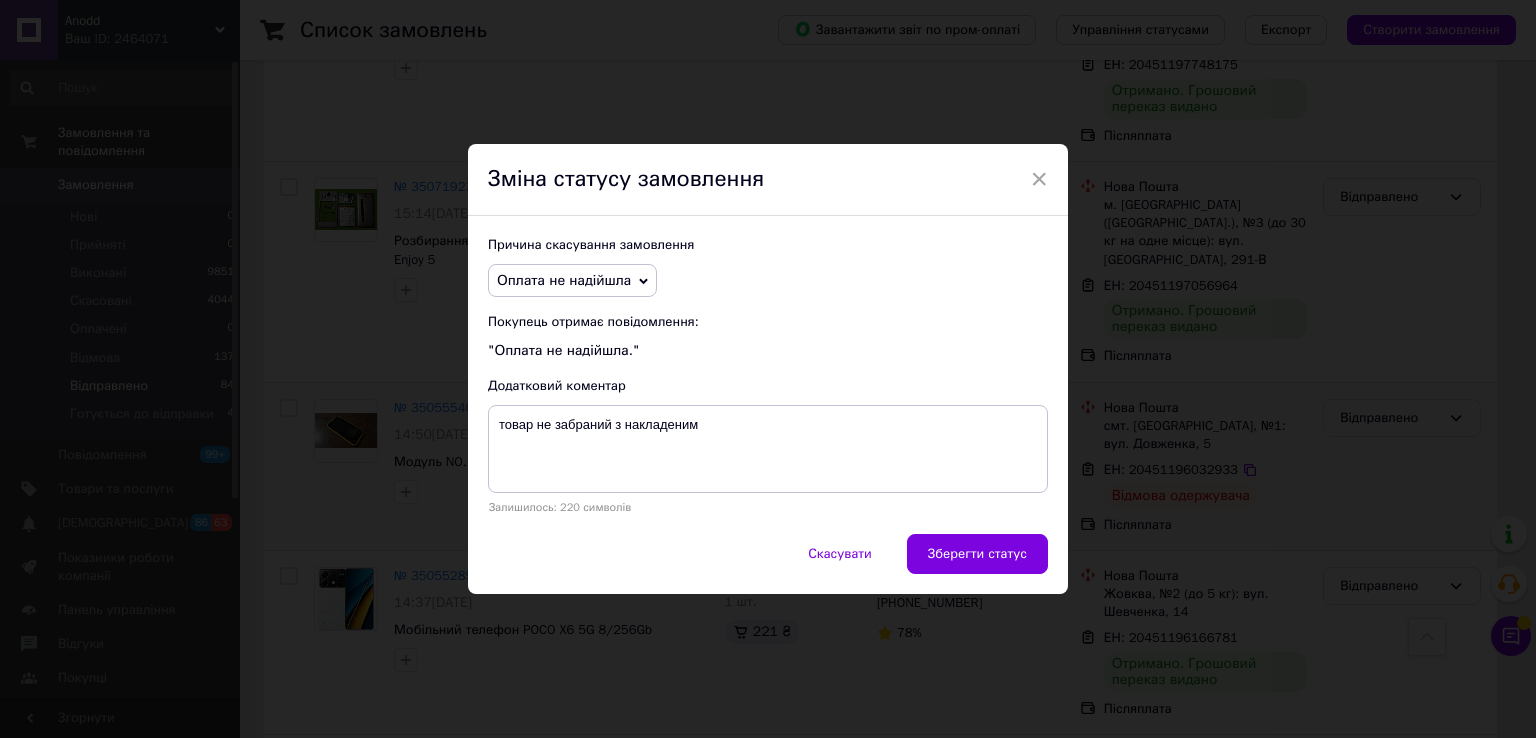 click on "Зберегти статус" at bounding box center [977, 554] 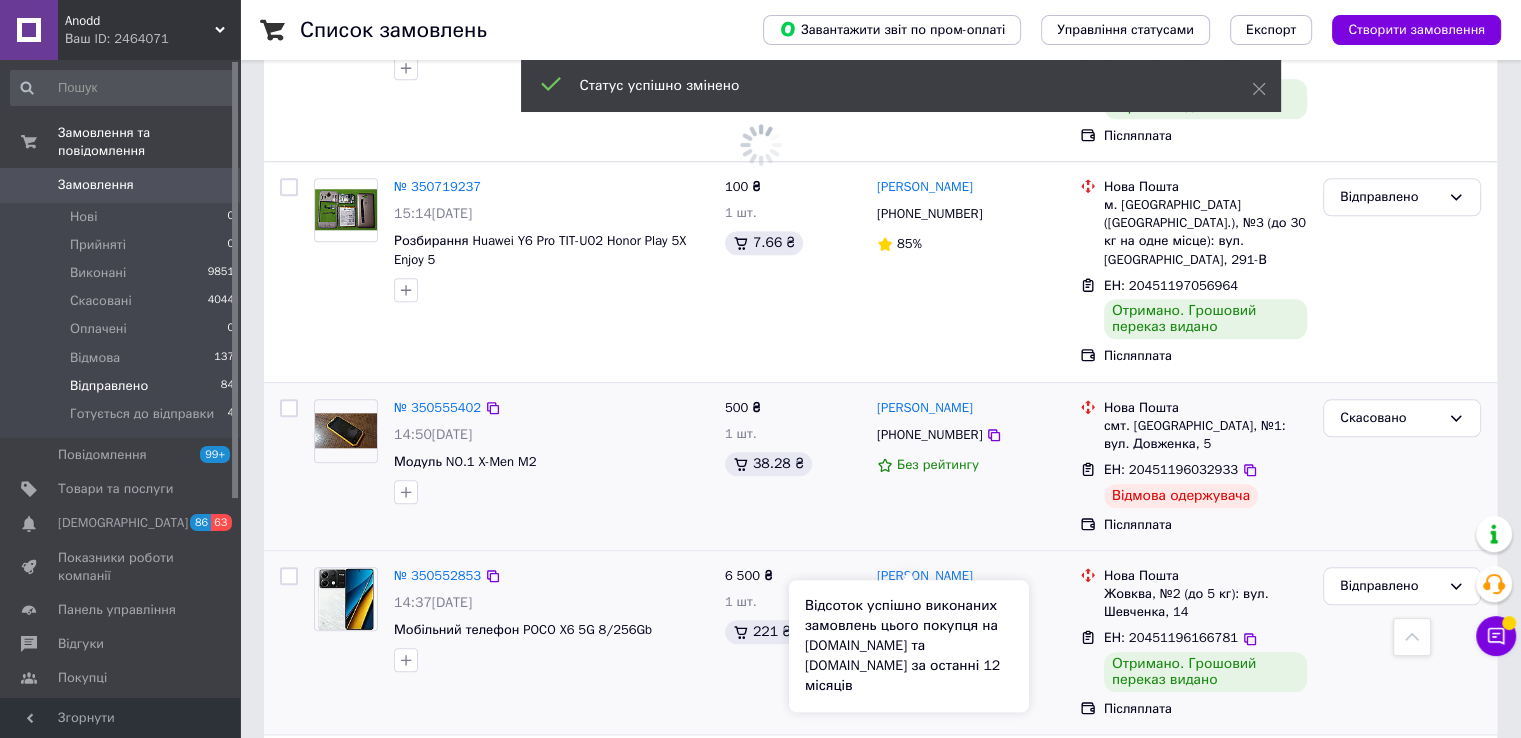 scroll, scrollTop: 1395, scrollLeft: 0, axis: vertical 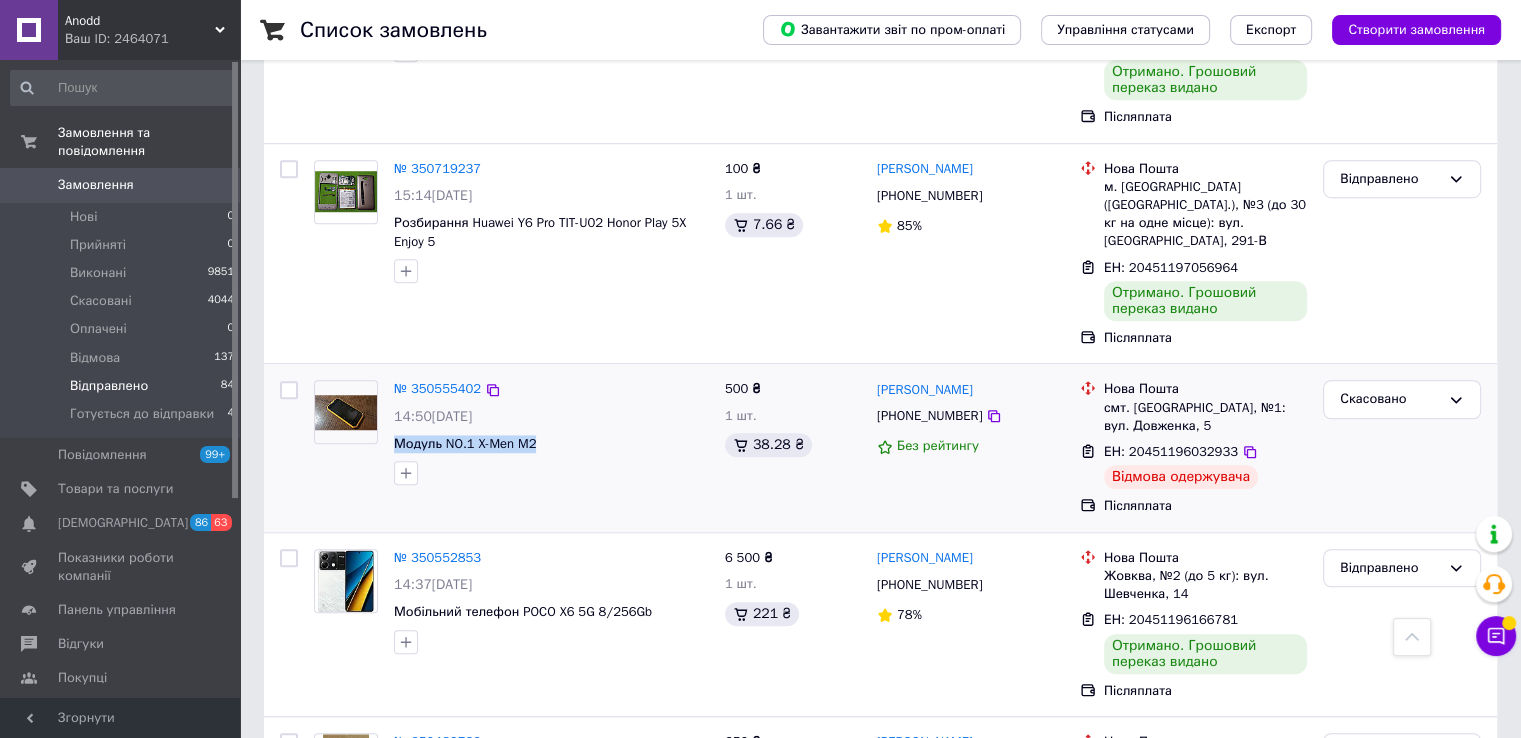 drag, startPoint x: 557, startPoint y: 384, endPoint x: 392, endPoint y: 390, distance: 165.10905 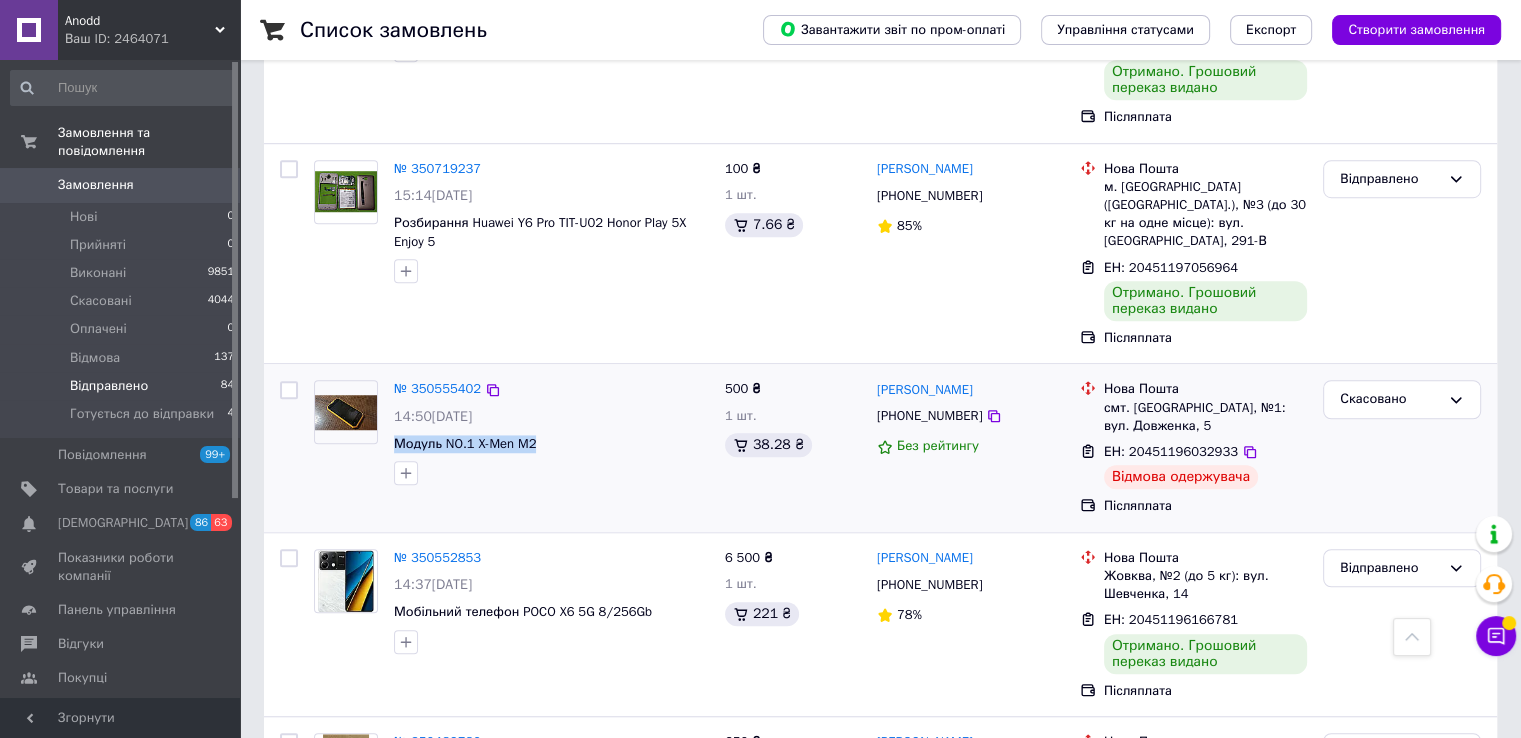 click on "№ 350555402 14:50, 30.06.2025 Модуль NO.1 X-Men M2" at bounding box center (551, 432) 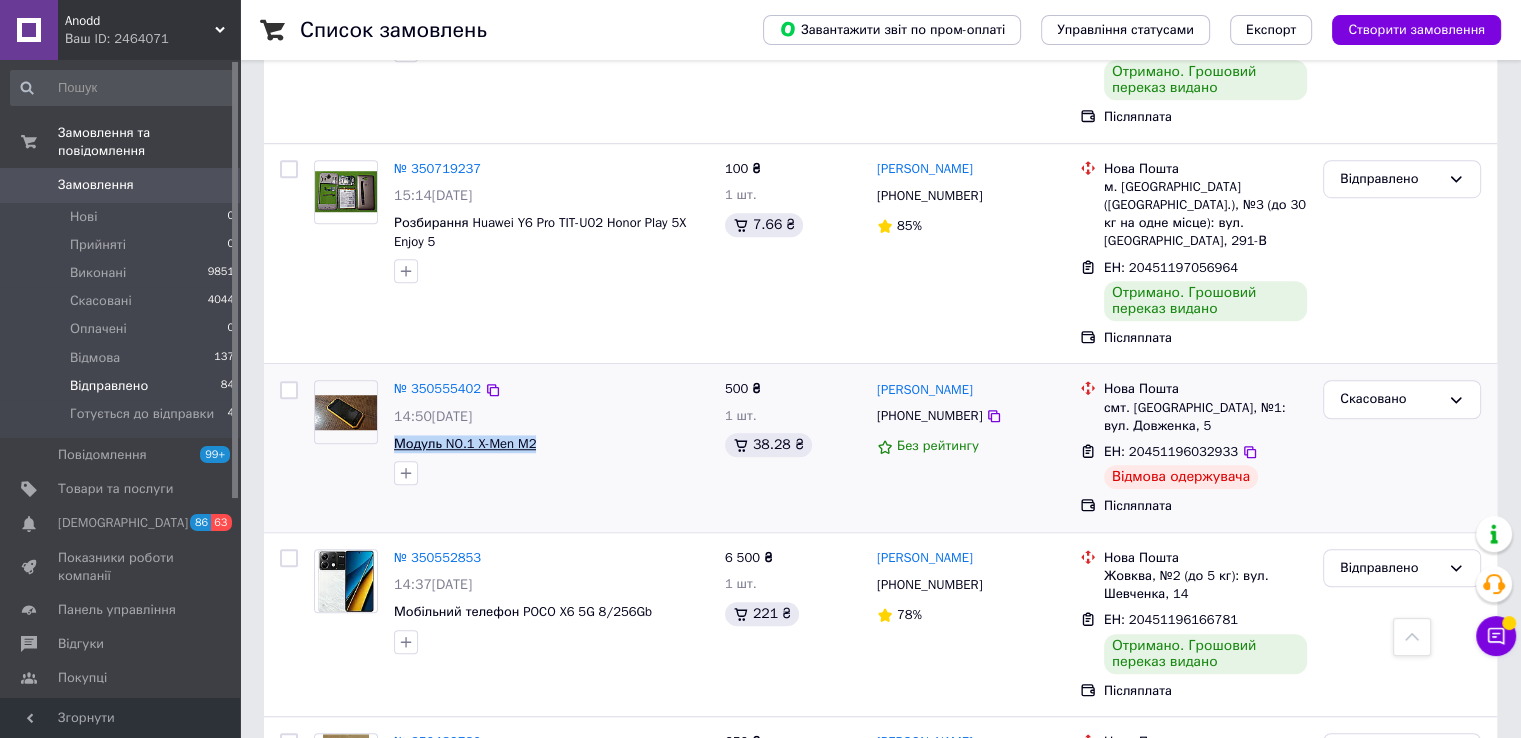 copy on "Модуль NO.1 X-Men M2" 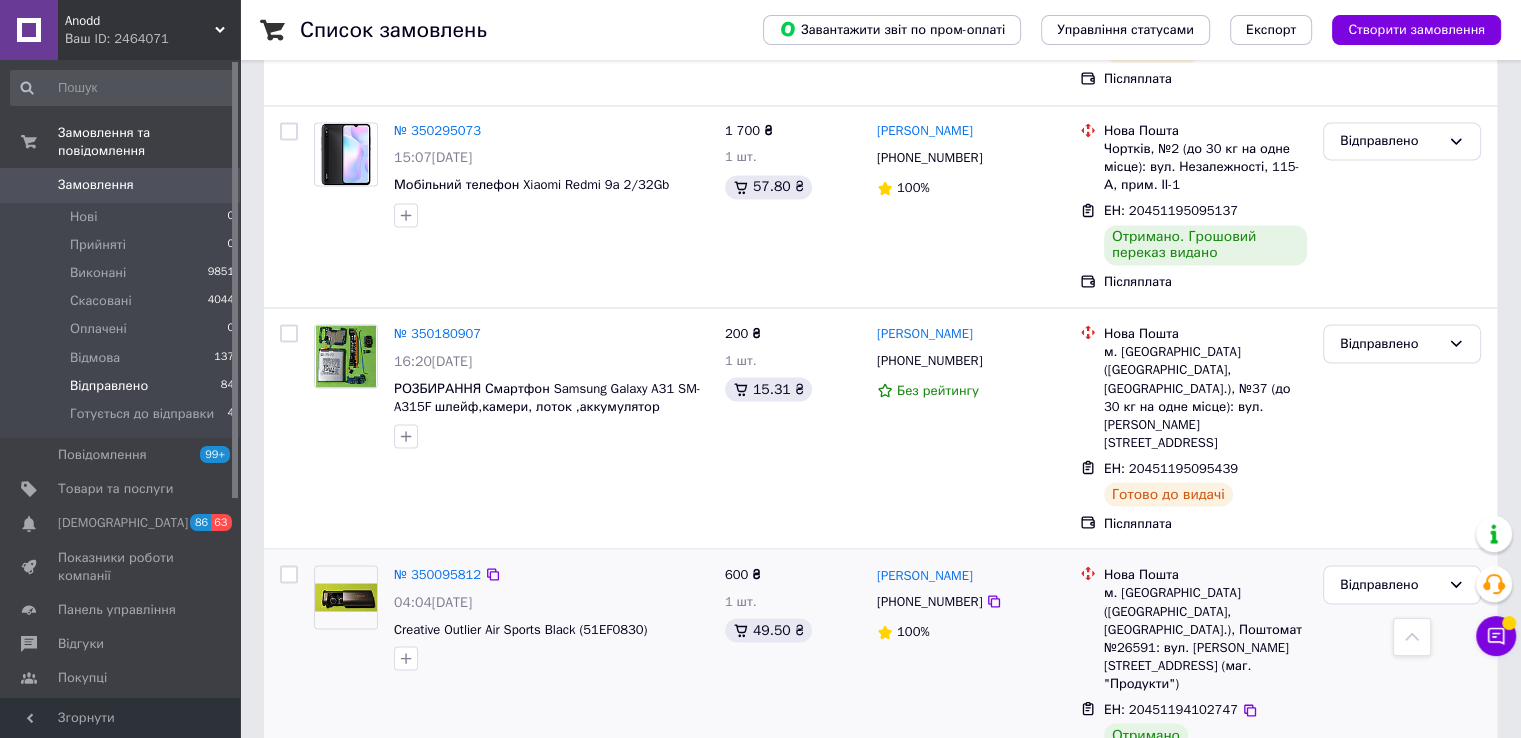 scroll, scrollTop: 3552, scrollLeft: 0, axis: vertical 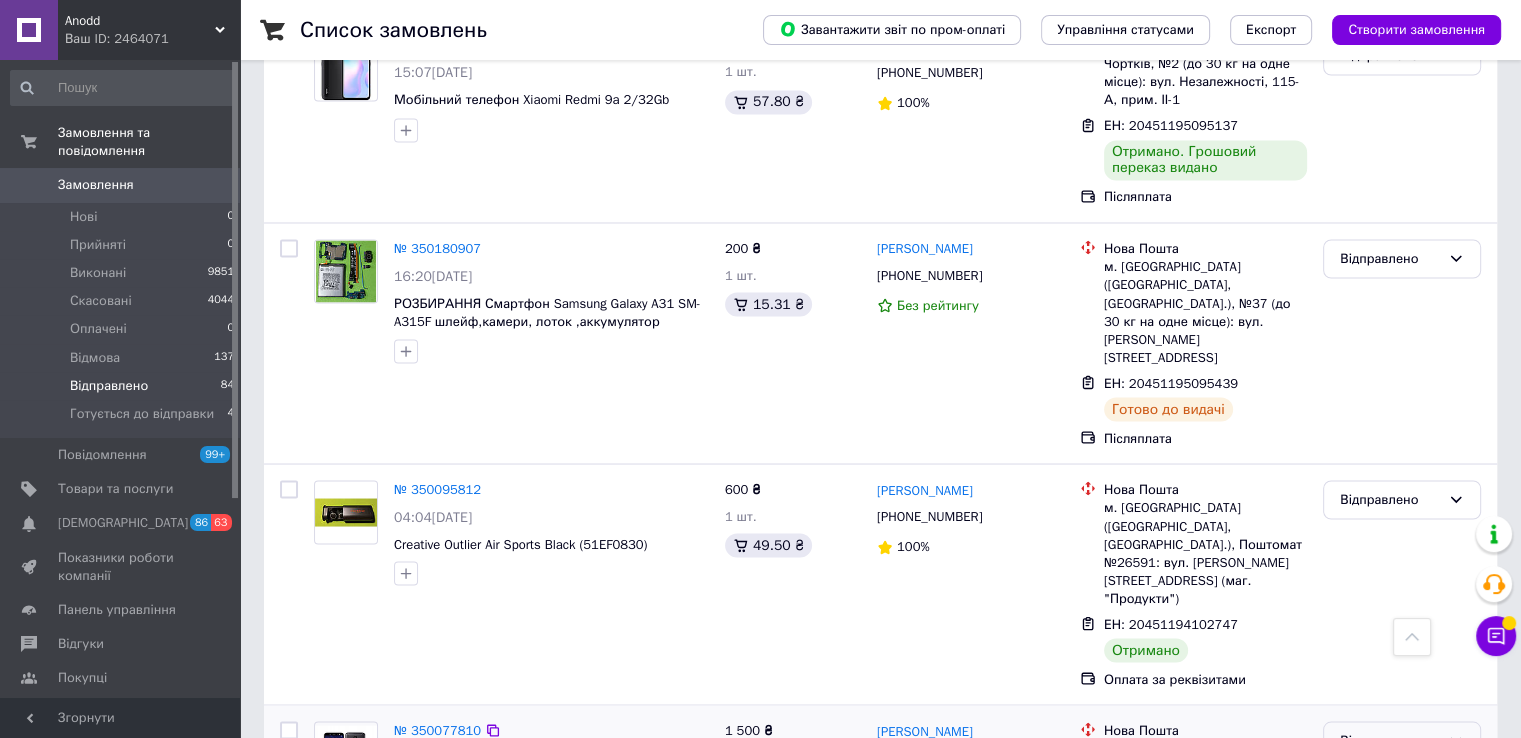 click on "Відправлено" at bounding box center [1390, 740] 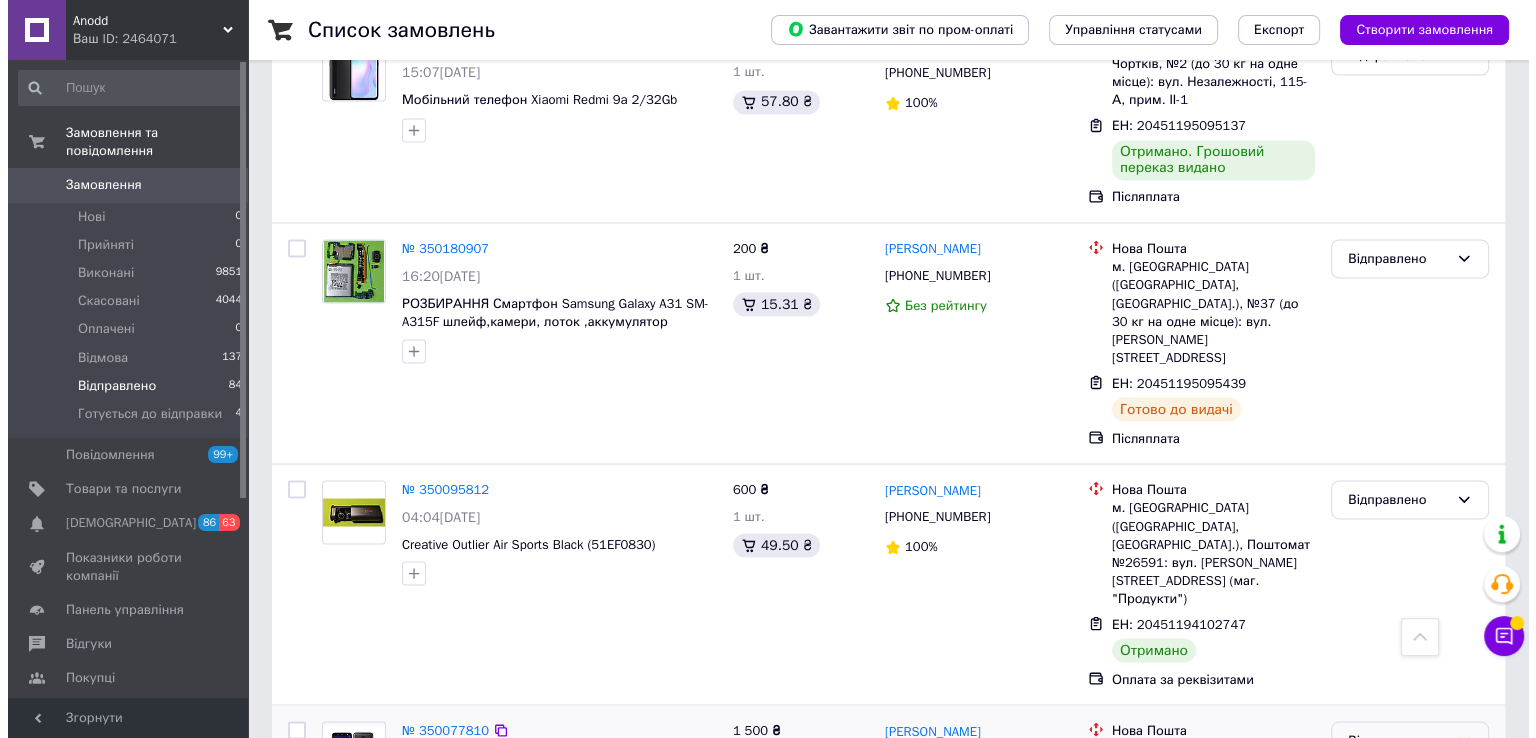 scroll, scrollTop: 74, scrollLeft: 0, axis: vertical 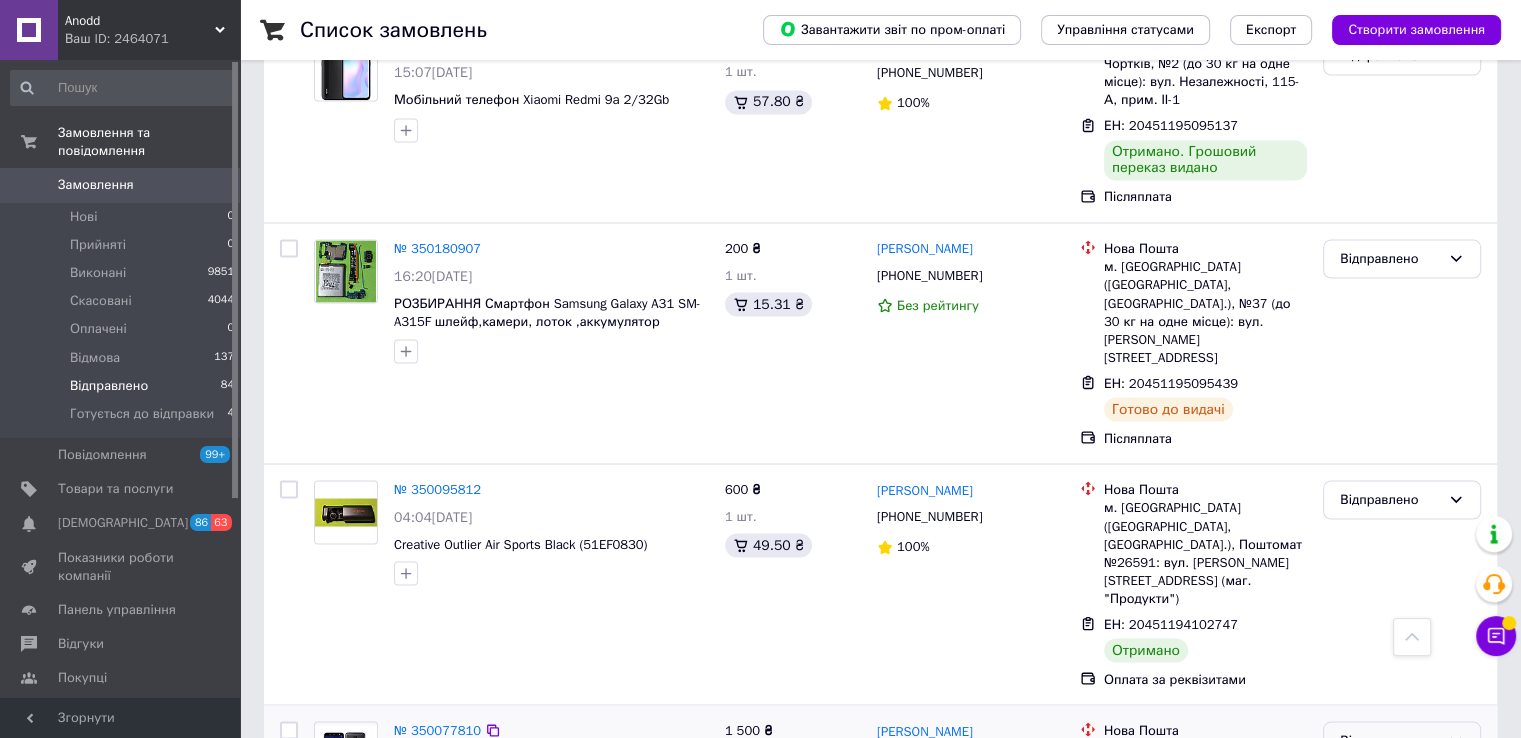 click on "Скасовано" at bounding box center (1402, 781) 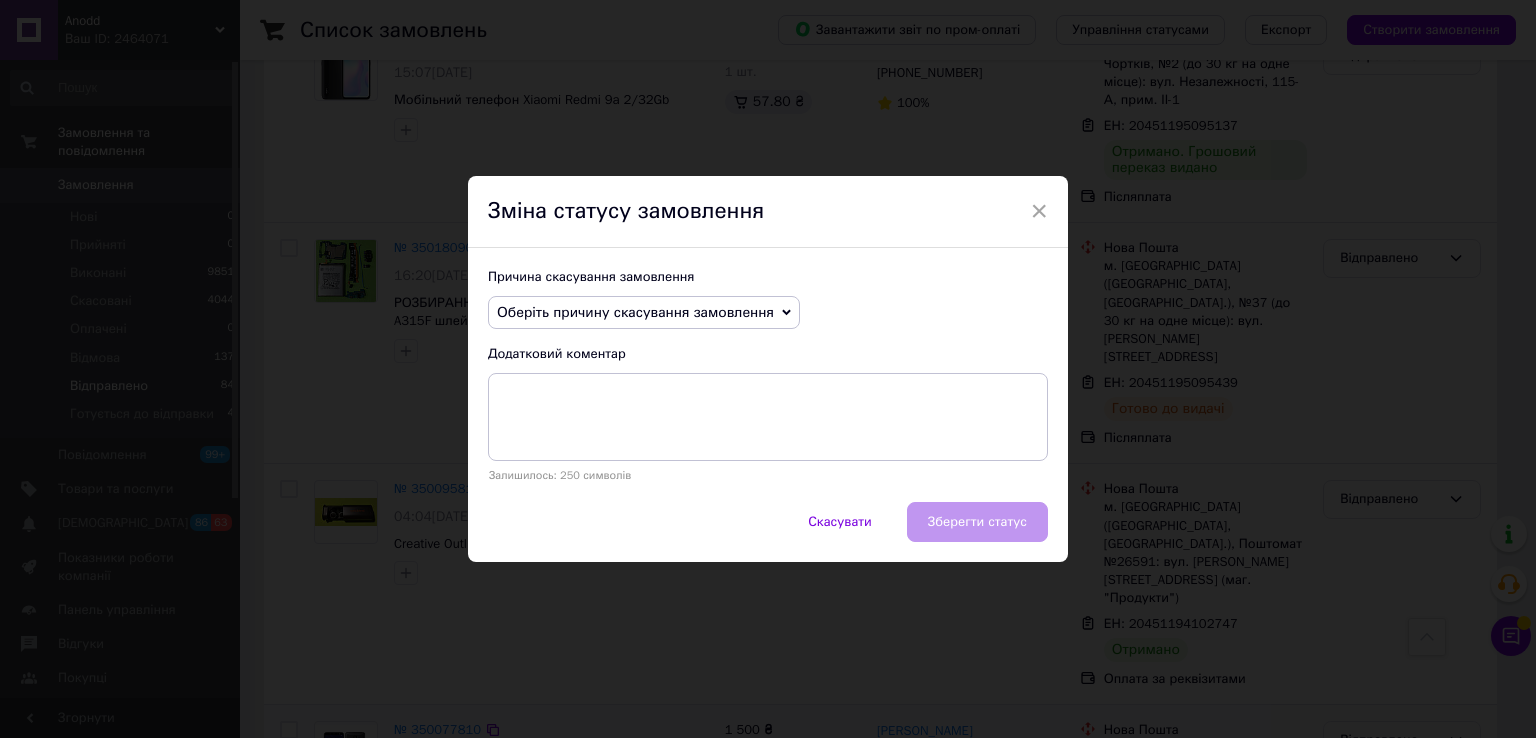click on "Оберіть причину скасування замовлення" at bounding box center [635, 312] 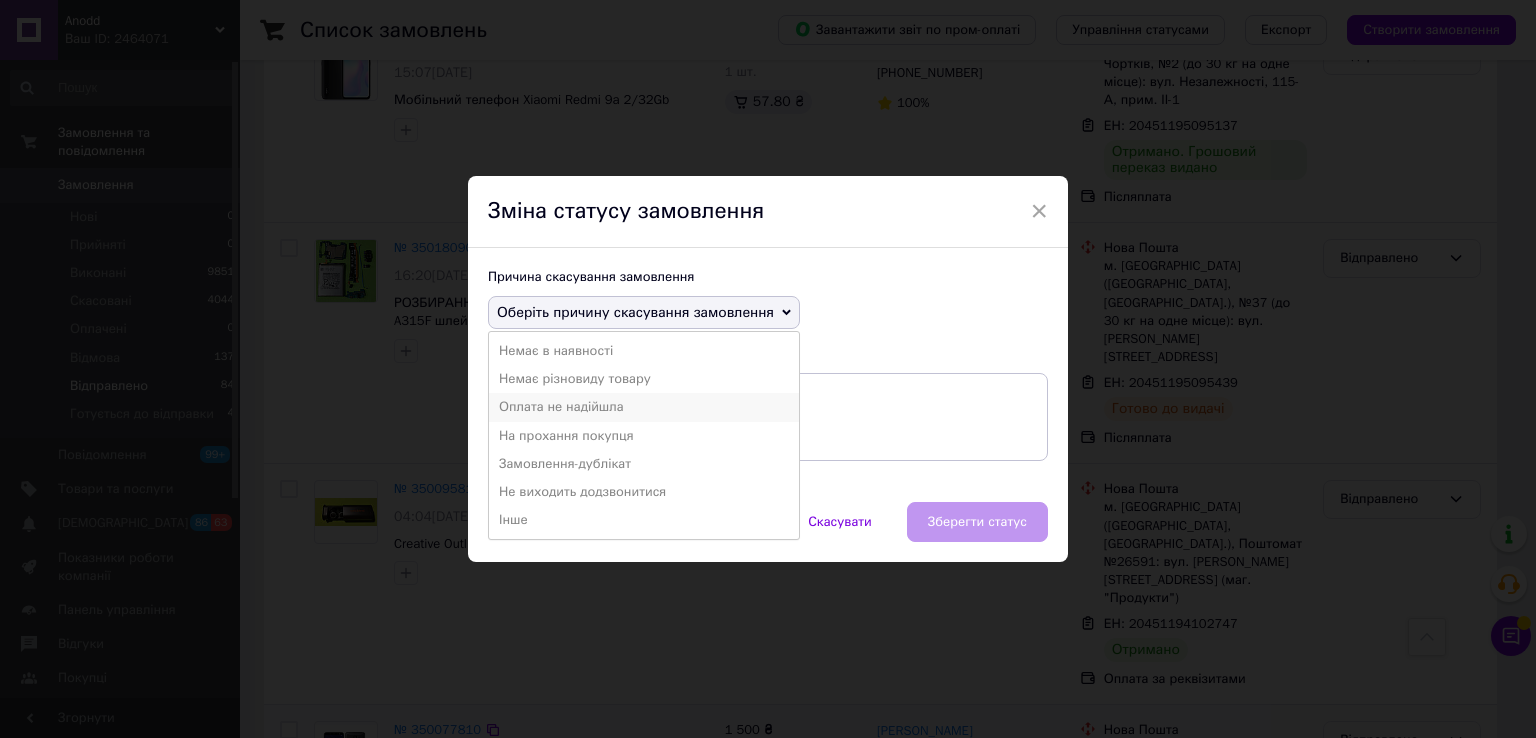 click on "Оплата не надійшла" at bounding box center [644, 407] 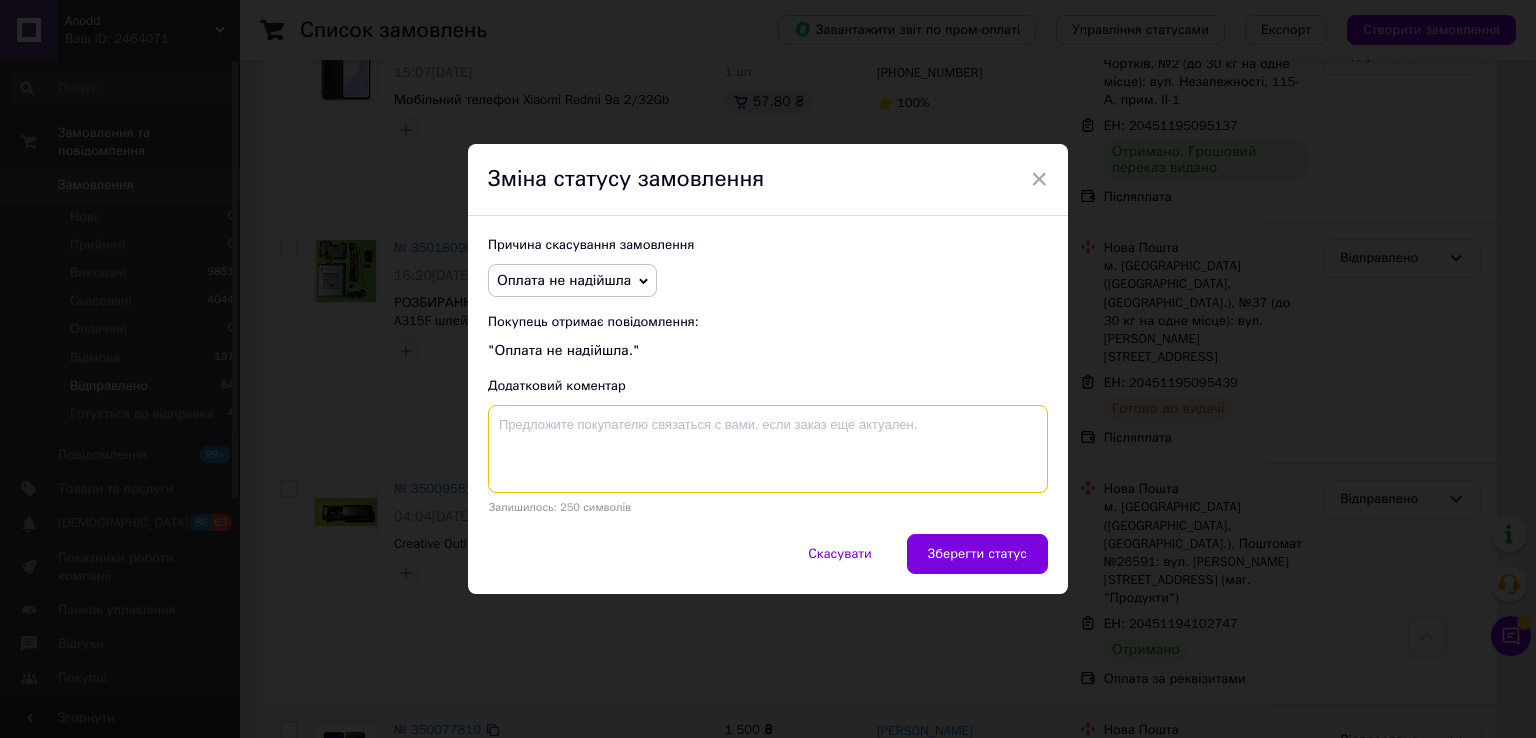 click at bounding box center [768, 449] 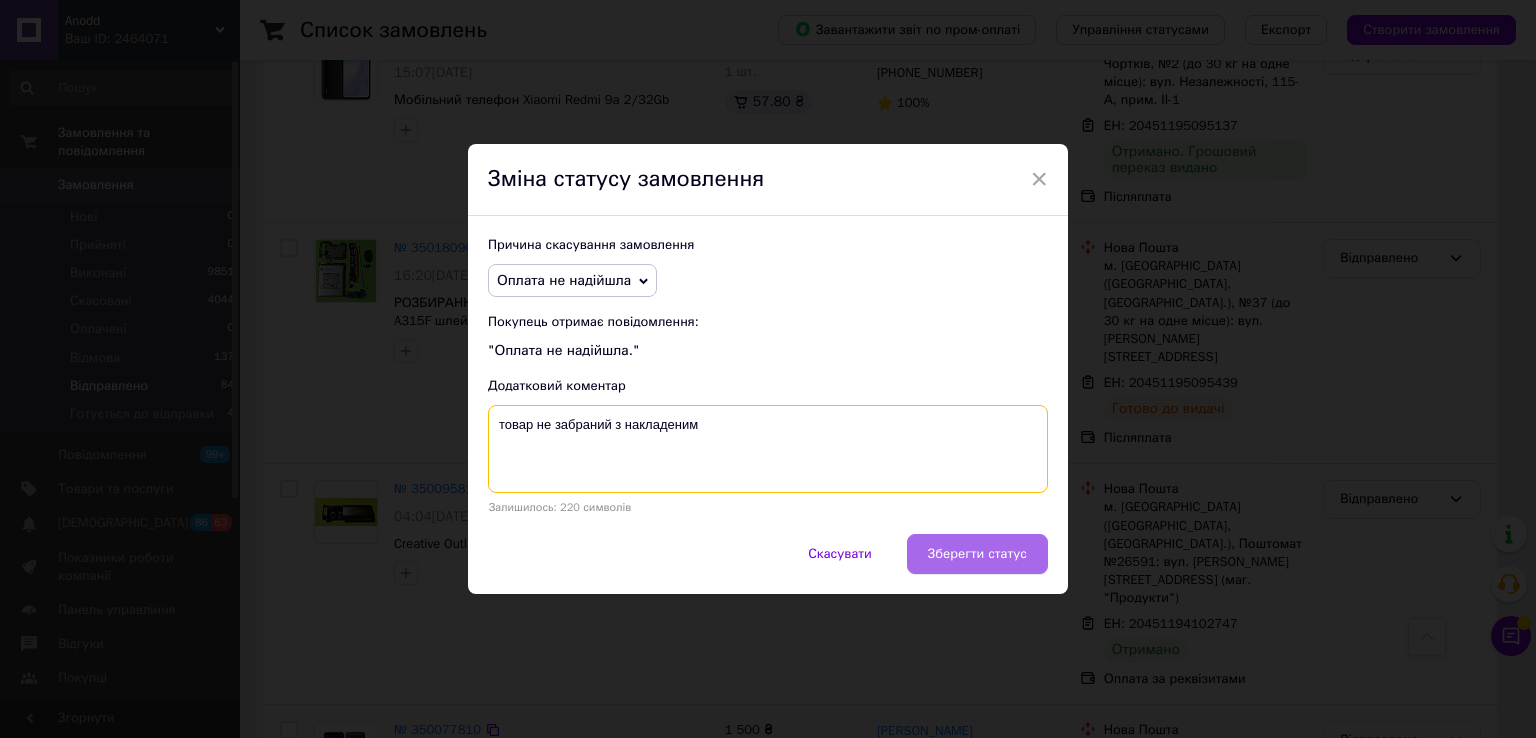 type on "товар не забраний з накладеним" 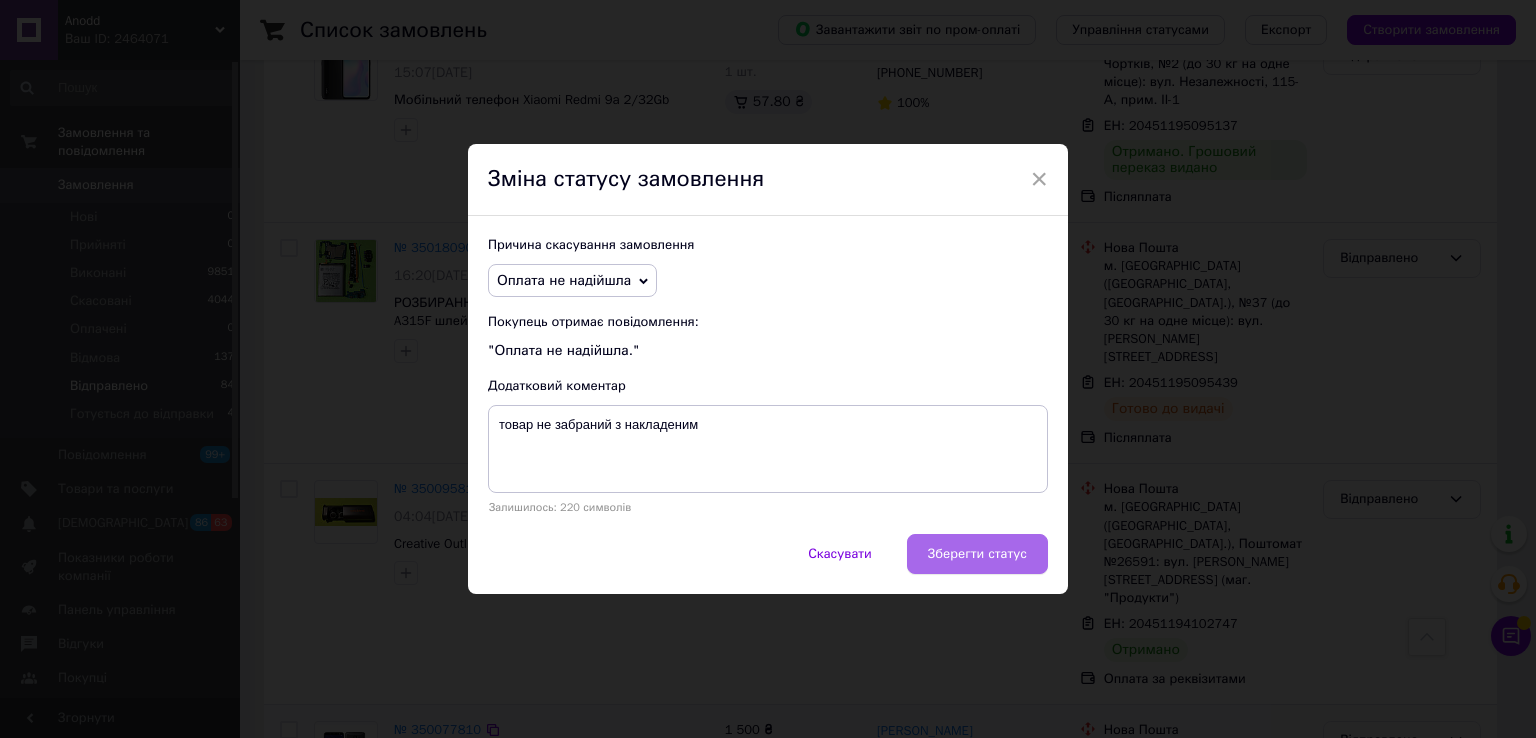 click on "Зберегти статус" at bounding box center [977, 554] 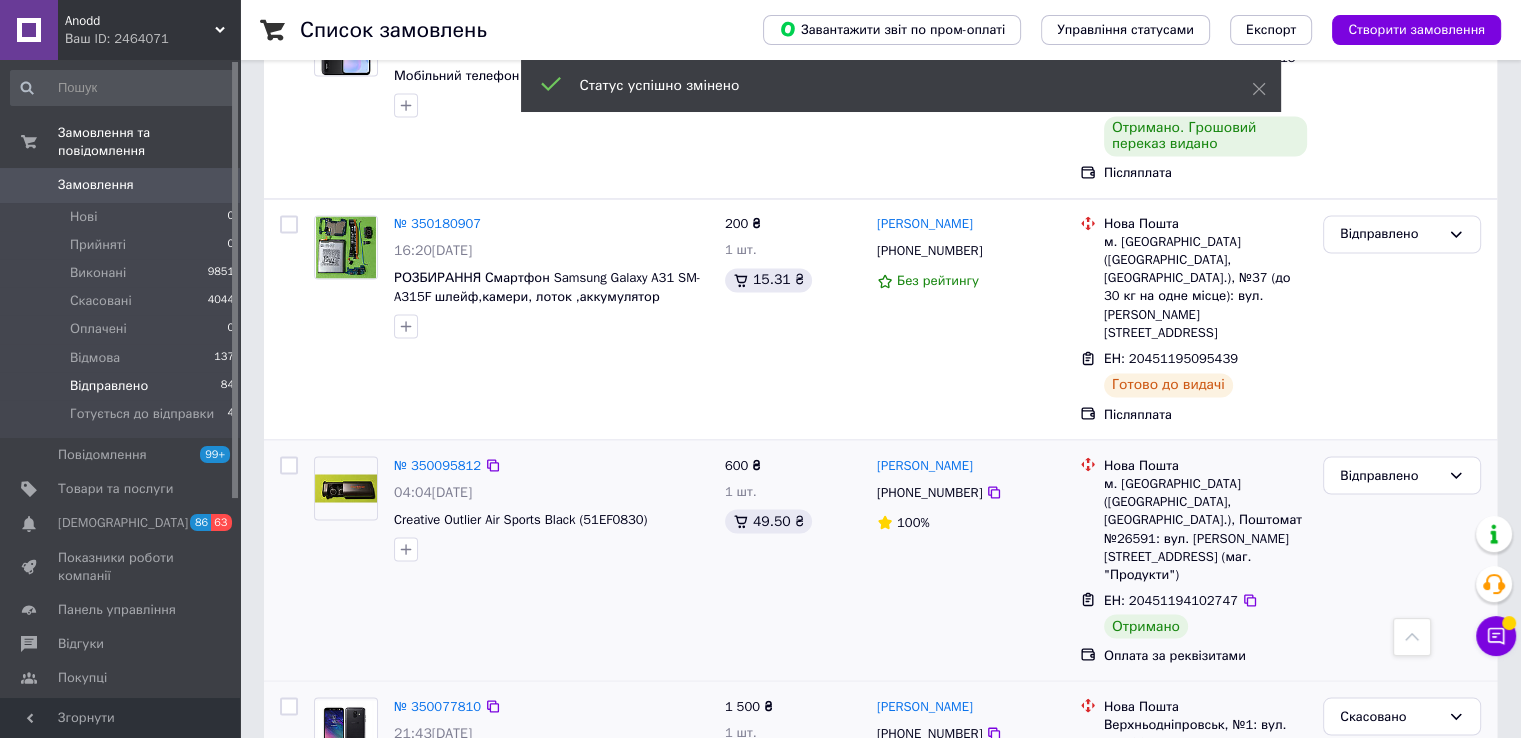 scroll, scrollTop: 3528, scrollLeft: 0, axis: vertical 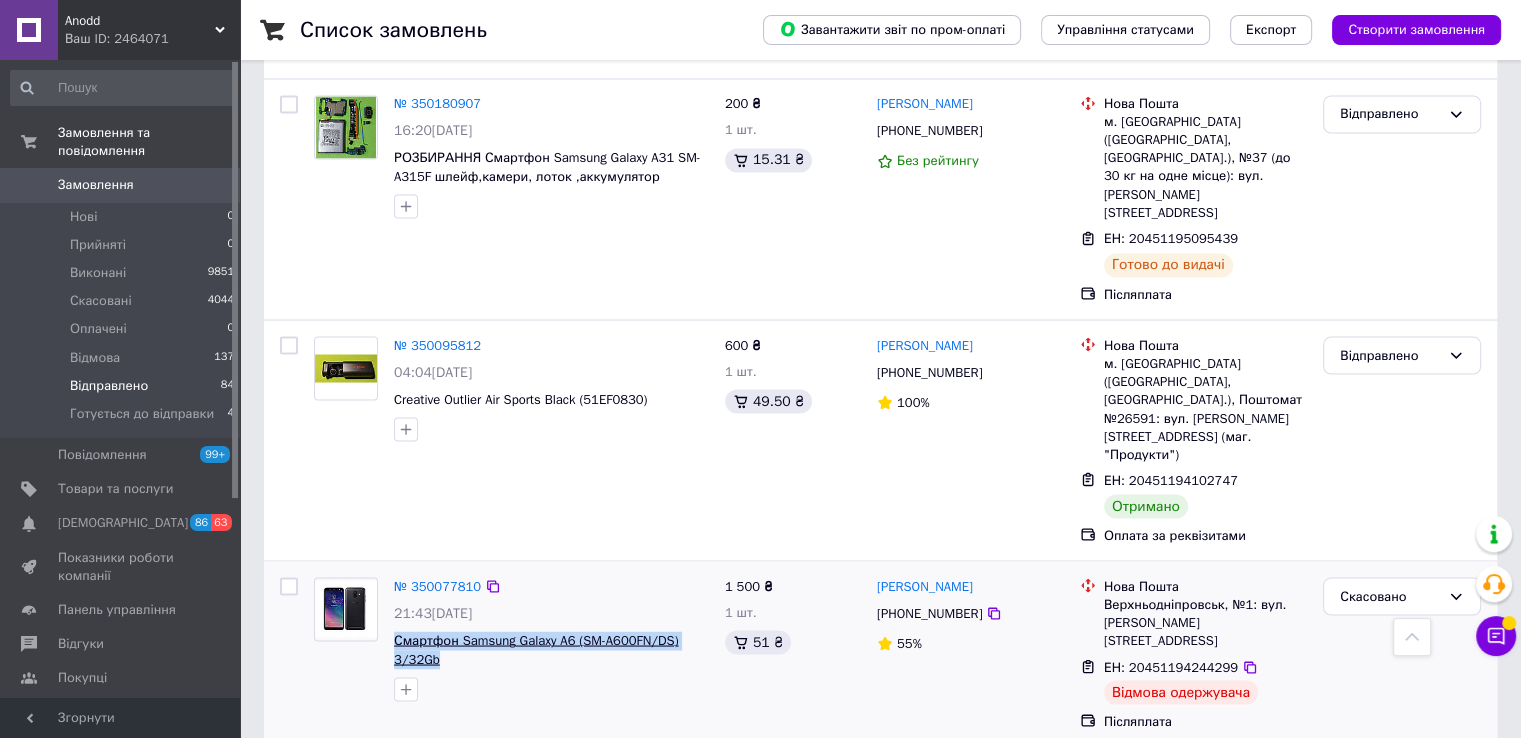 drag, startPoint x: 515, startPoint y: 436, endPoint x: 396, endPoint y: 419, distance: 120.20815 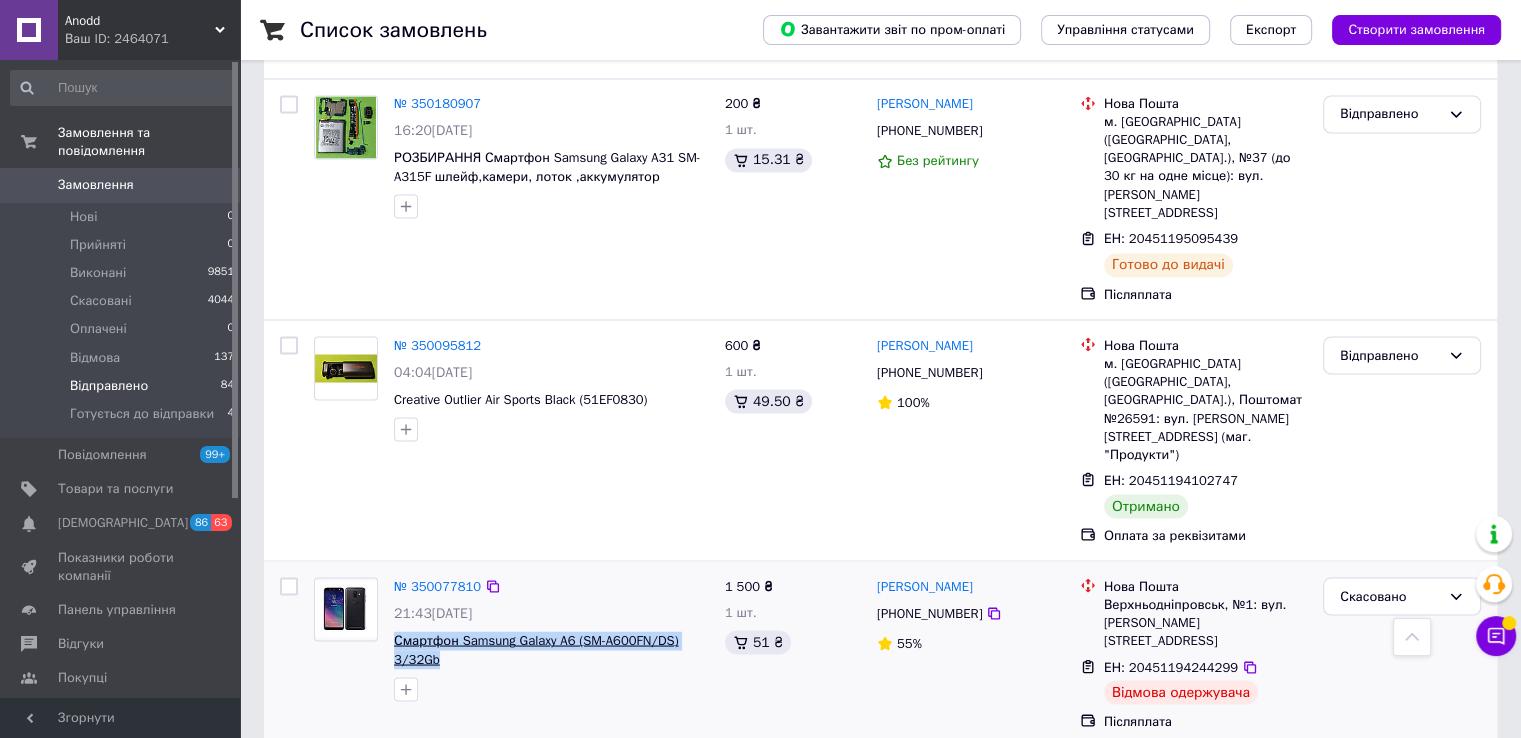 click on "Смартфон Samsung Galaxy A6 (SM-A600FN/DS) 3/32Gb" at bounding box center [551, 649] 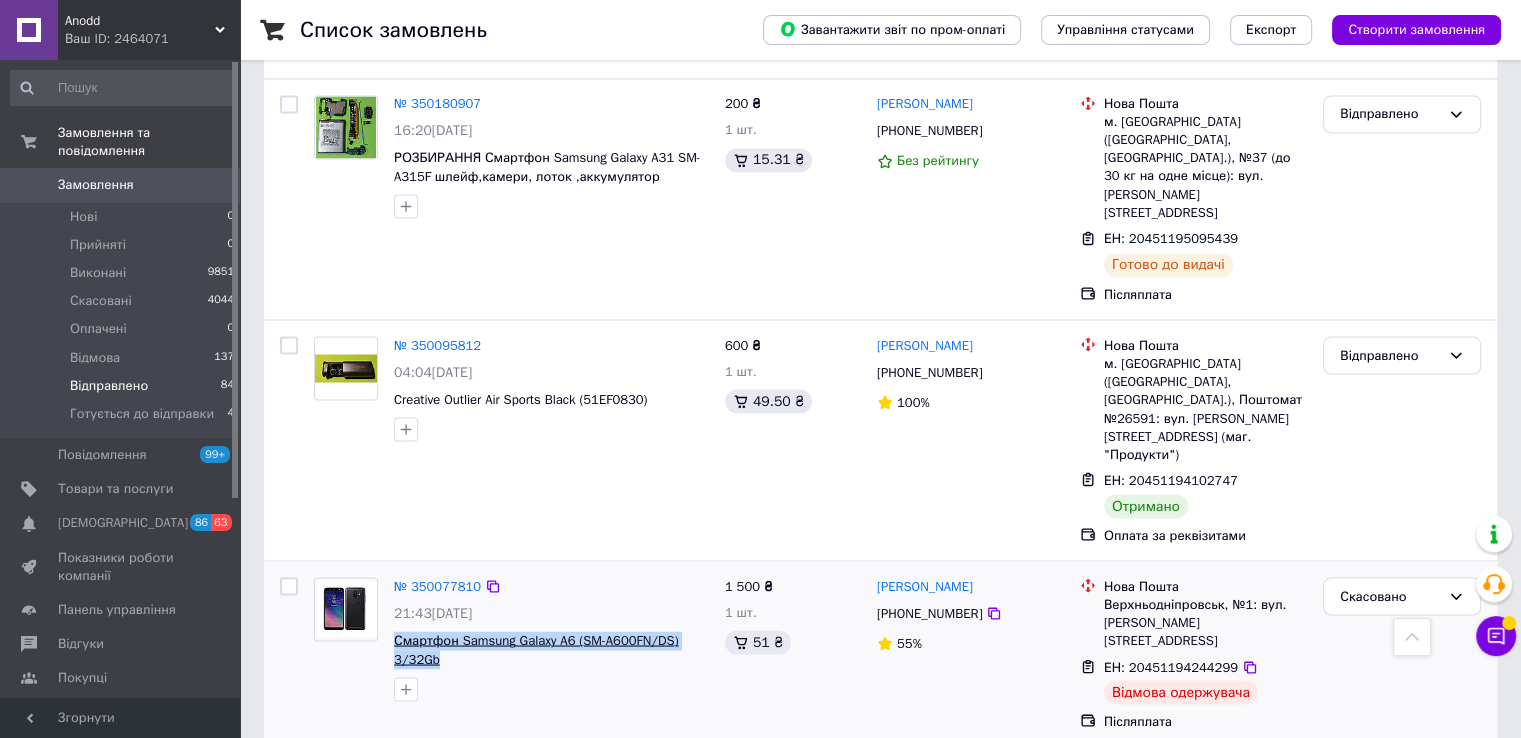 copy on "Смартфон Samsung Galaxy A6 (SM-A600FN/DS) 3/32Gb" 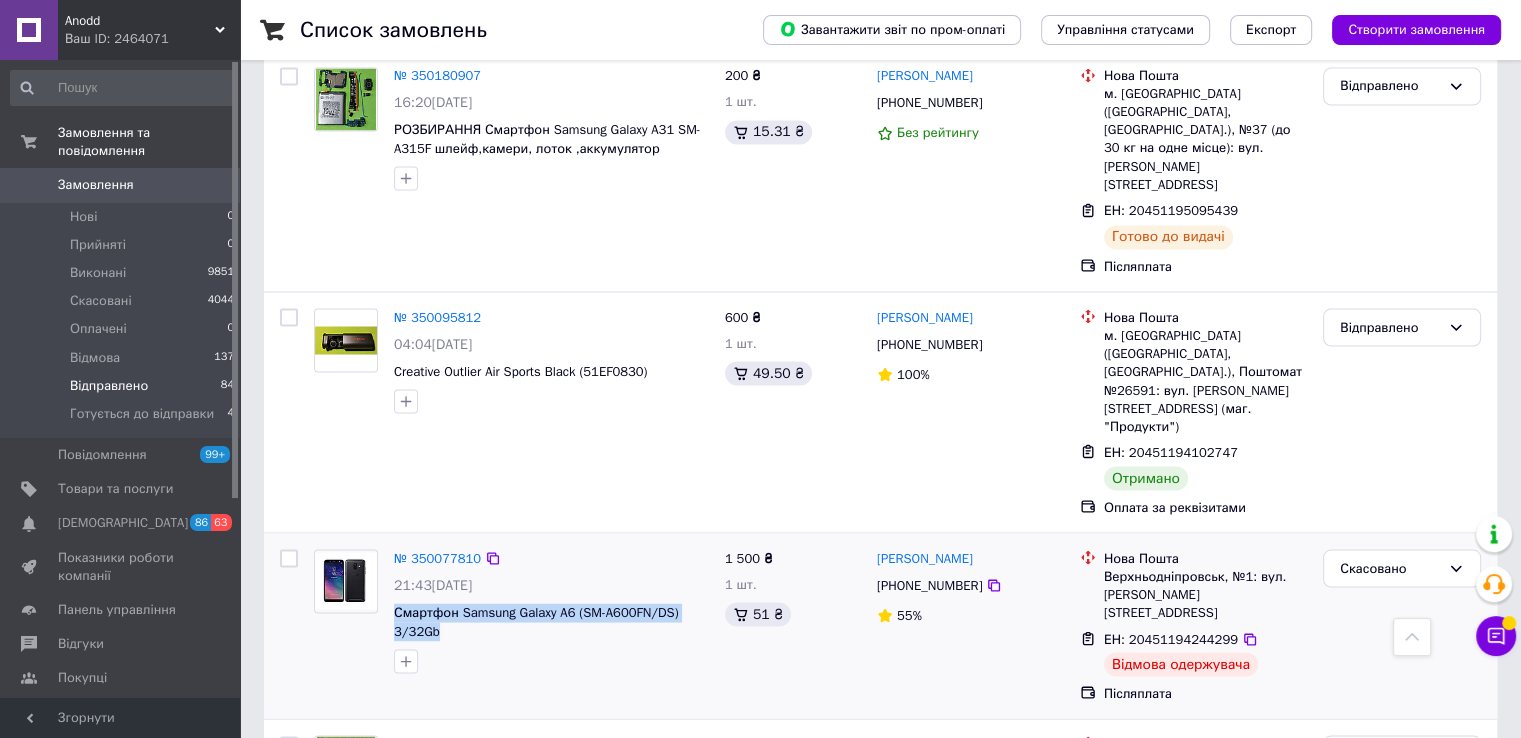 scroll, scrollTop: 3572, scrollLeft: 0, axis: vertical 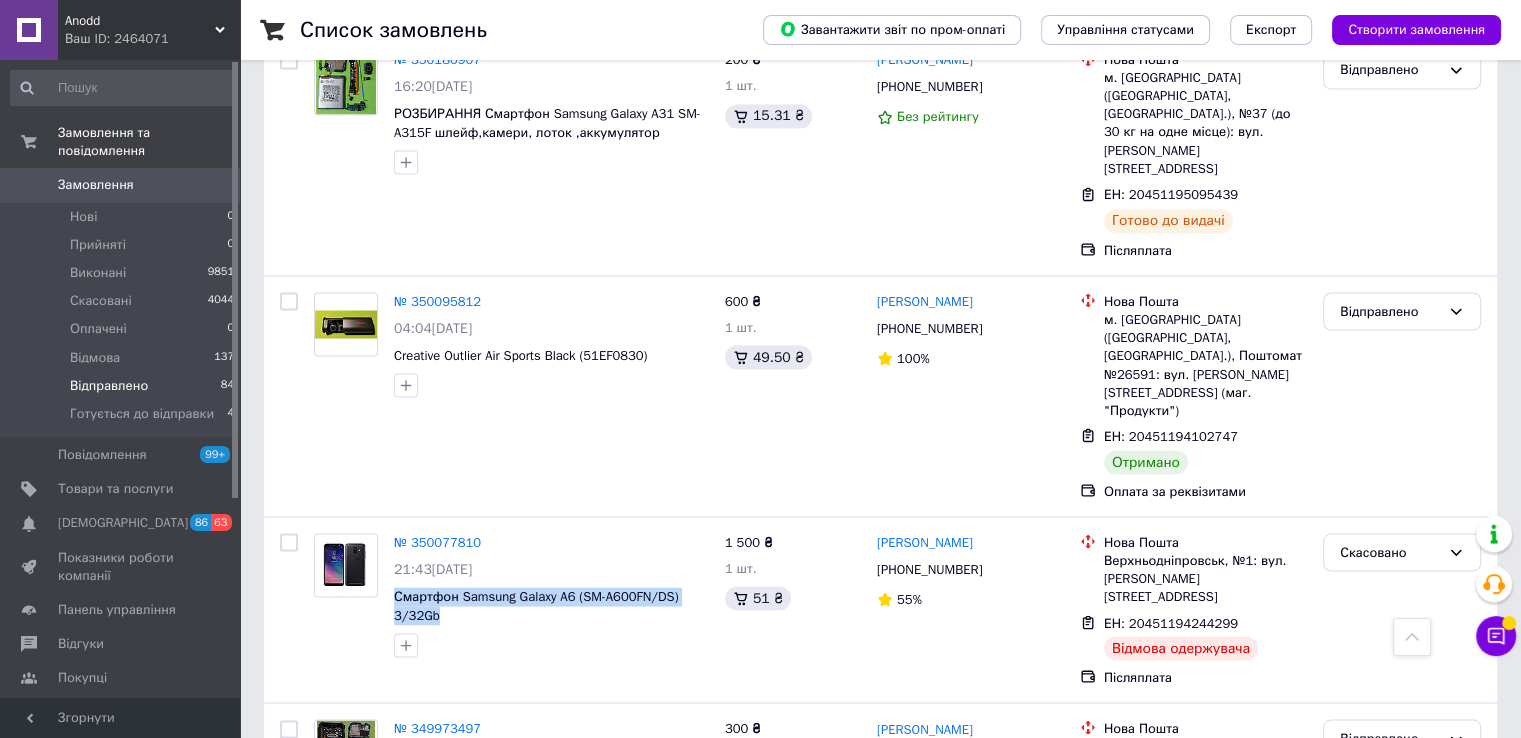 click on "3" at bounding box center (494, 936) 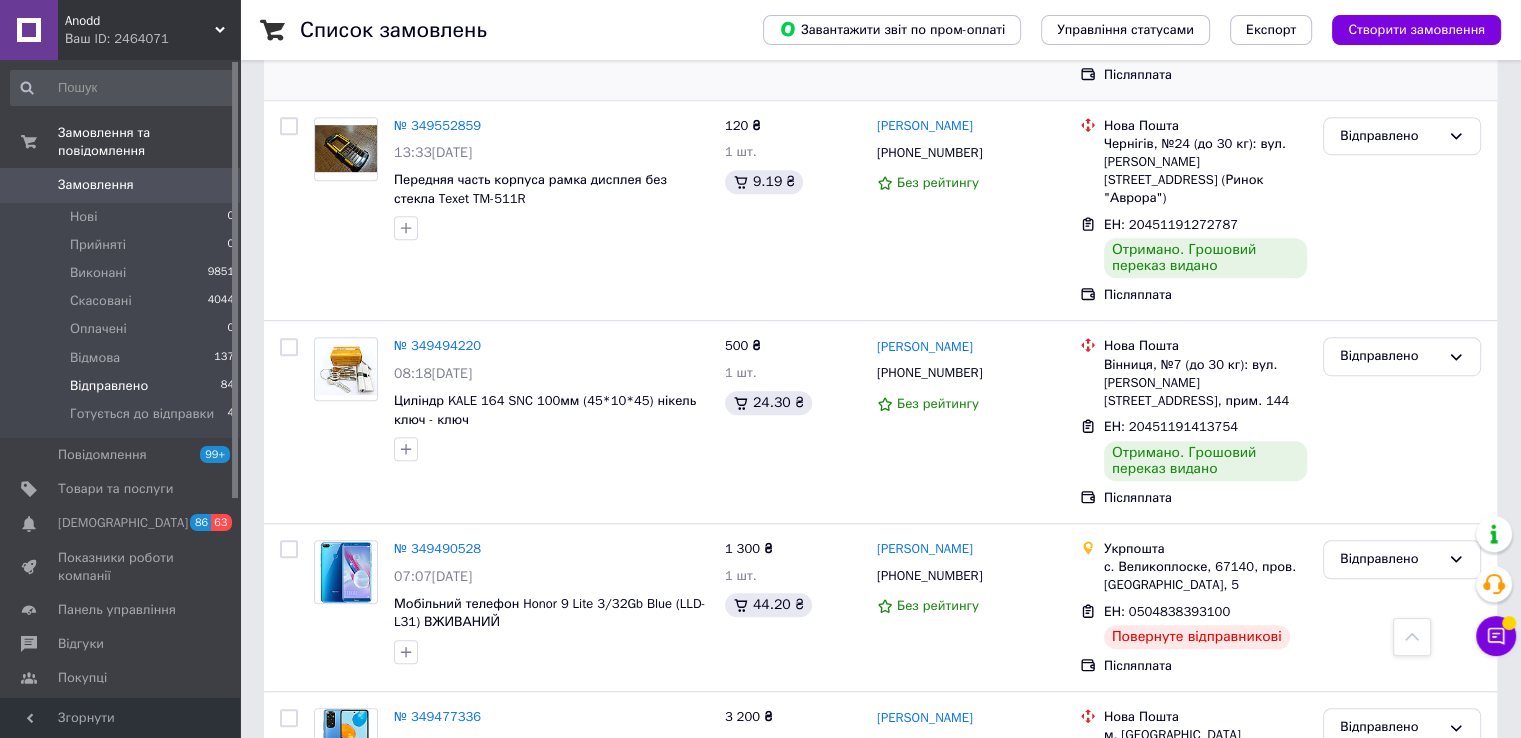 scroll, scrollTop: 1200, scrollLeft: 0, axis: vertical 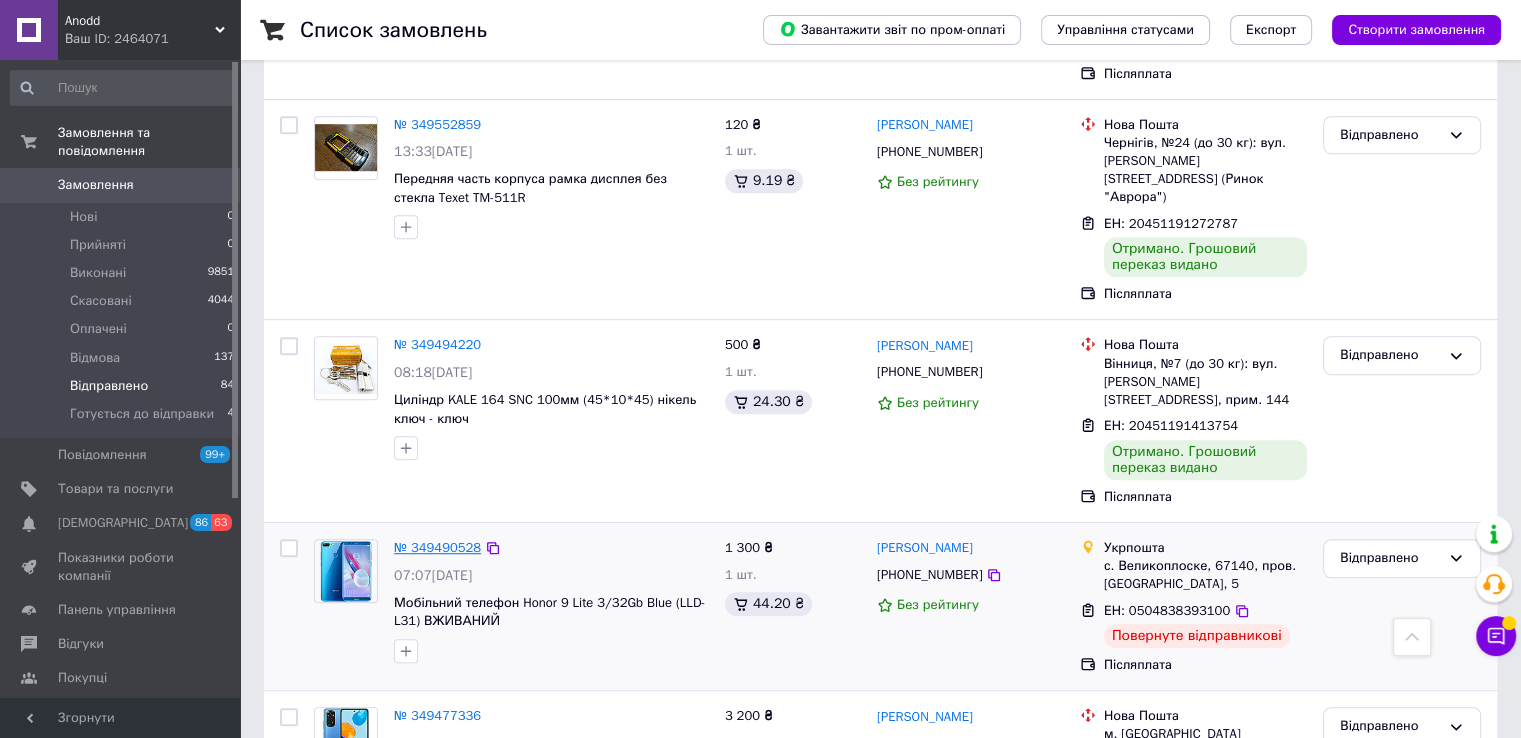 click on "№ 349490528" at bounding box center (437, 547) 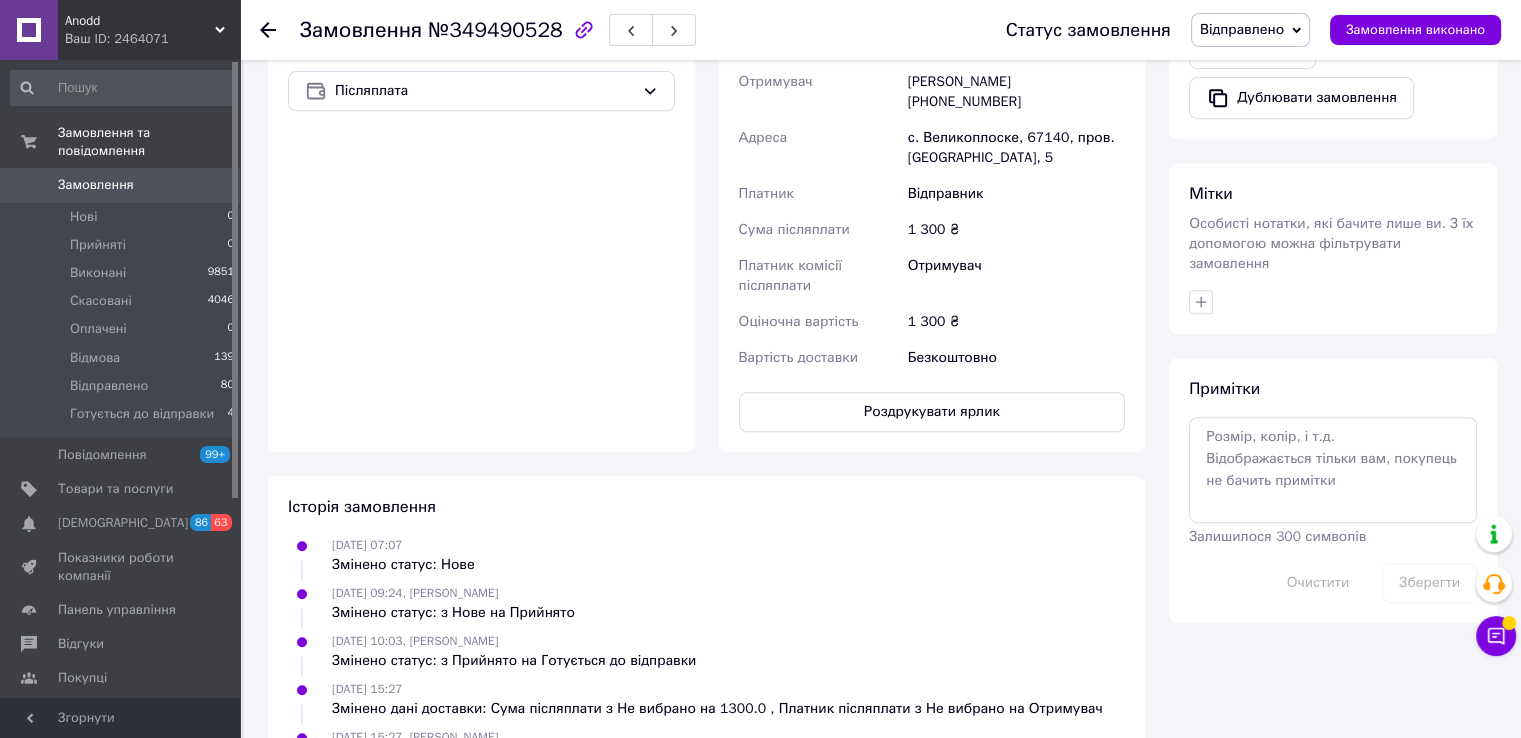 scroll, scrollTop: 364, scrollLeft: 0, axis: vertical 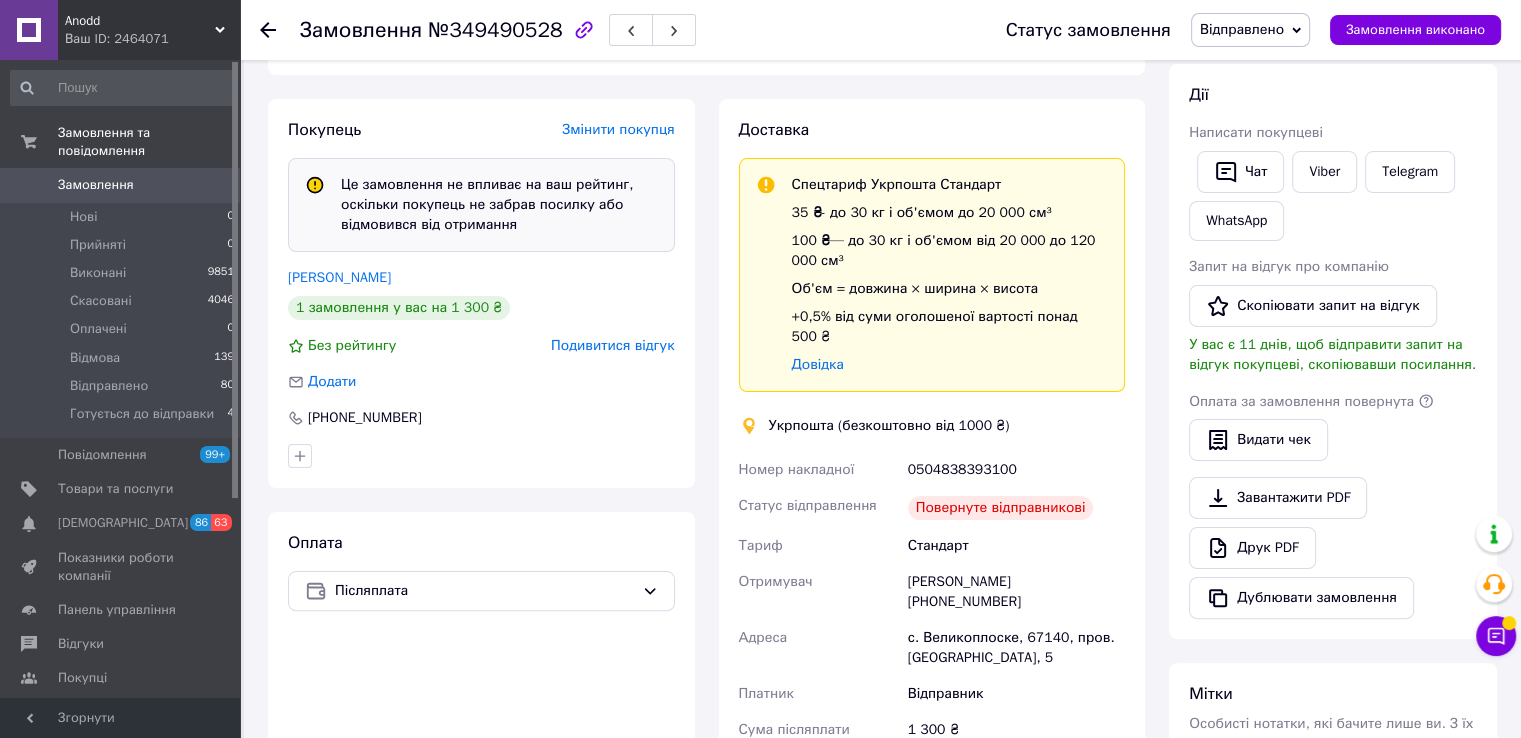 drag, startPoint x: 491, startPoint y: 493, endPoint x: 500, endPoint y: 468, distance: 26.57066 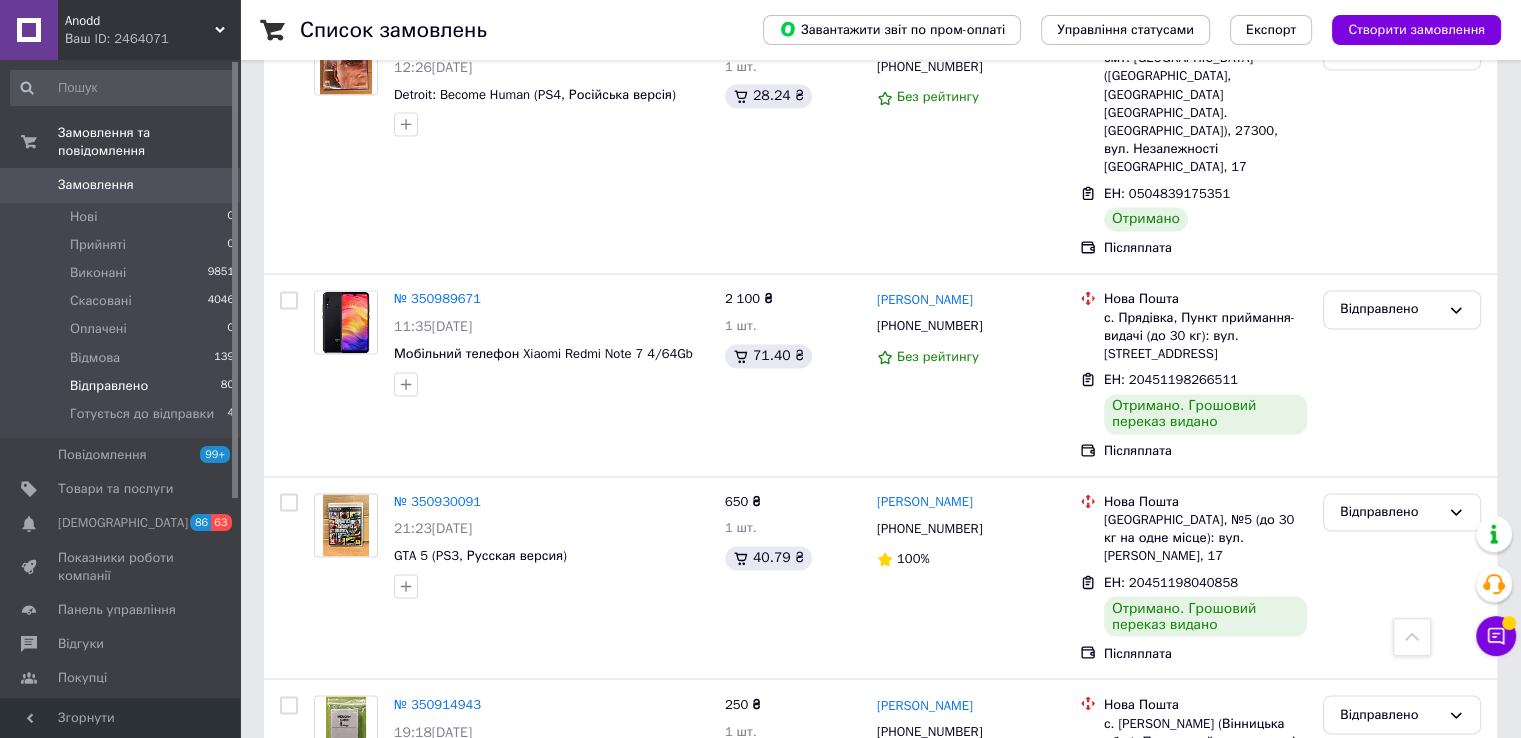 scroll, scrollTop: 3398, scrollLeft: 0, axis: vertical 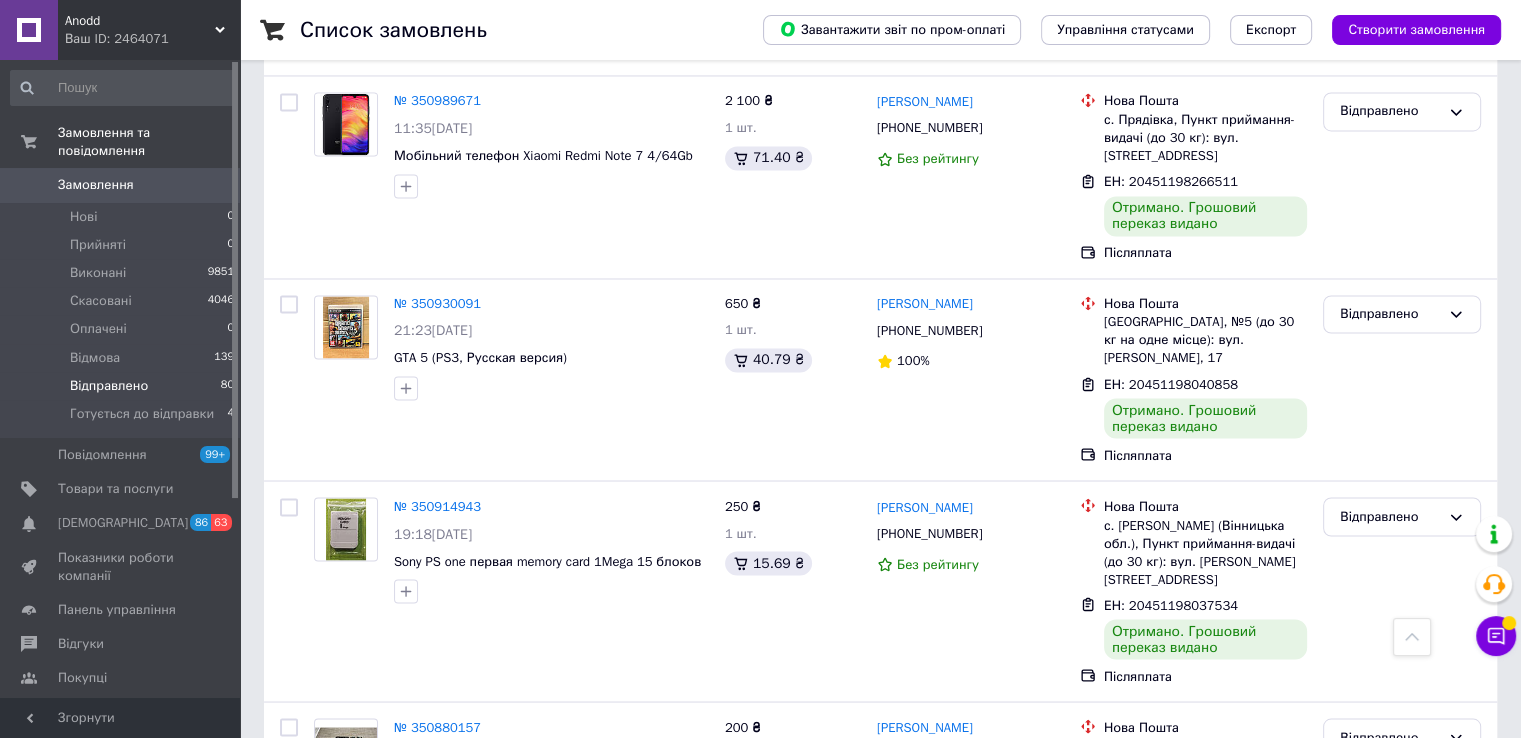 click on "3" at bounding box center [371, 949] 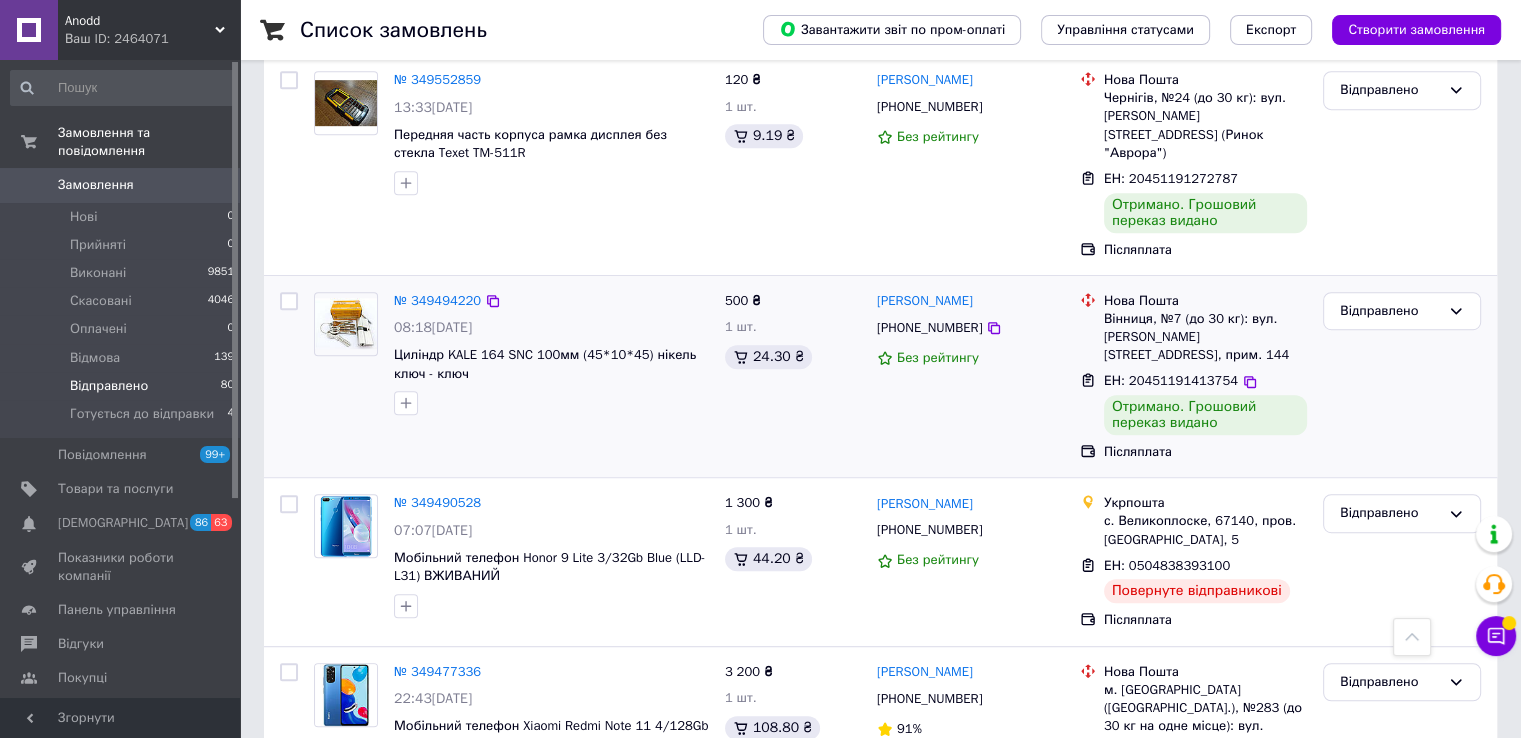scroll, scrollTop: 1100, scrollLeft: 0, axis: vertical 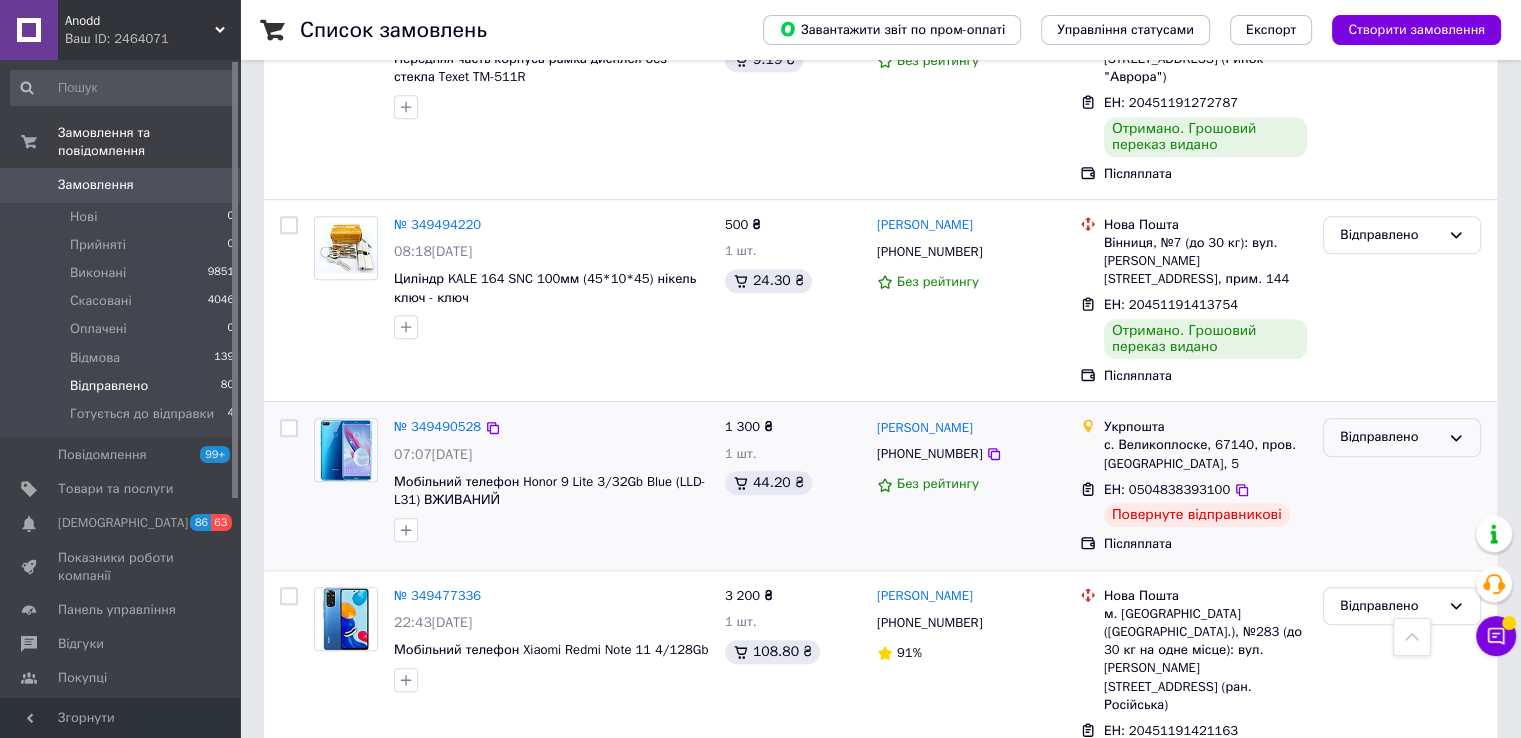 click on "Відправлено" at bounding box center (1390, 437) 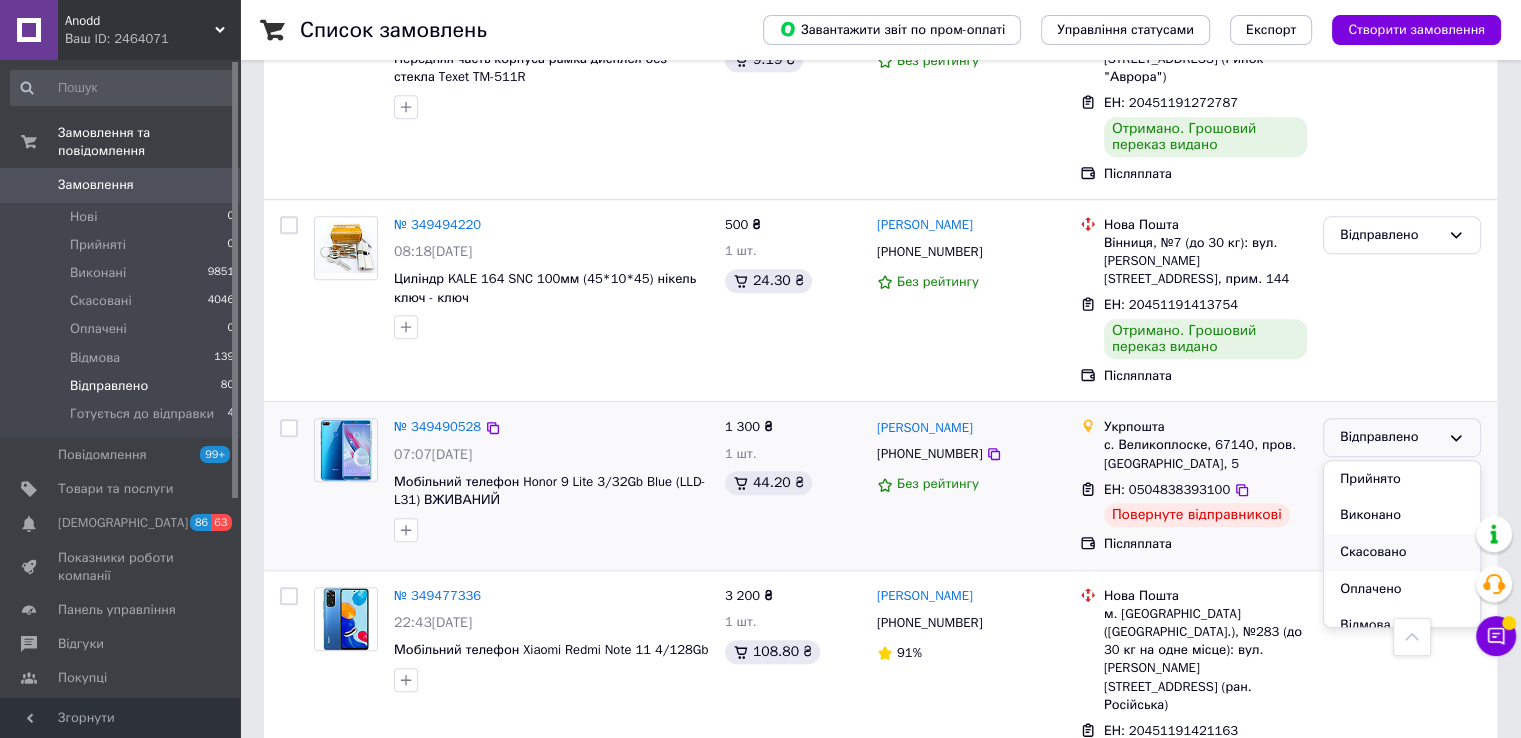 click on "Скасовано" at bounding box center [1402, 552] 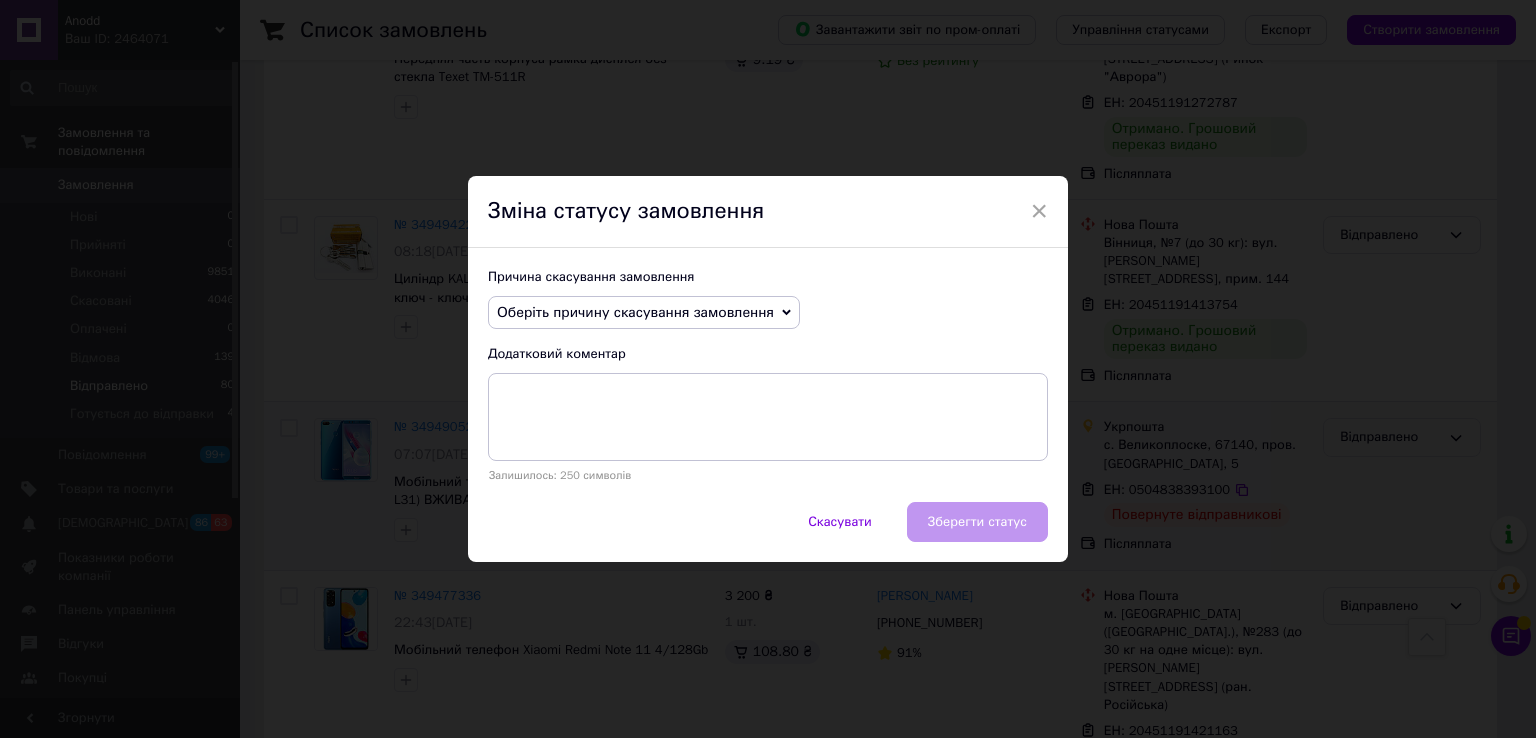 click on "Оберіть причину скасування замовлення" at bounding box center [644, 313] 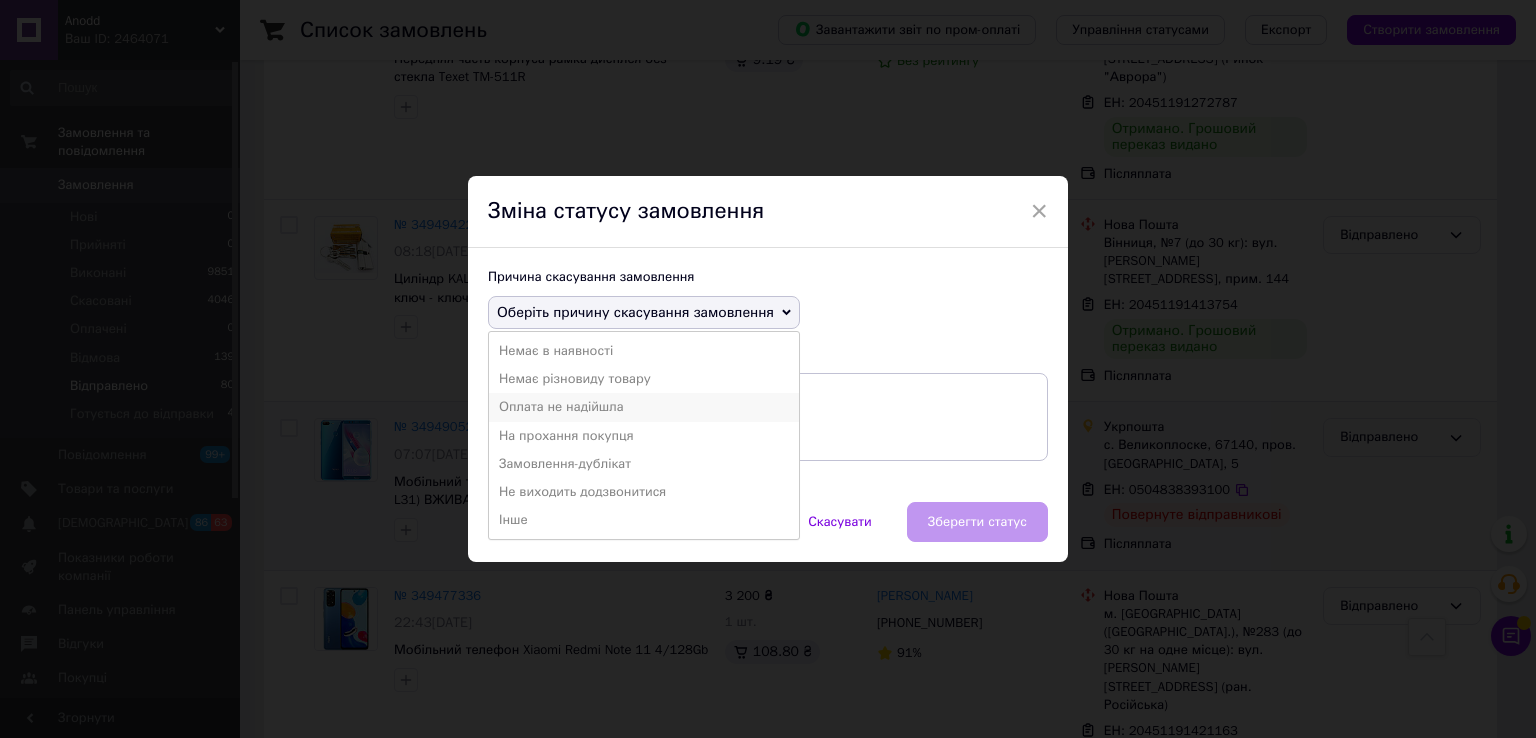 click on "Оплата не надійшла" at bounding box center [644, 407] 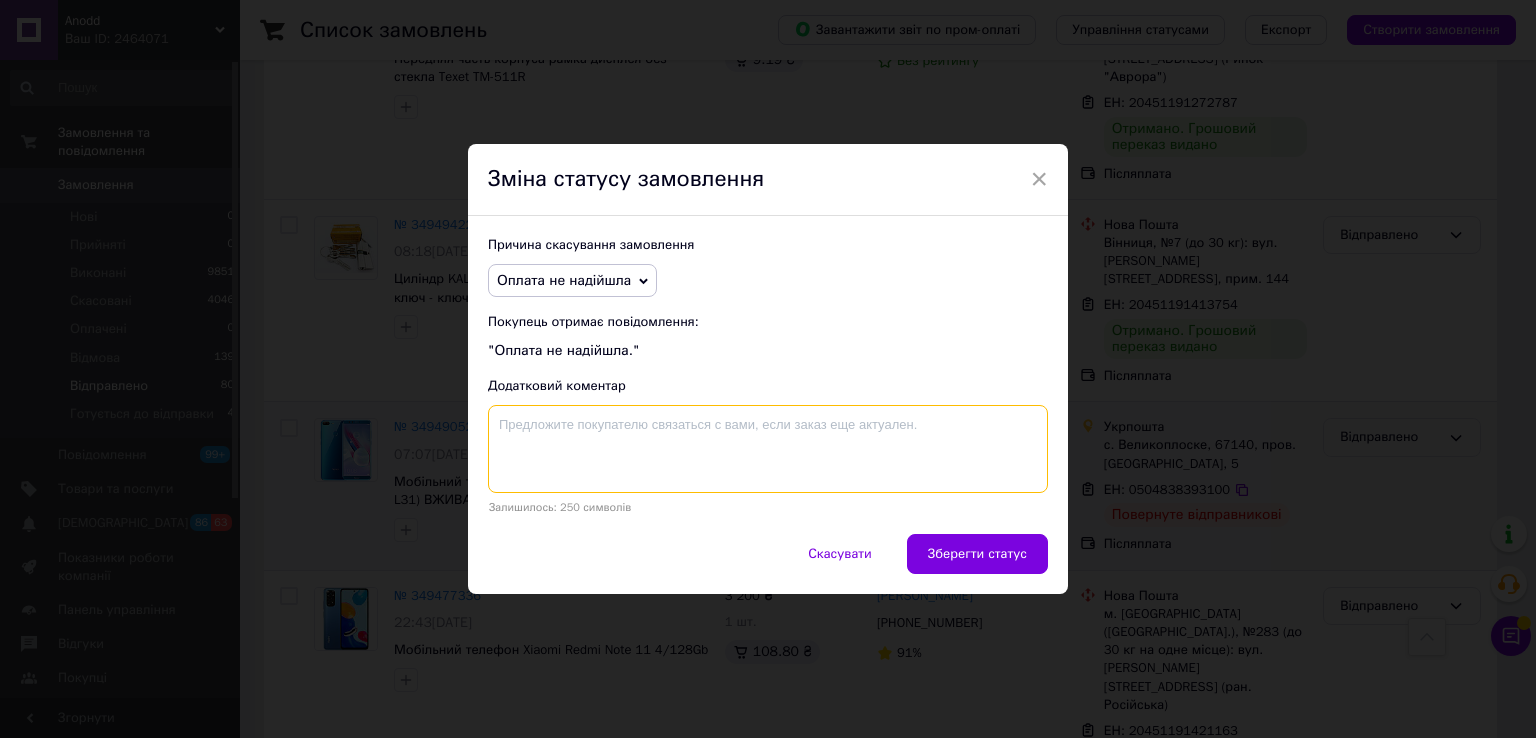 click at bounding box center (768, 449) 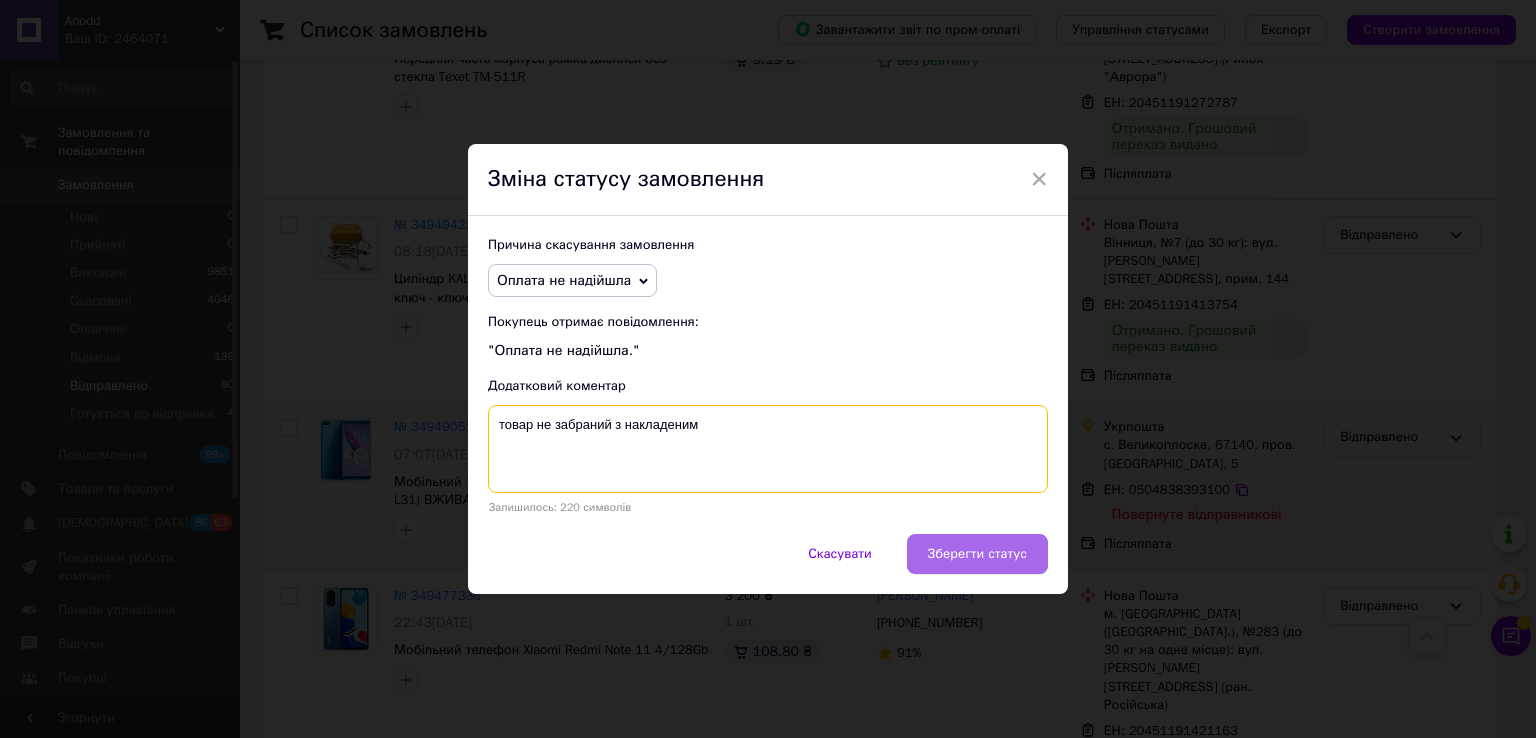 type on "товар не забраний з накладеним" 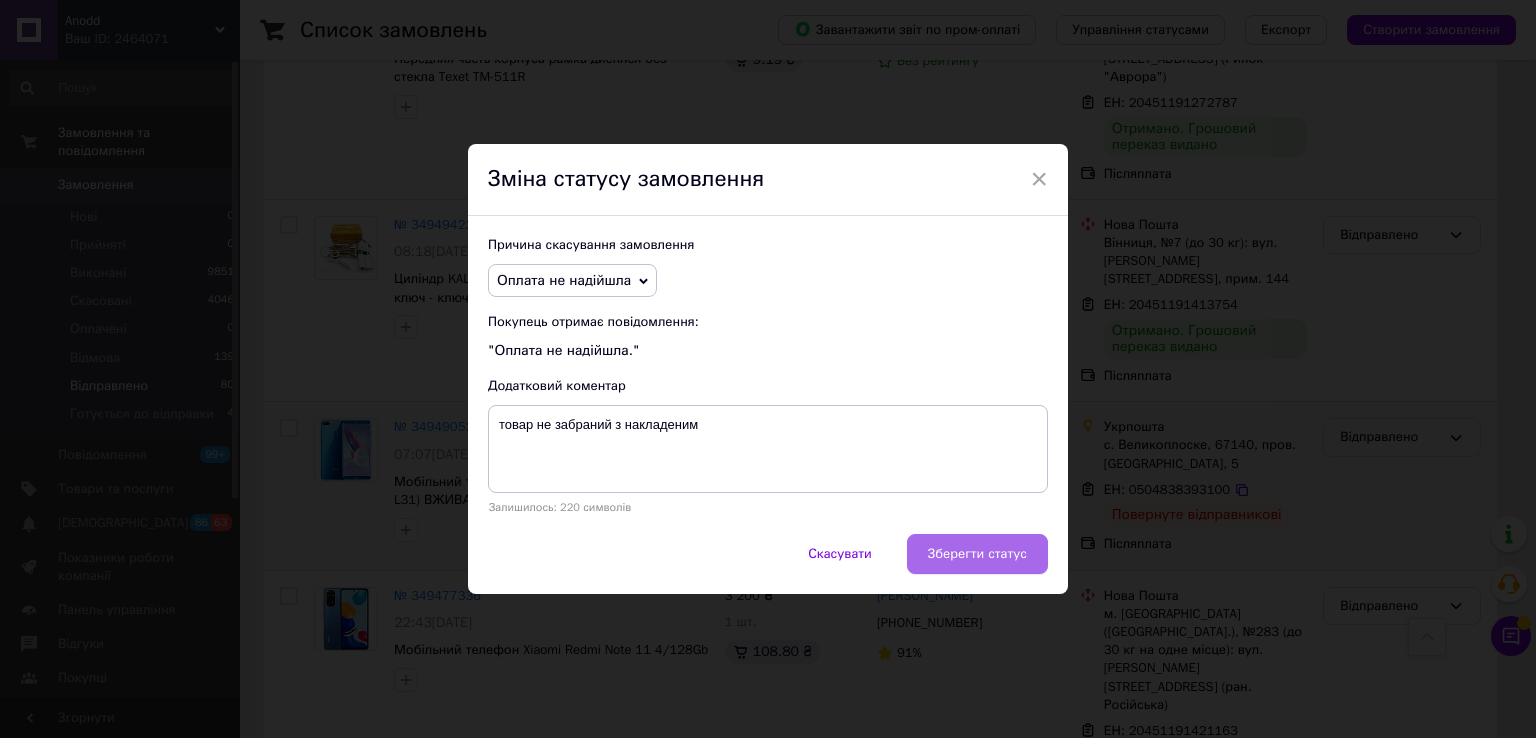 click on "Зберегти статус" at bounding box center (977, 554) 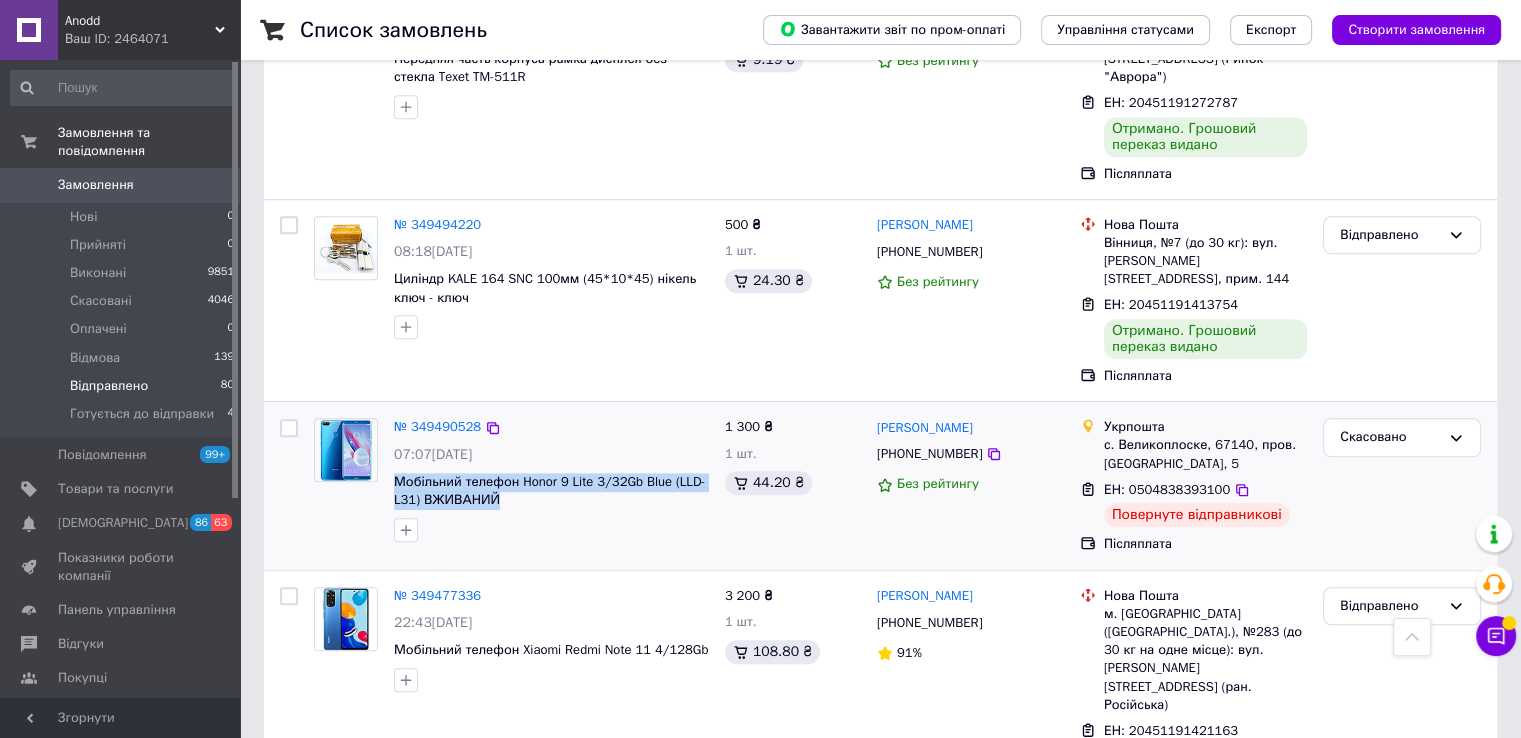 drag, startPoint x: 506, startPoint y: 442, endPoint x: 387, endPoint y: 422, distance: 120.66897 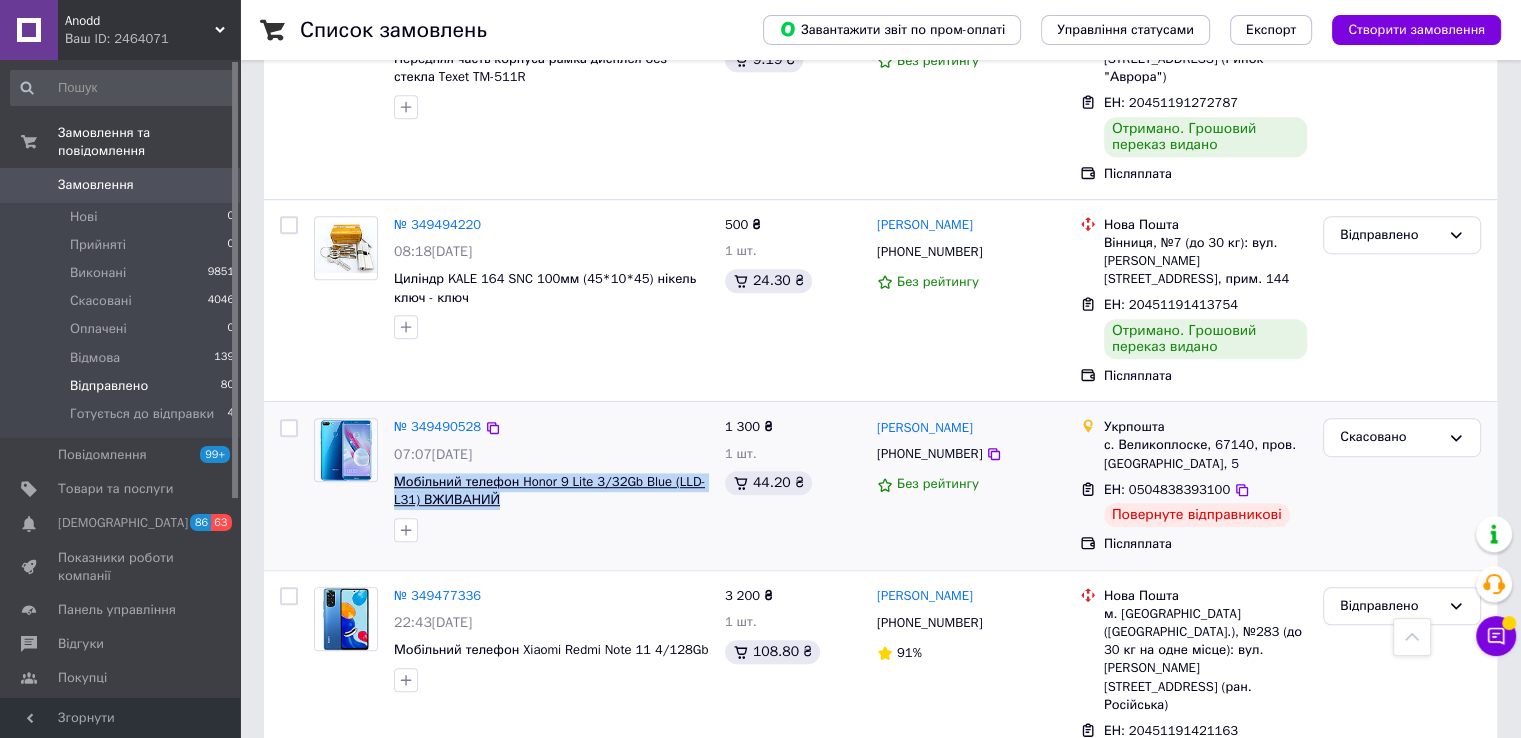 copy on "Мобільний телефон Honor 9 Lite 3/32Gb Blue (LLD-L31) ВЖИВАНИЙ" 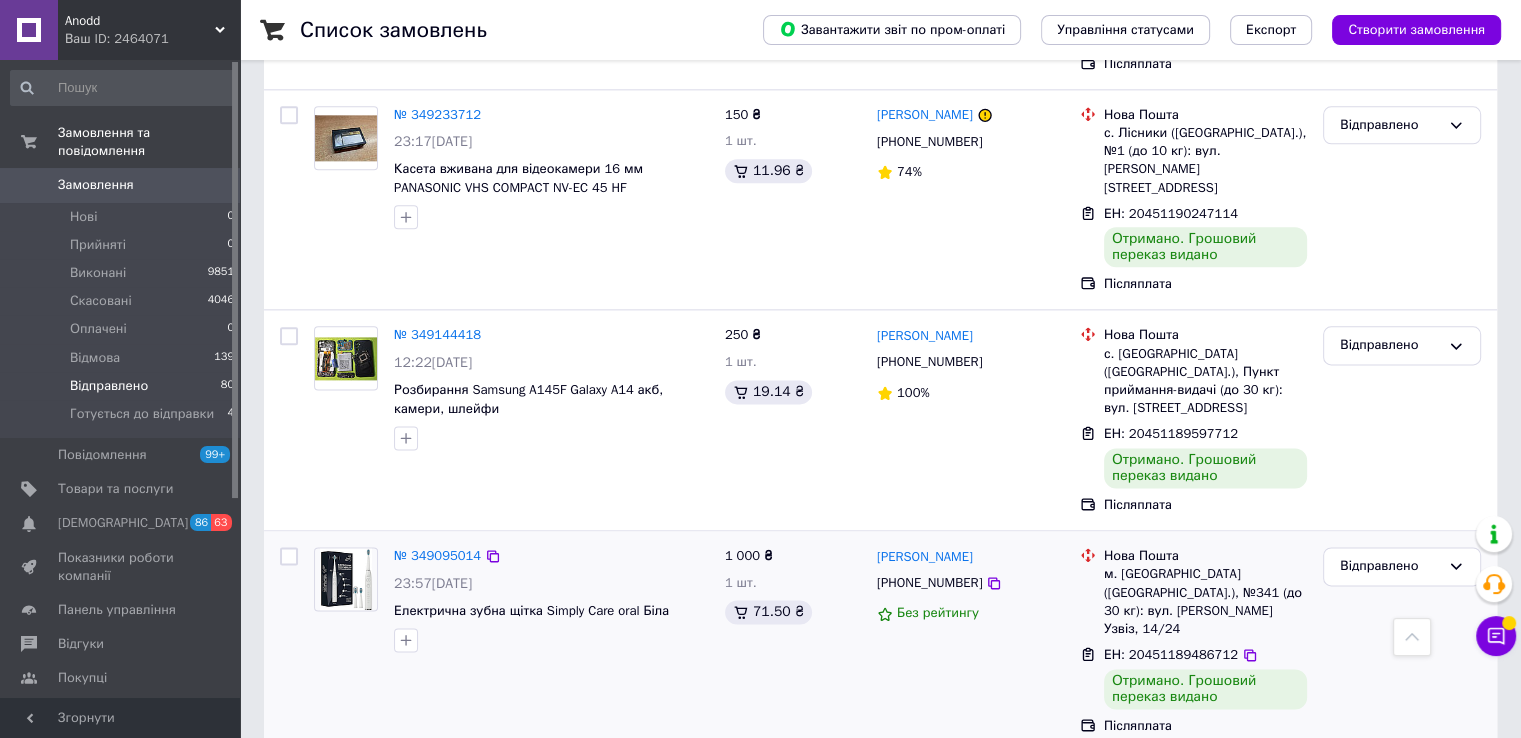 scroll, scrollTop: 2700, scrollLeft: 0, axis: vertical 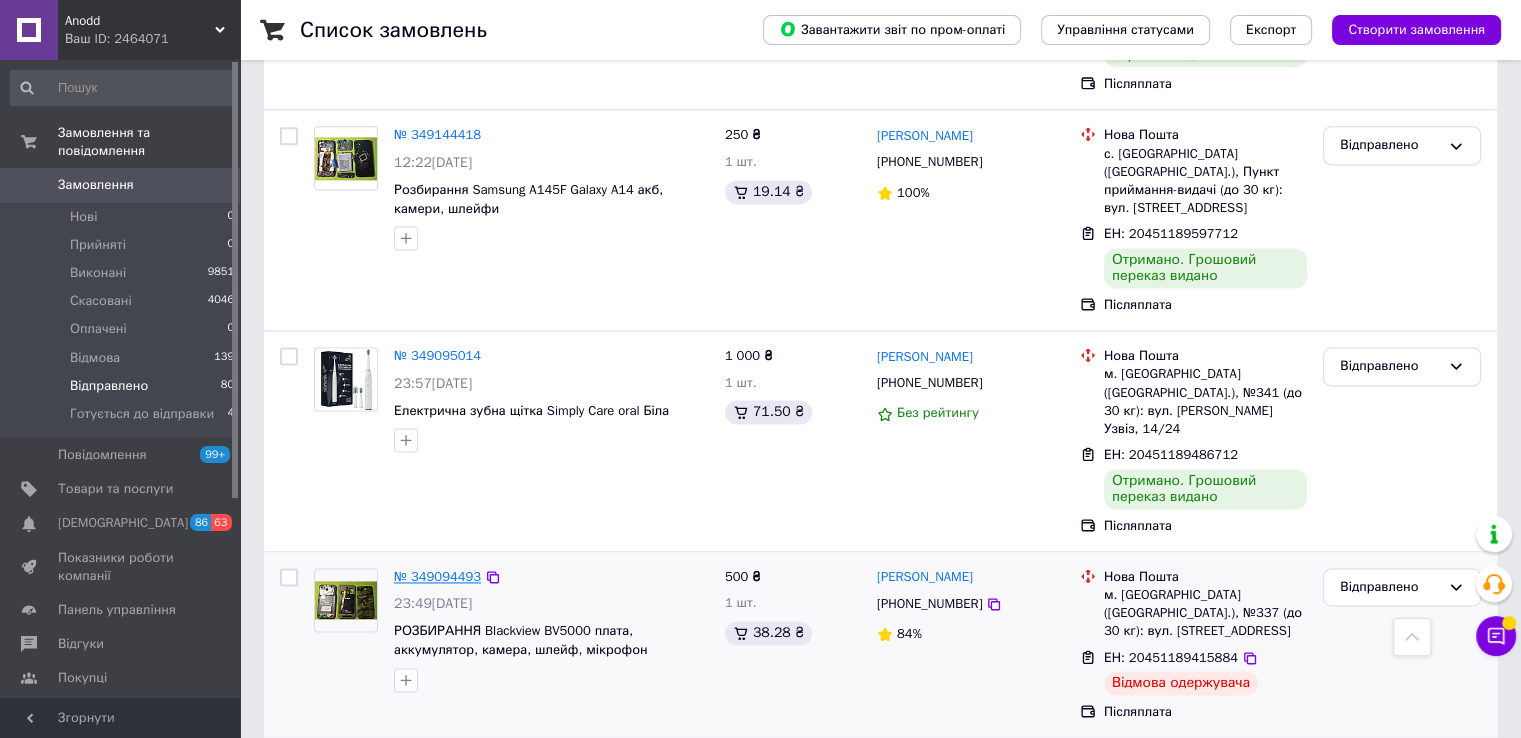 click on "№ 349094493" at bounding box center (437, 576) 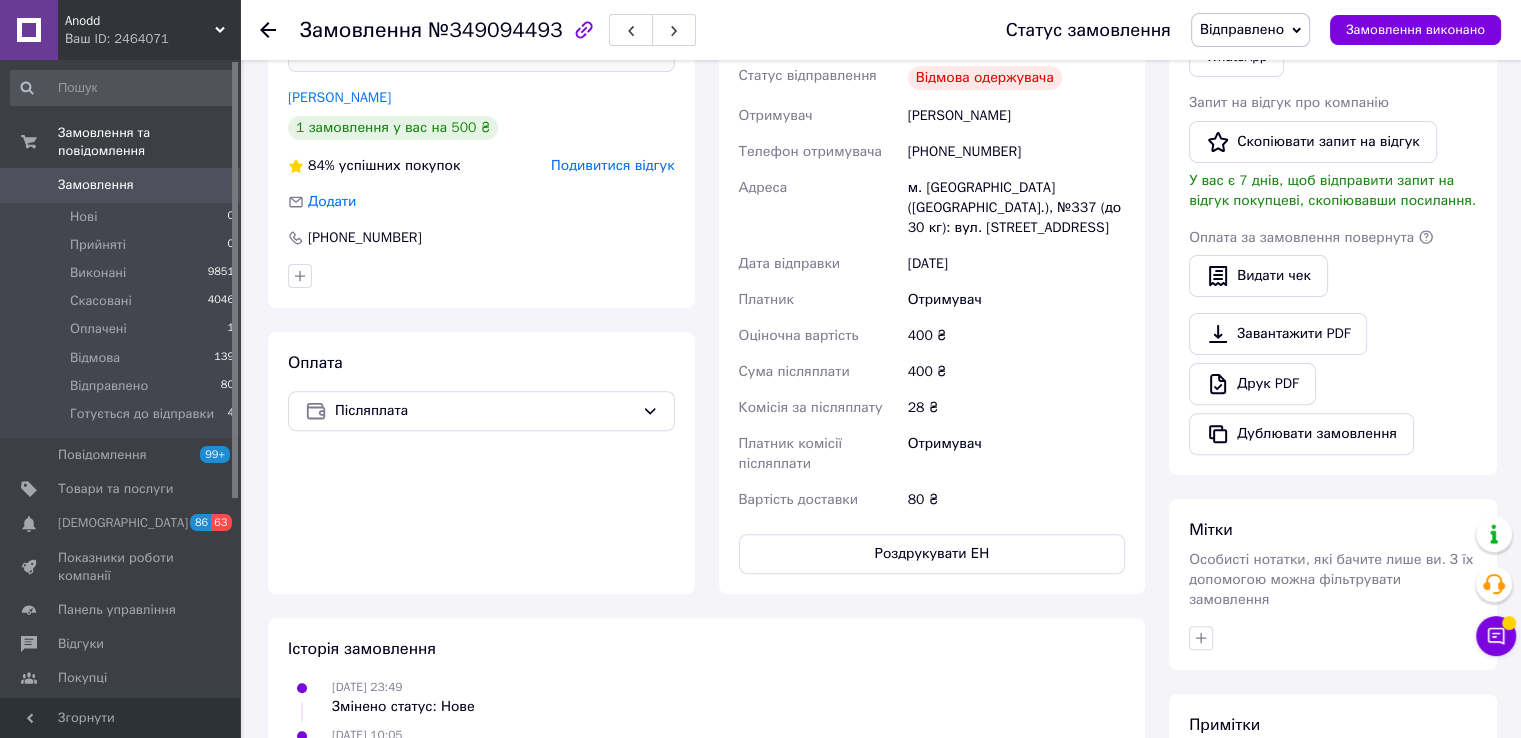 scroll, scrollTop: 458, scrollLeft: 0, axis: vertical 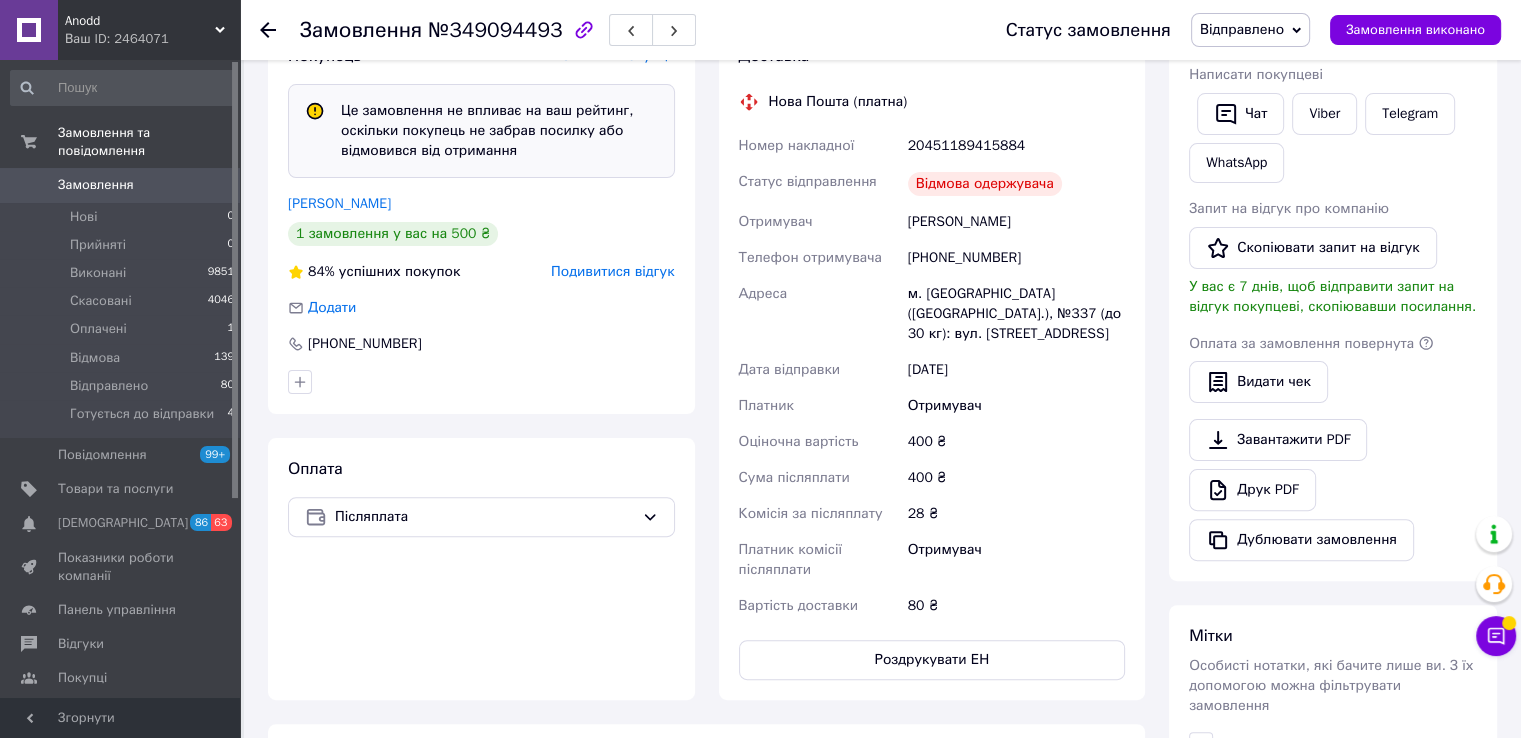 drag, startPoint x: 456, startPoint y: 368, endPoint x: 476, endPoint y: 350, distance: 26.907248 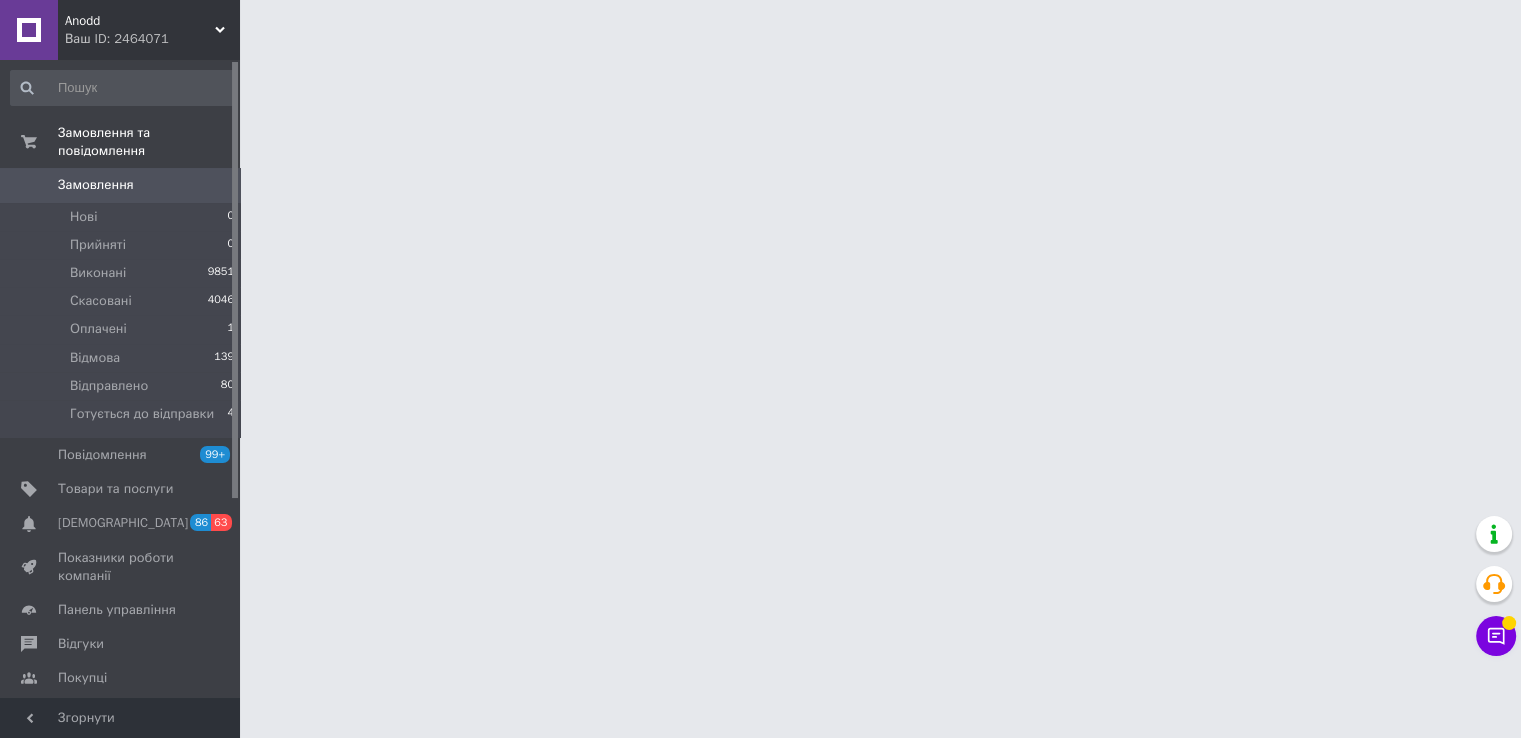 scroll, scrollTop: 0, scrollLeft: 0, axis: both 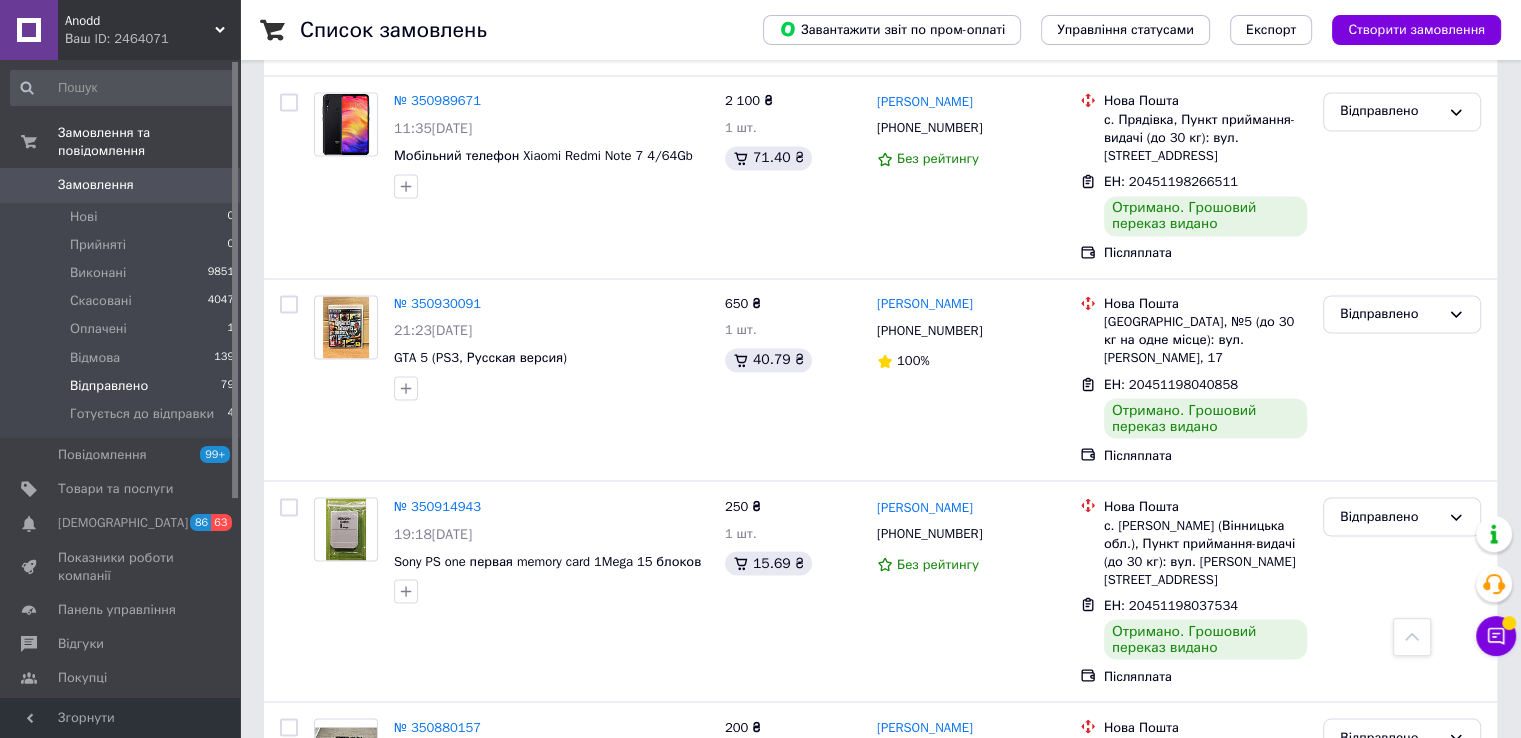 click on "3" at bounding box center (371, 949) 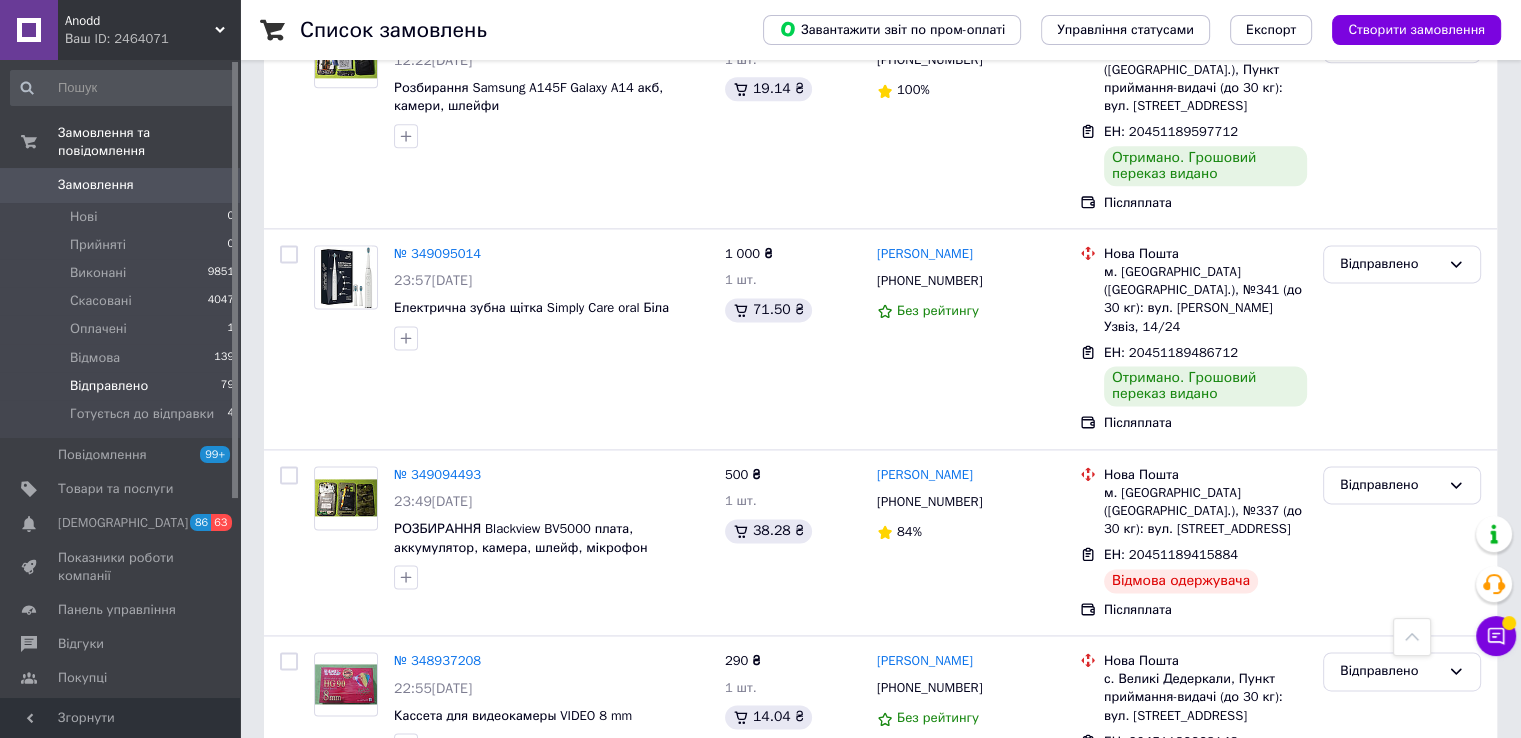 scroll, scrollTop: 2600, scrollLeft: 0, axis: vertical 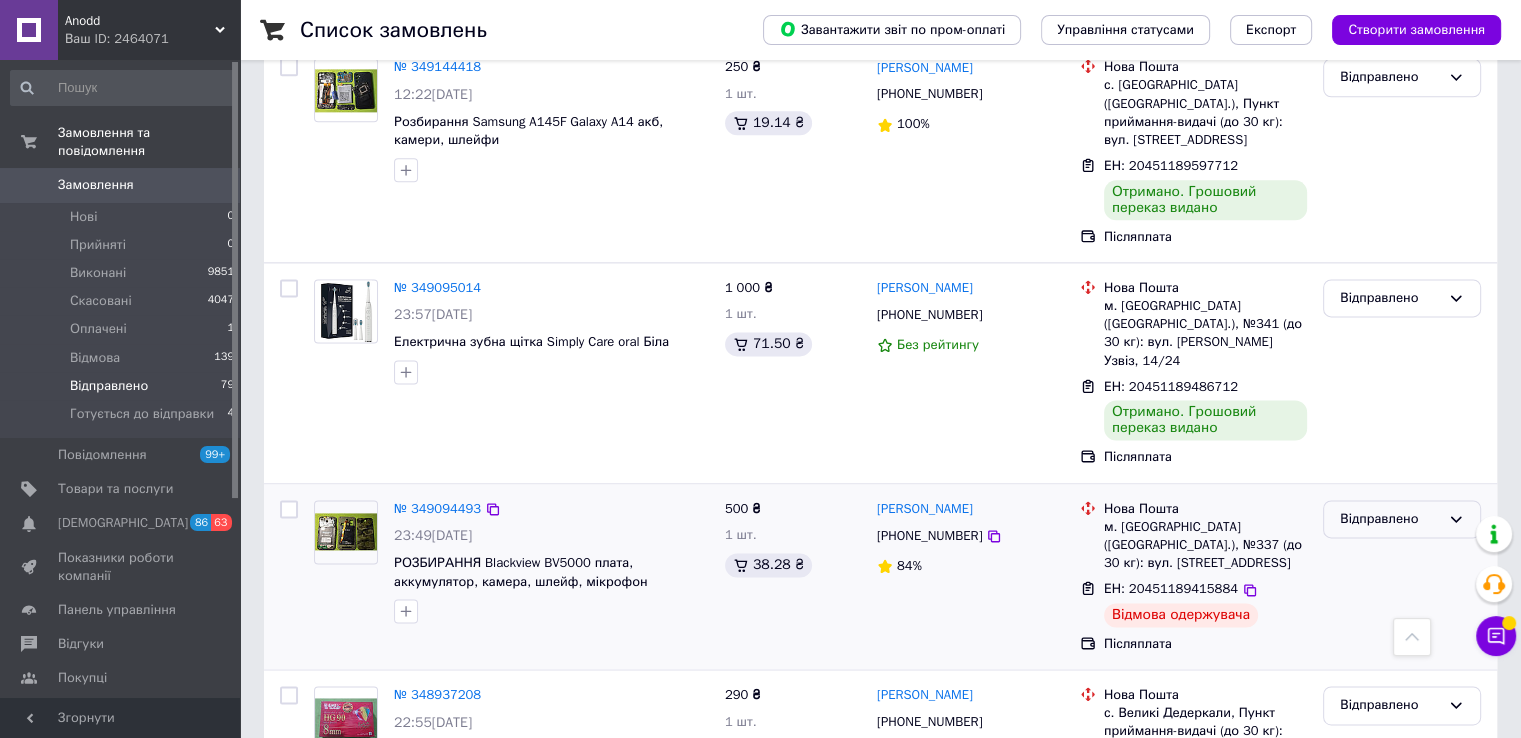 click on "Відправлено" at bounding box center [1390, 519] 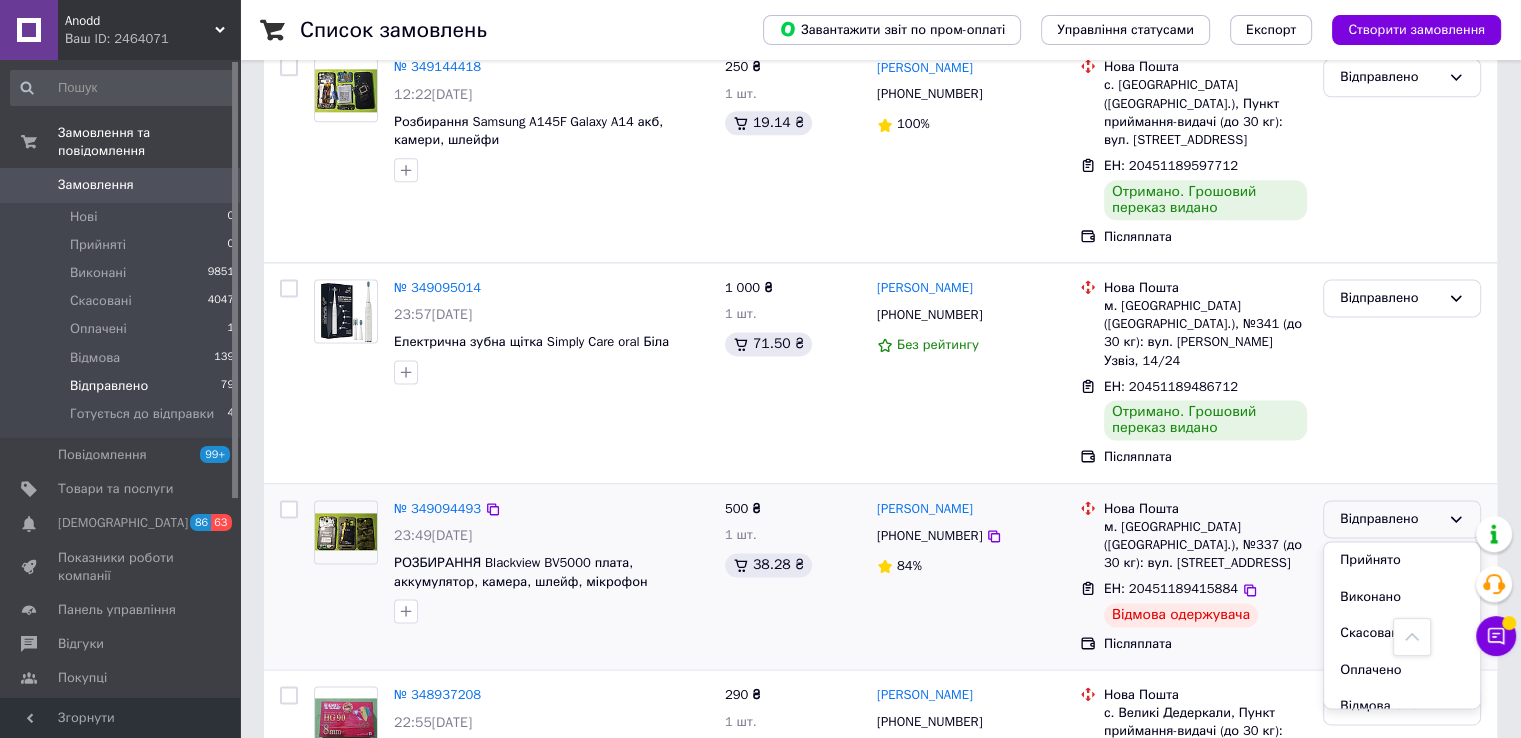 click on "Післяплата" at bounding box center (1205, 644) 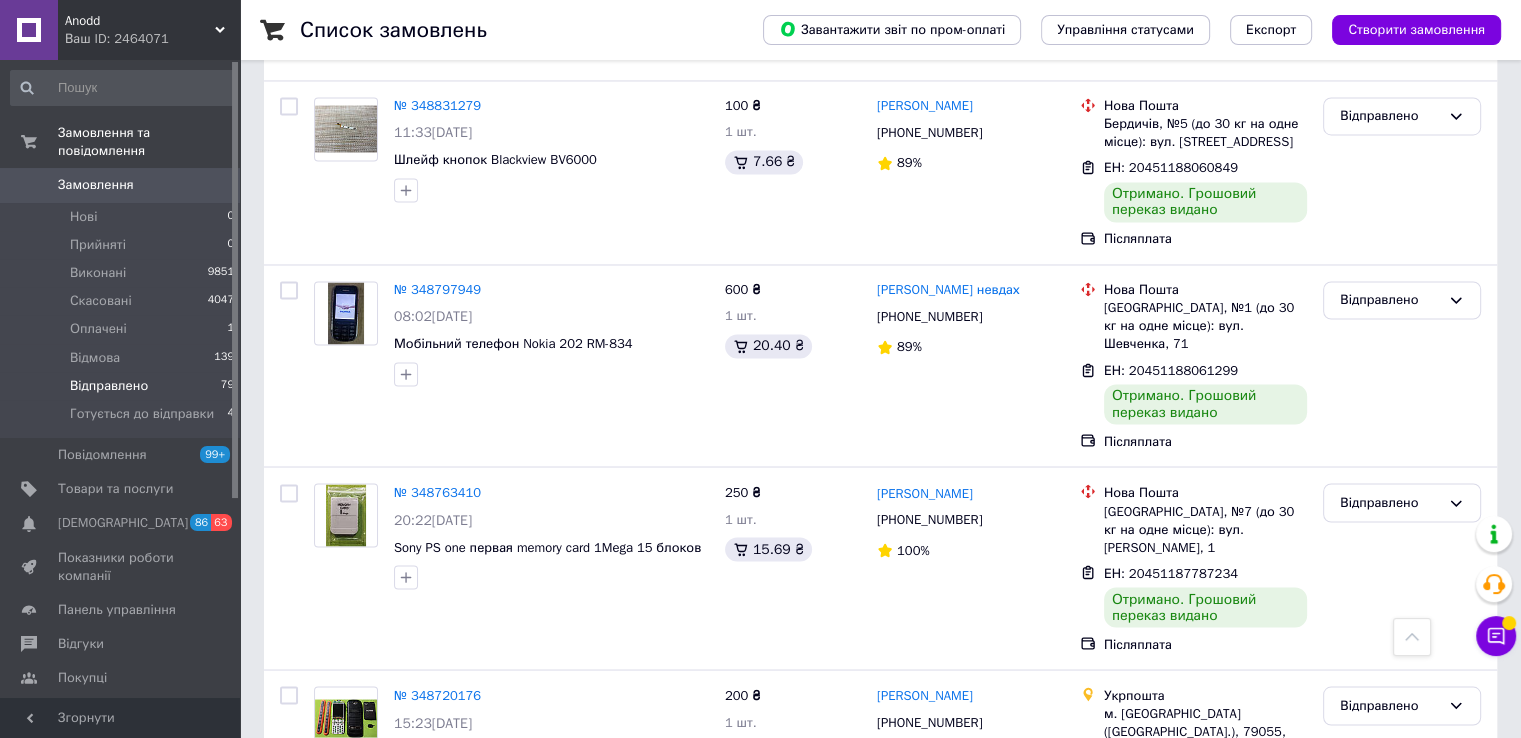 scroll, scrollTop: 3522, scrollLeft: 0, axis: vertical 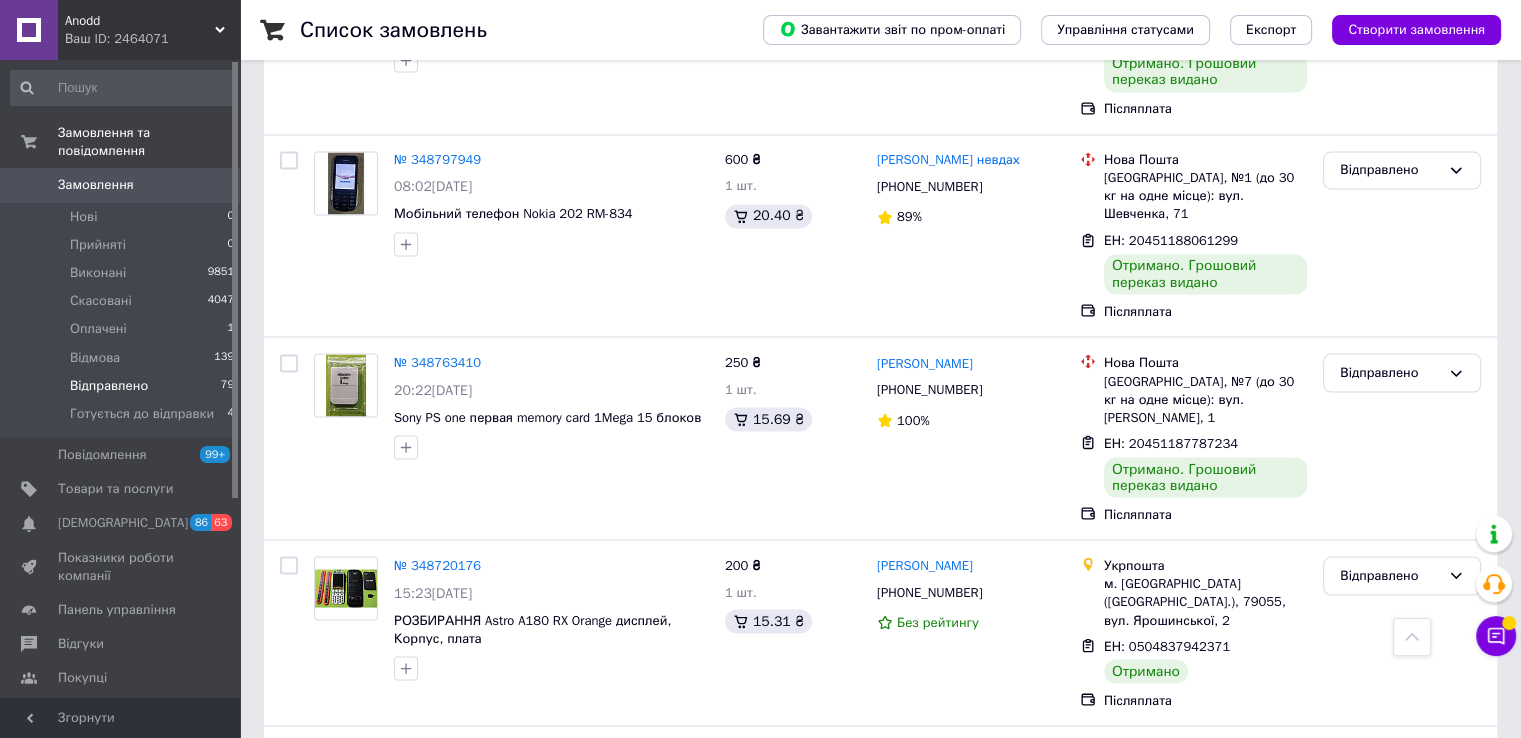 click on "4" at bounding box center (539, 991) 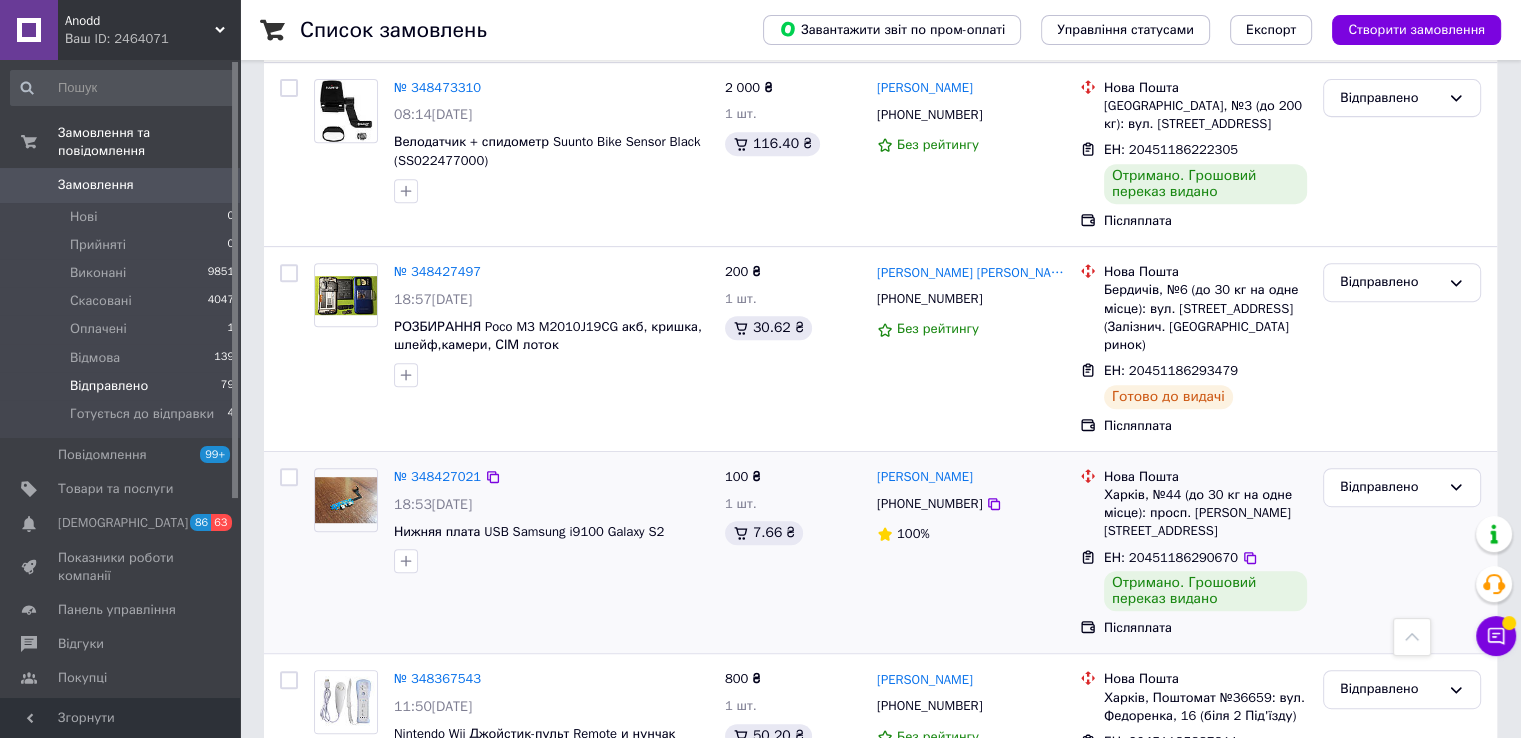 scroll, scrollTop: 800, scrollLeft: 0, axis: vertical 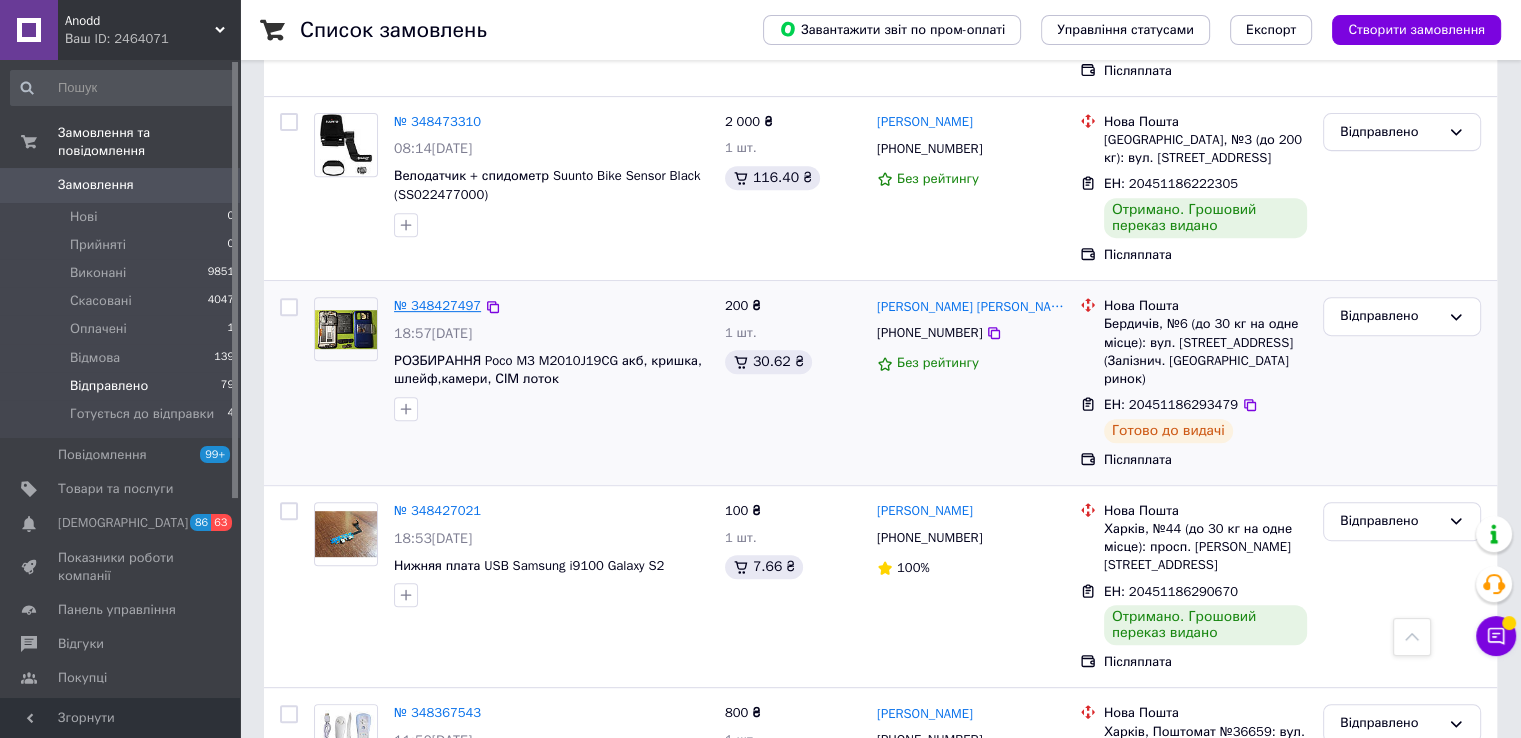 click on "№ 348427497" at bounding box center (437, 305) 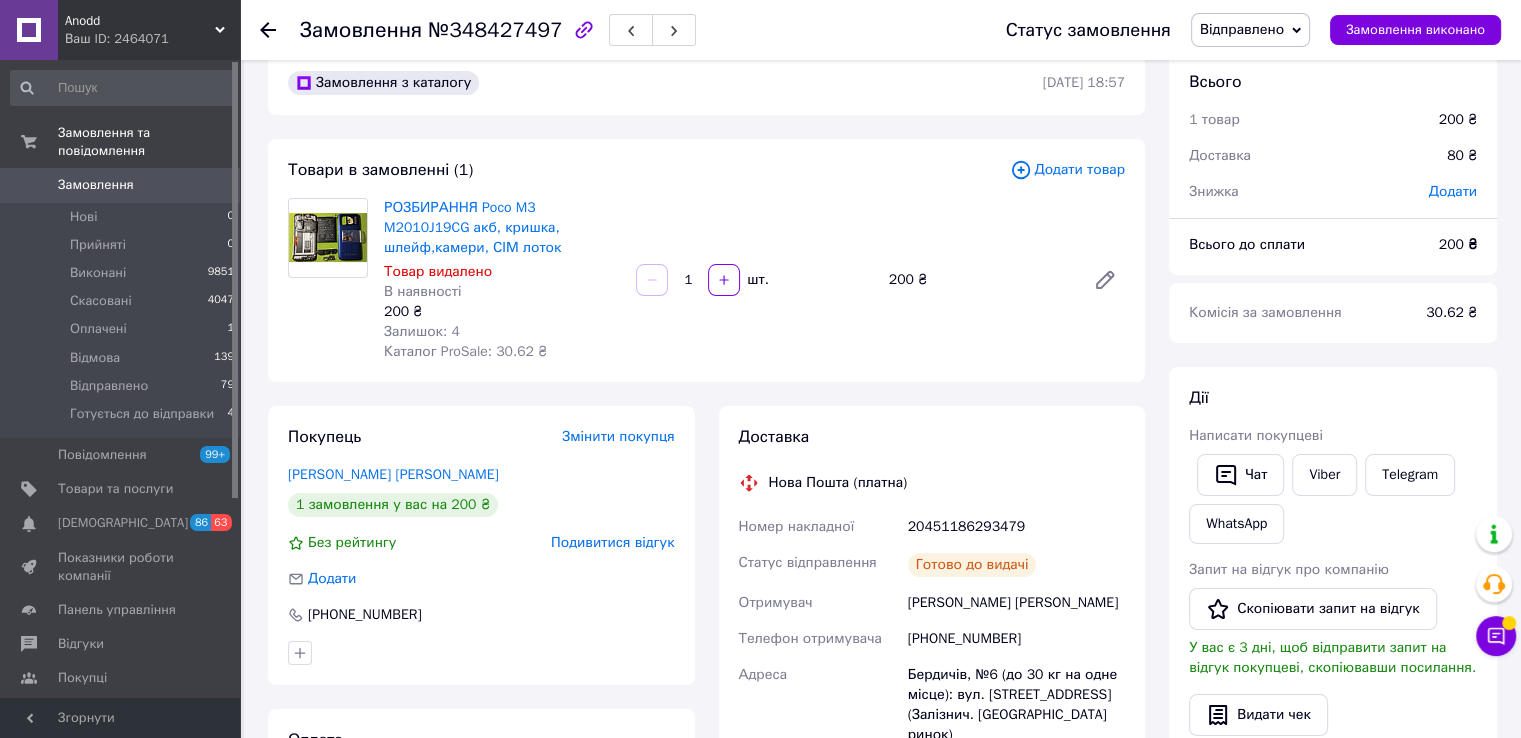 scroll, scrollTop: 0, scrollLeft: 0, axis: both 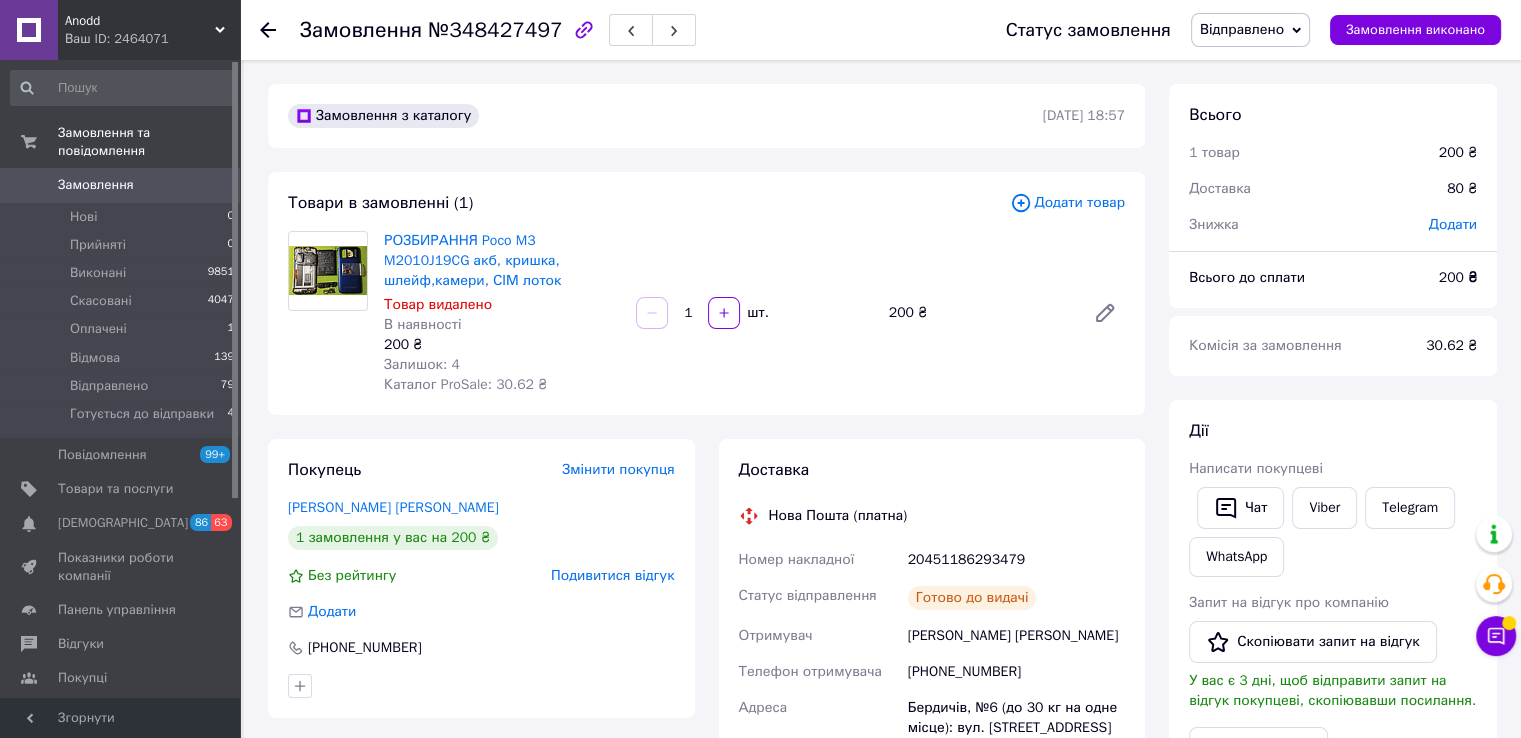 drag, startPoint x: 631, startPoint y: 462, endPoint x: 641, endPoint y: 440, distance: 24.166092 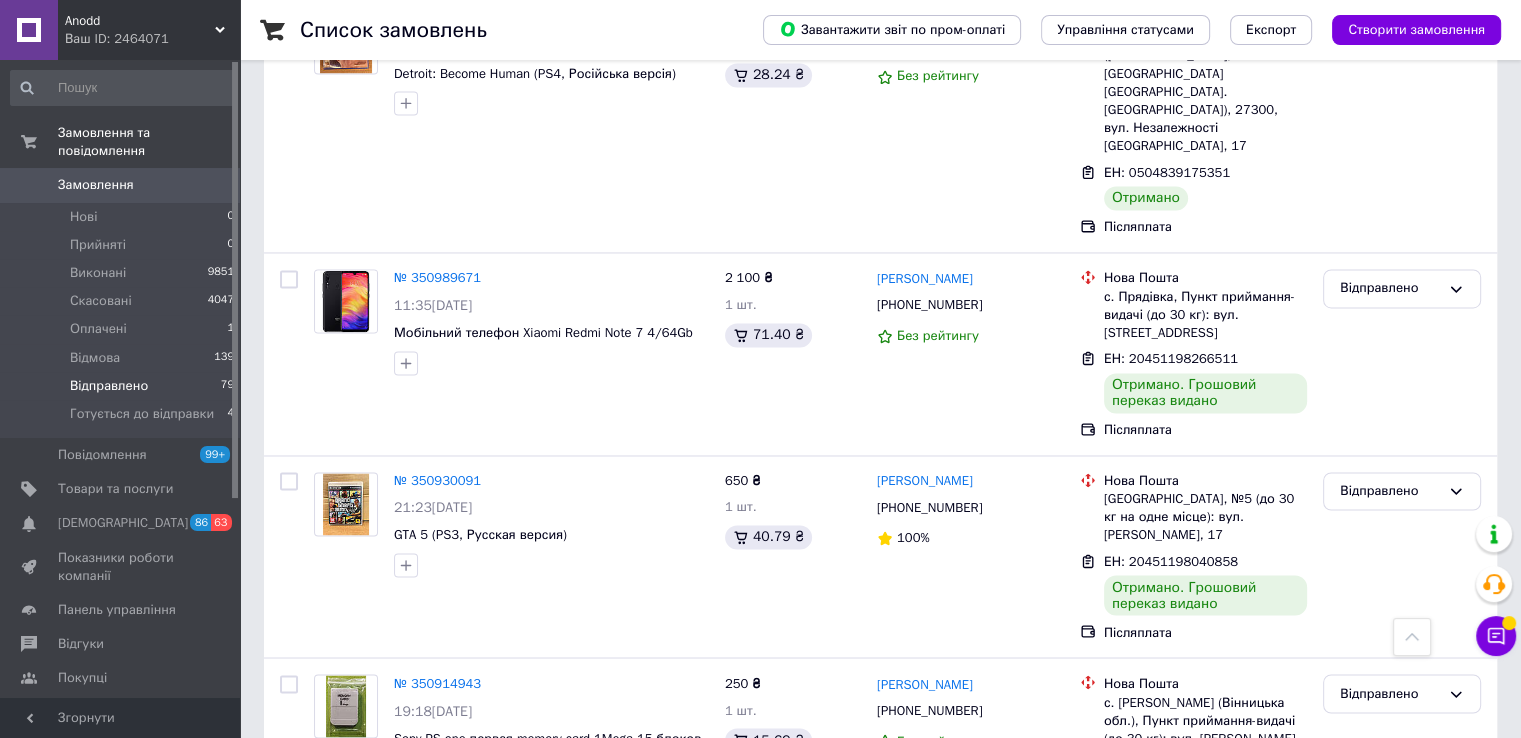 scroll, scrollTop: 3098, scrollLeft: 0, axis: vertical 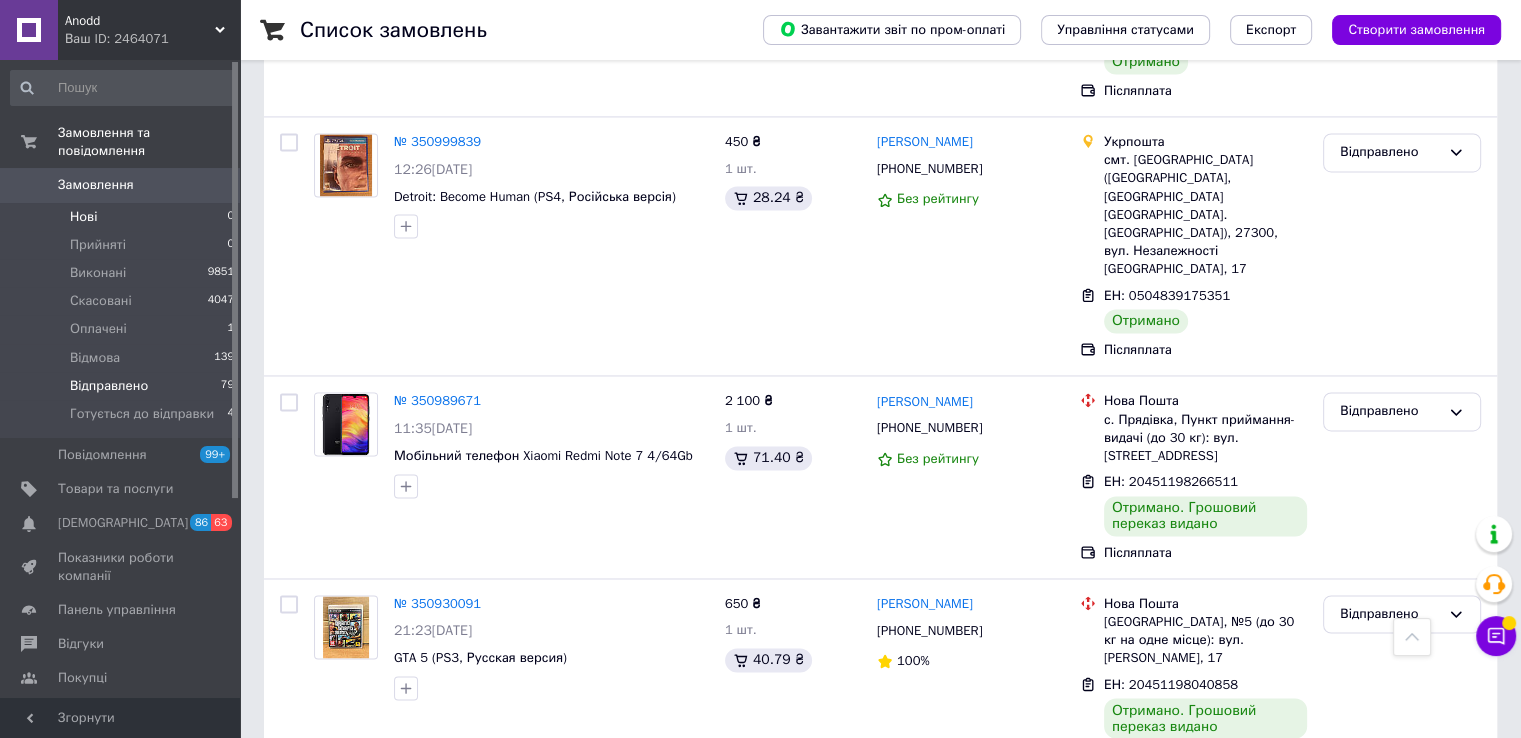 click on "Нові" at bounding box center [83, 217] 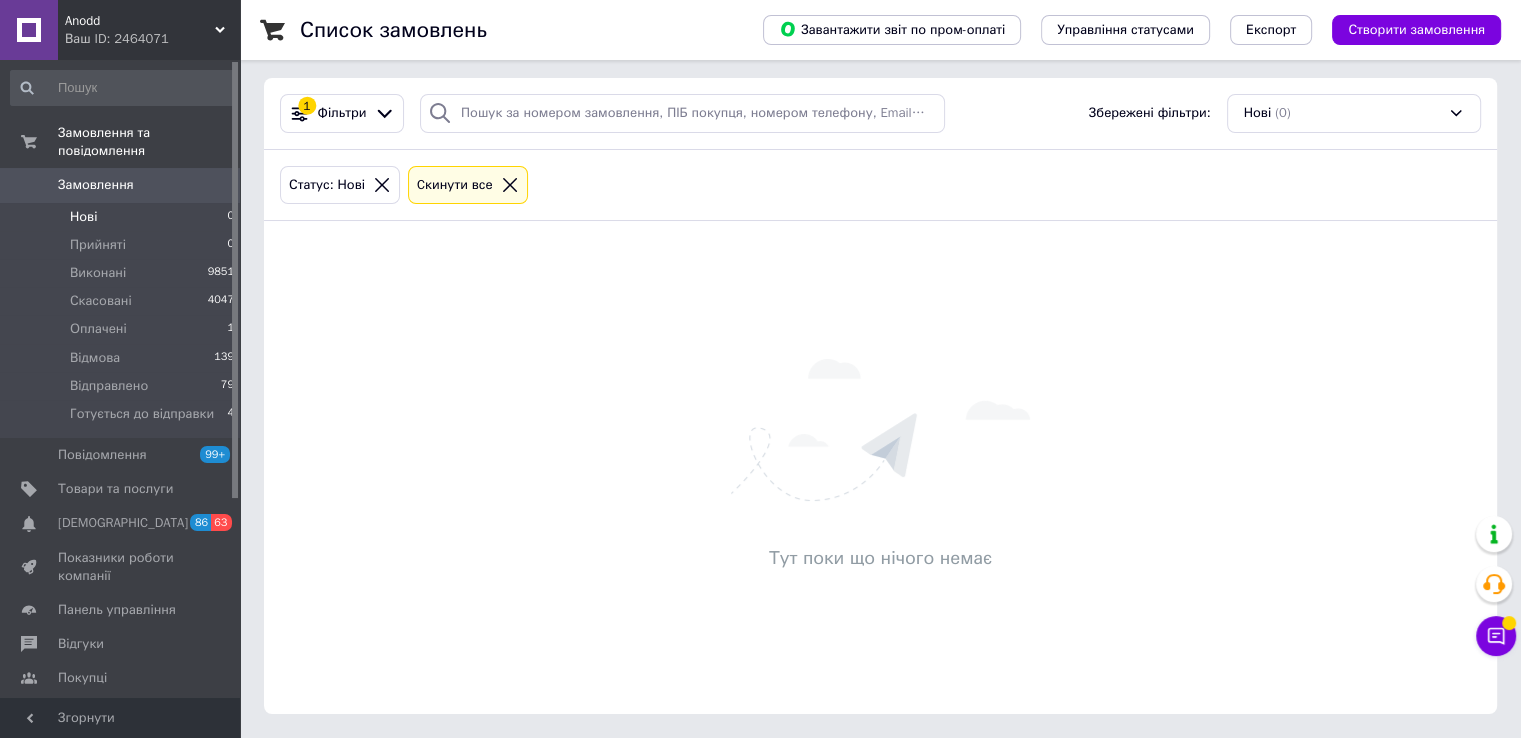scroll, scrollTop: 0, scrollLeft: 0, axis: both 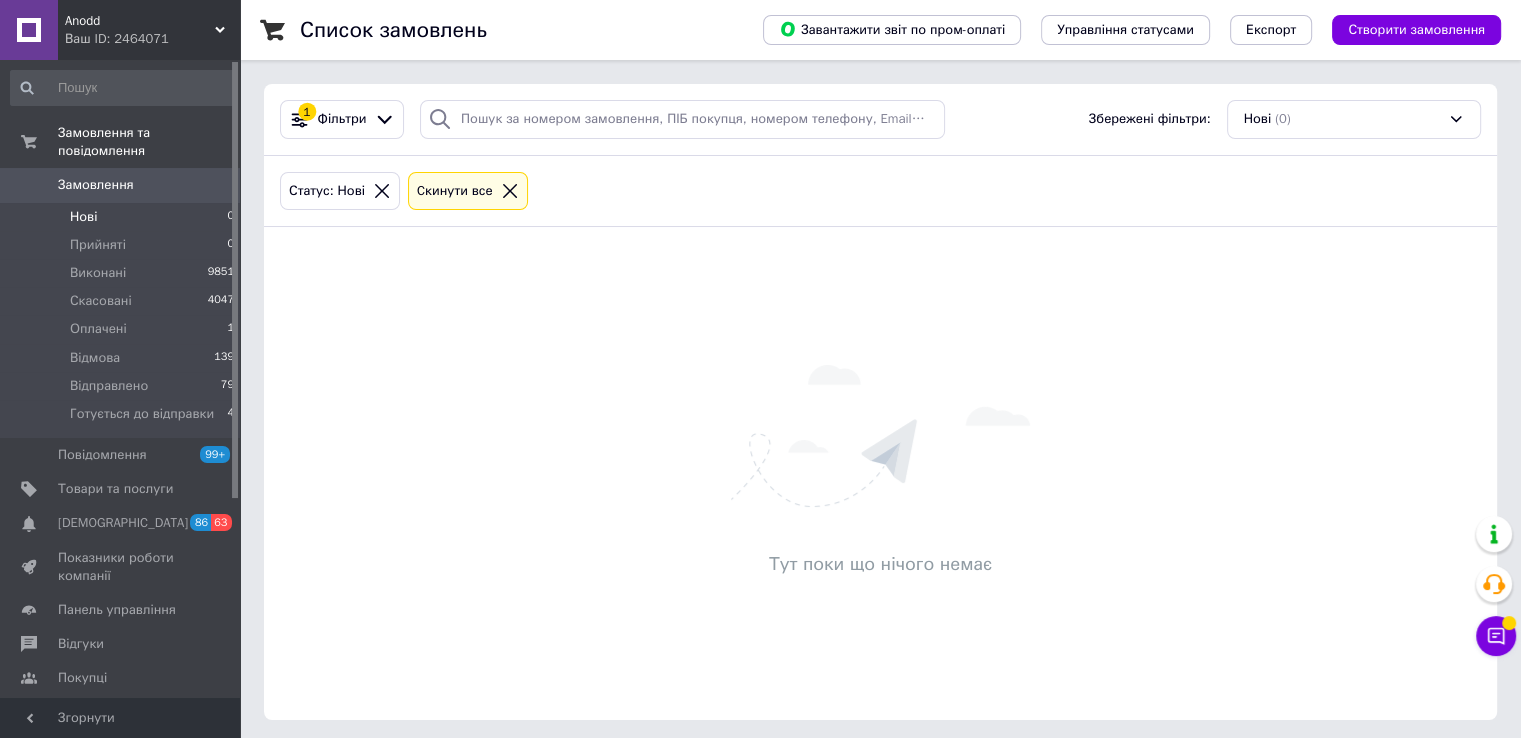 click 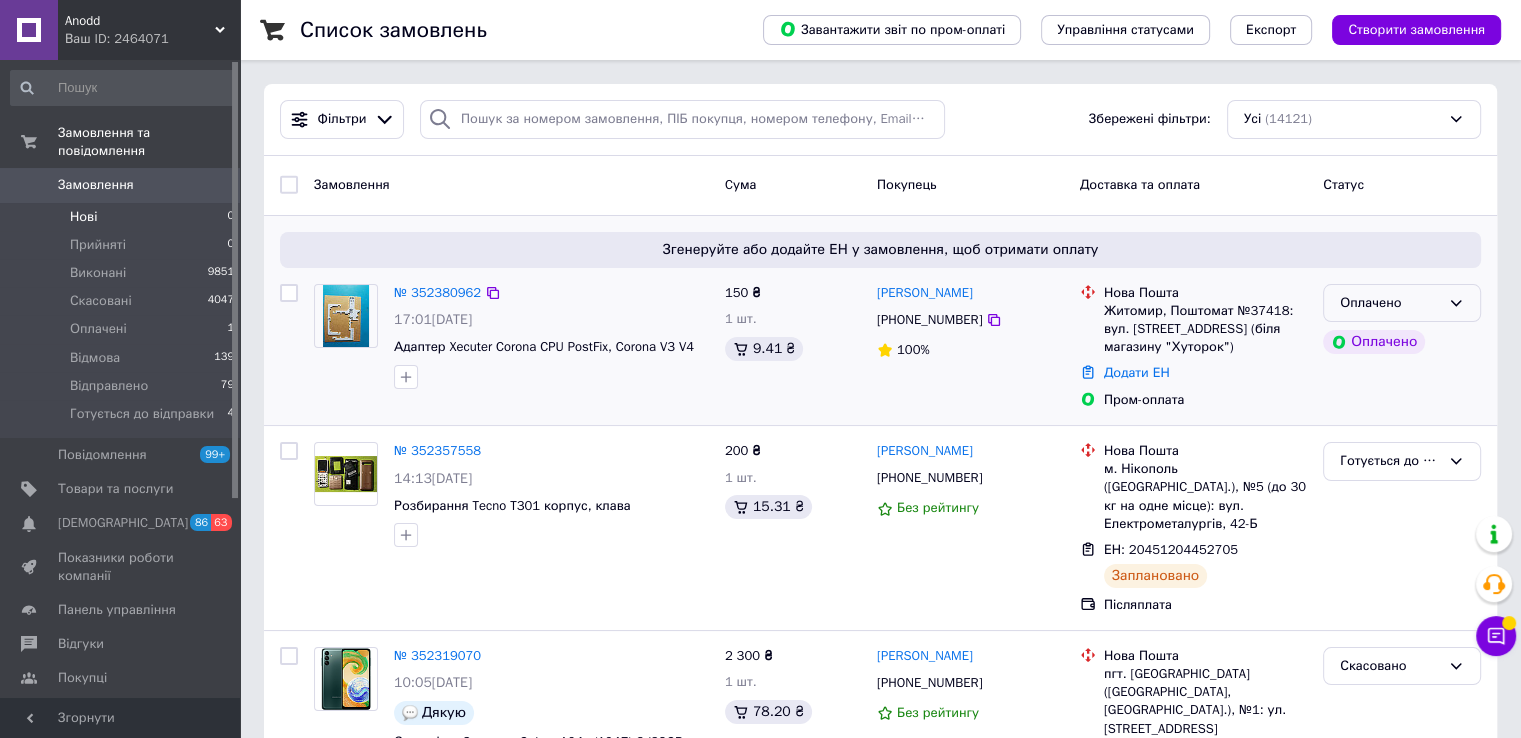 click on "Оплачено" at bounding box center (1390, 303) 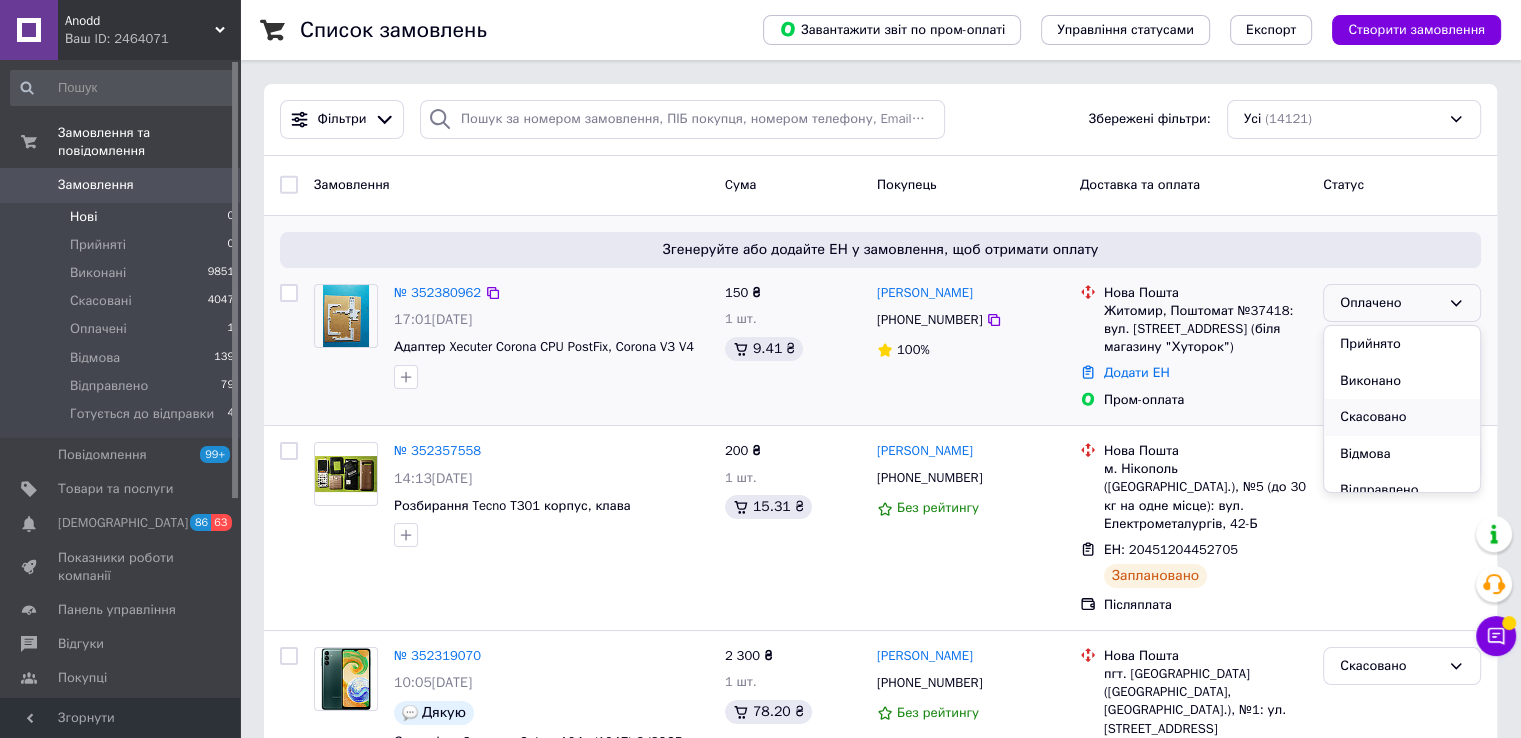 scroll, scrollTop: 73, scrollLeft: 0, axis: vertical 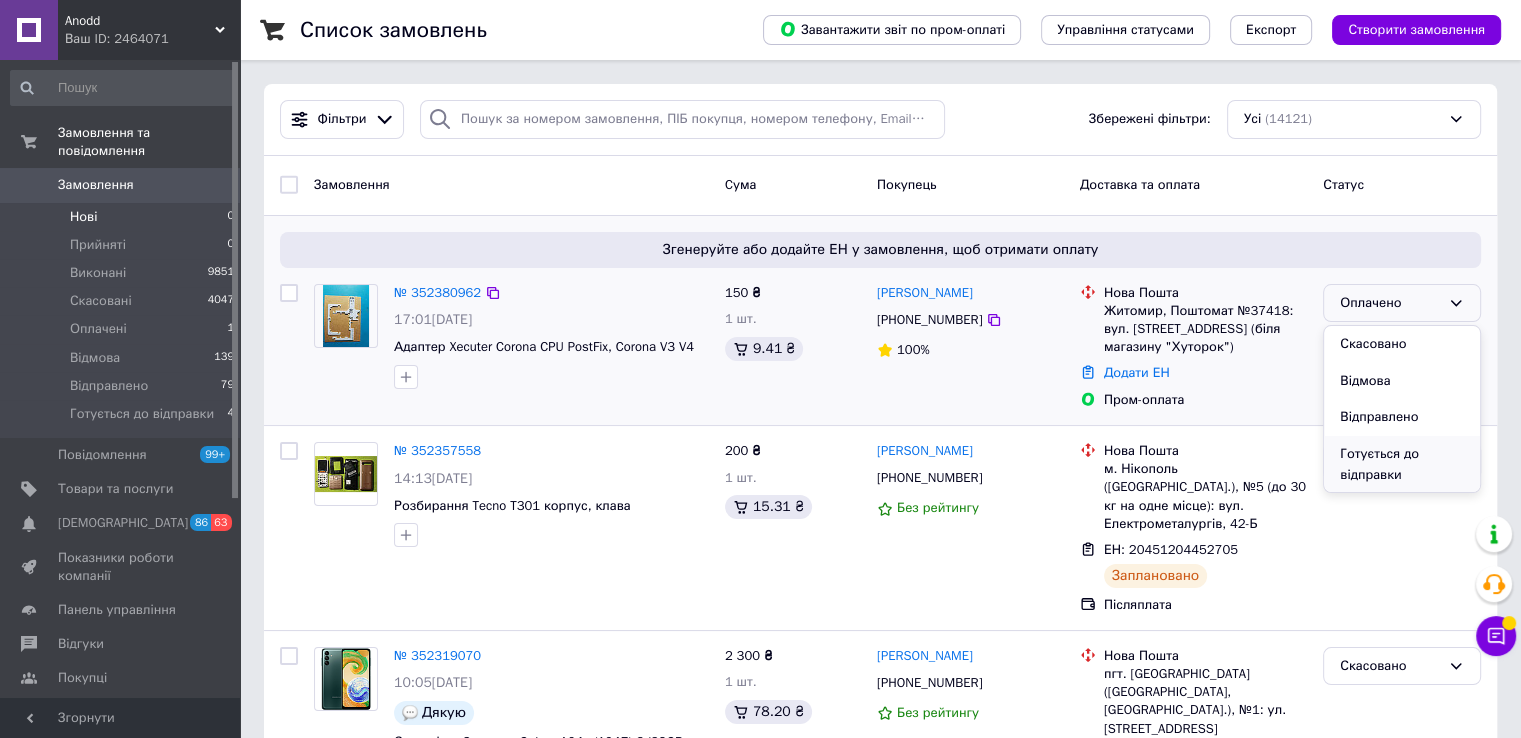 click on "Готується до відправки" at bounding box center (1402, 464) 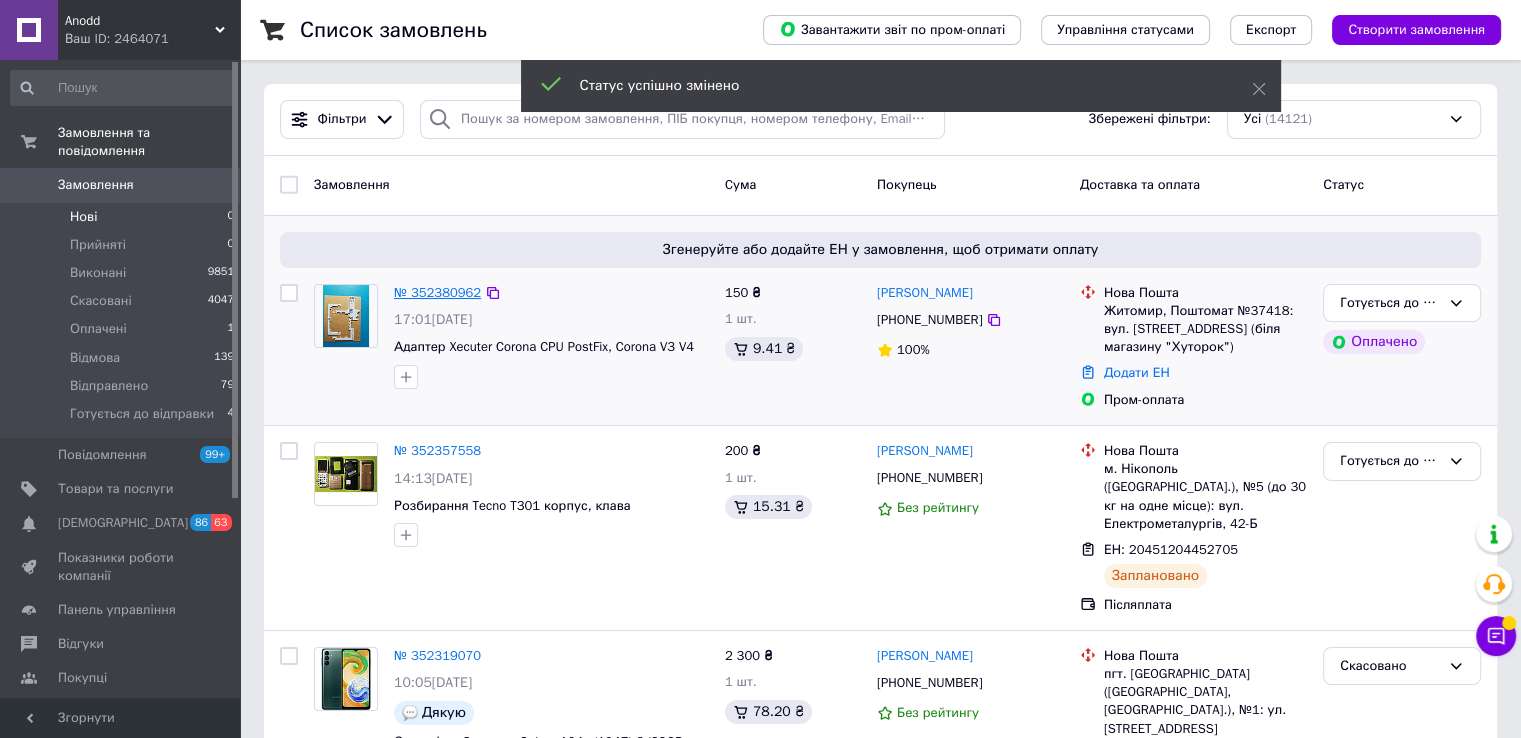 click on "№ 352380962" at bounding box center (437, 292) 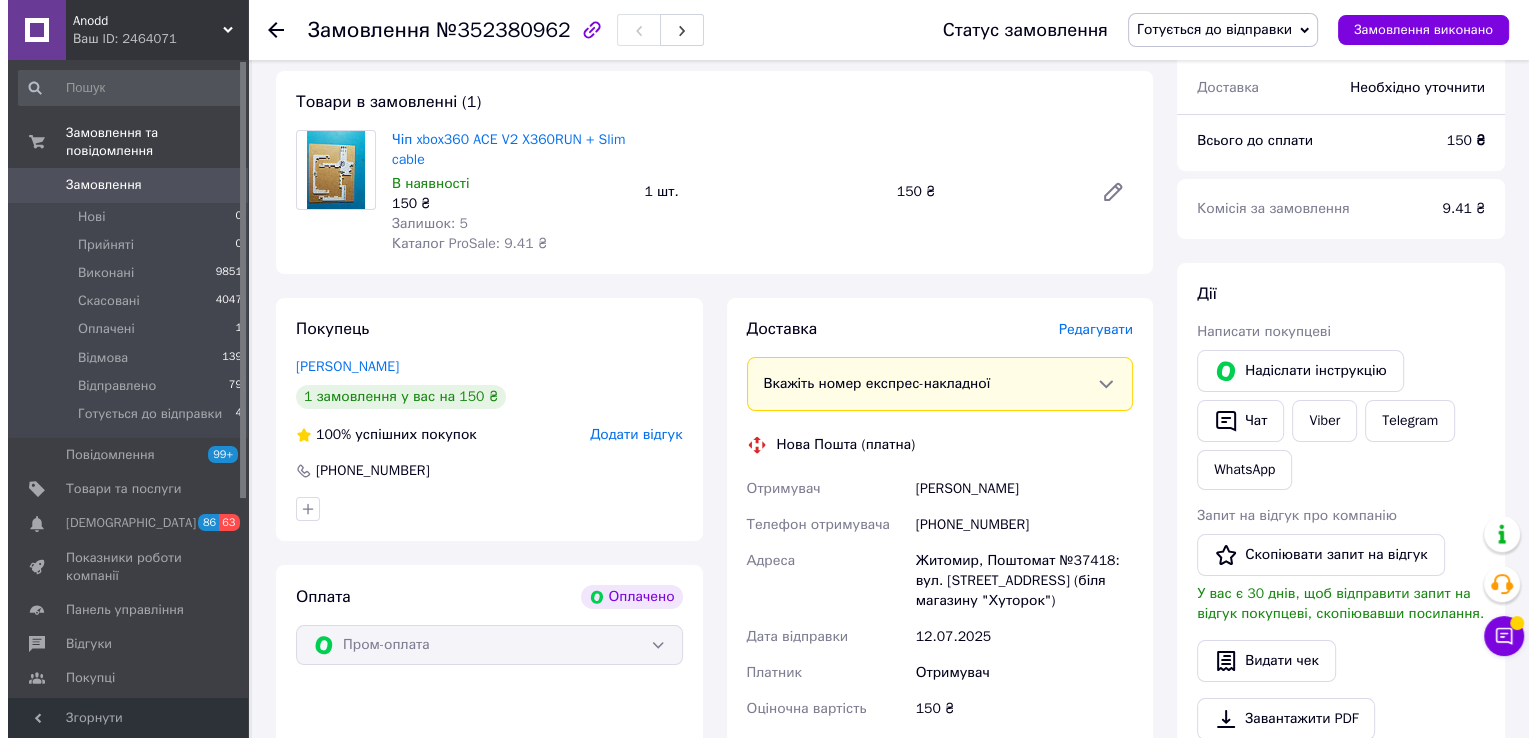 scroll, scrollTop: 200, scrollLeft: 0, axis: vertical 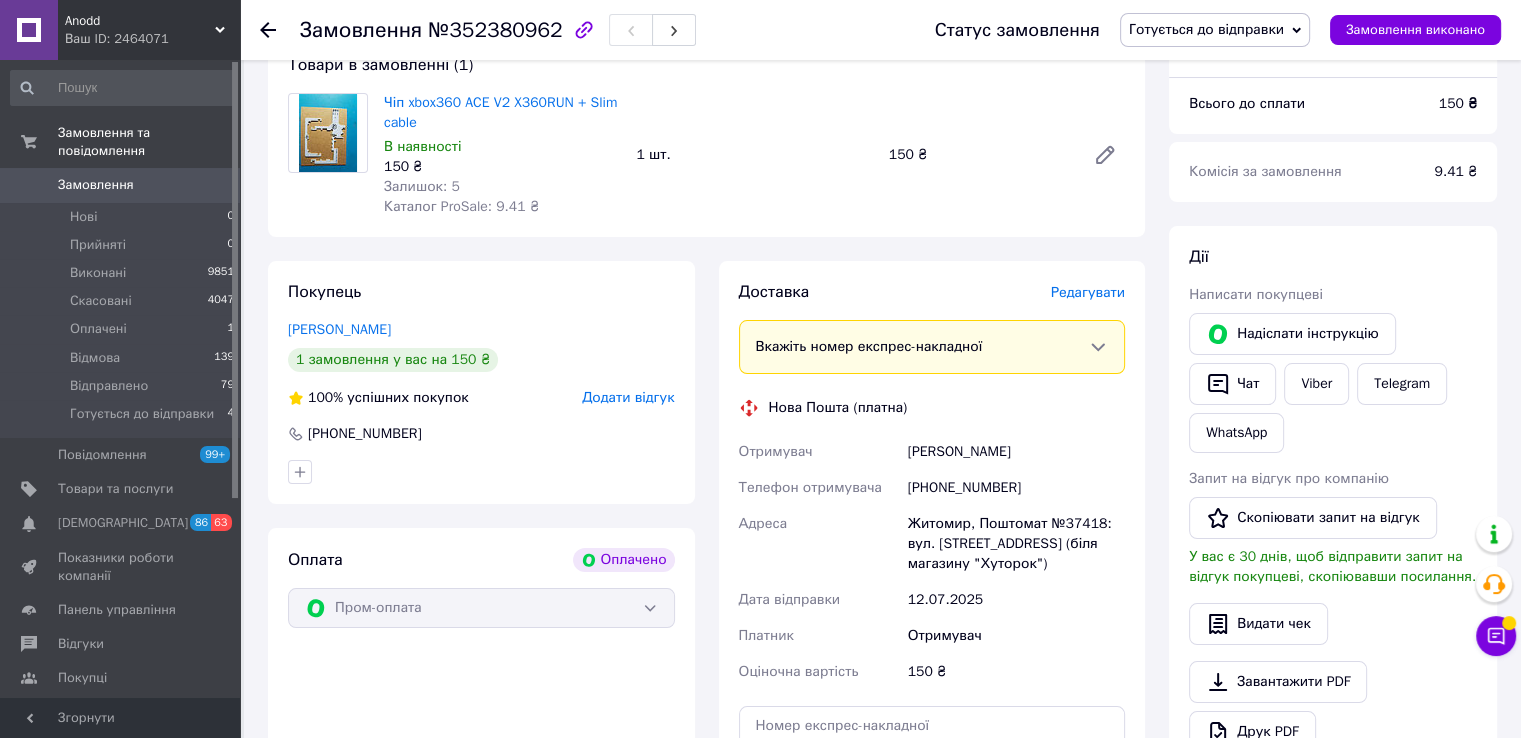 click on "Редагувати" at bounding box center (1088, 292) 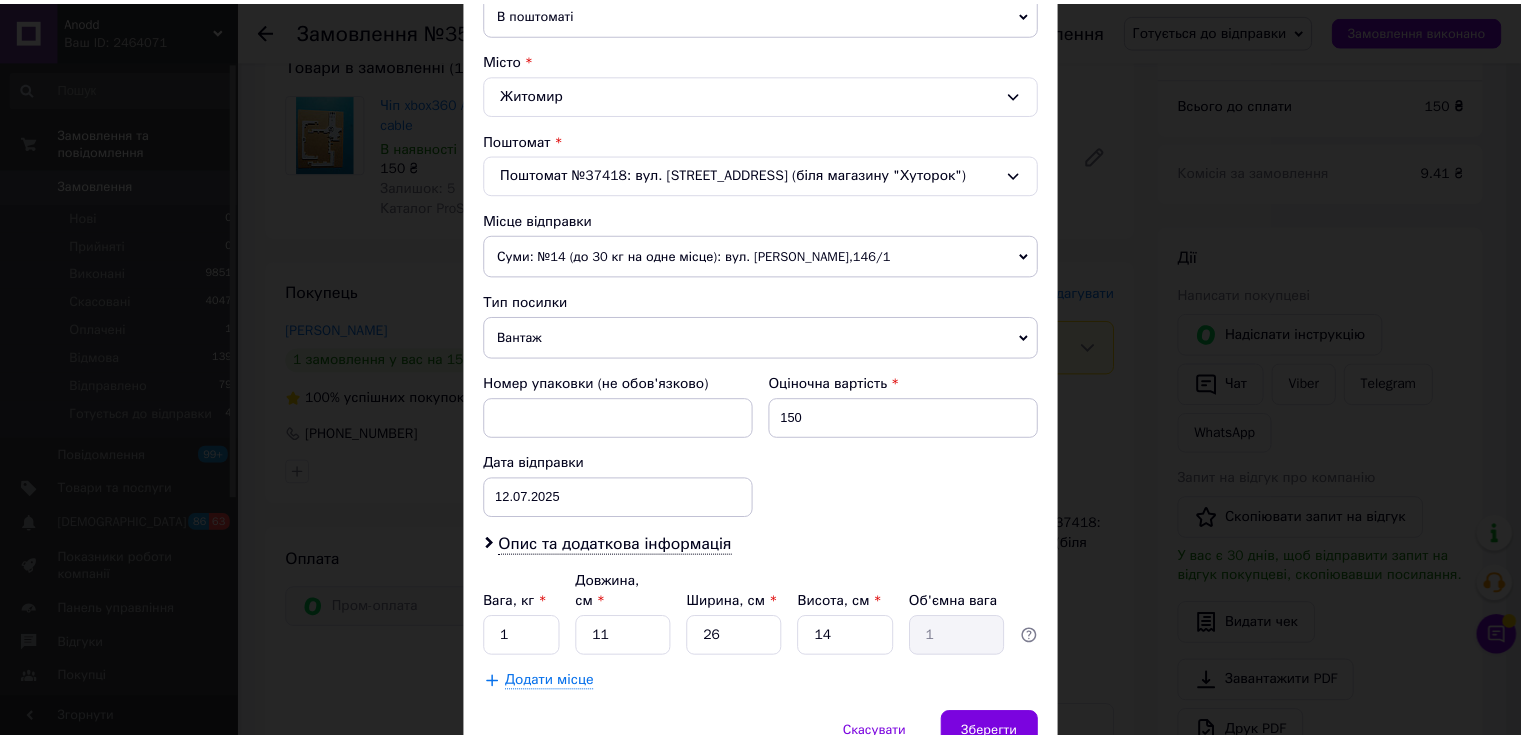 scroll, scrollTop: 584, scrollLeft: 0, axis: vertical 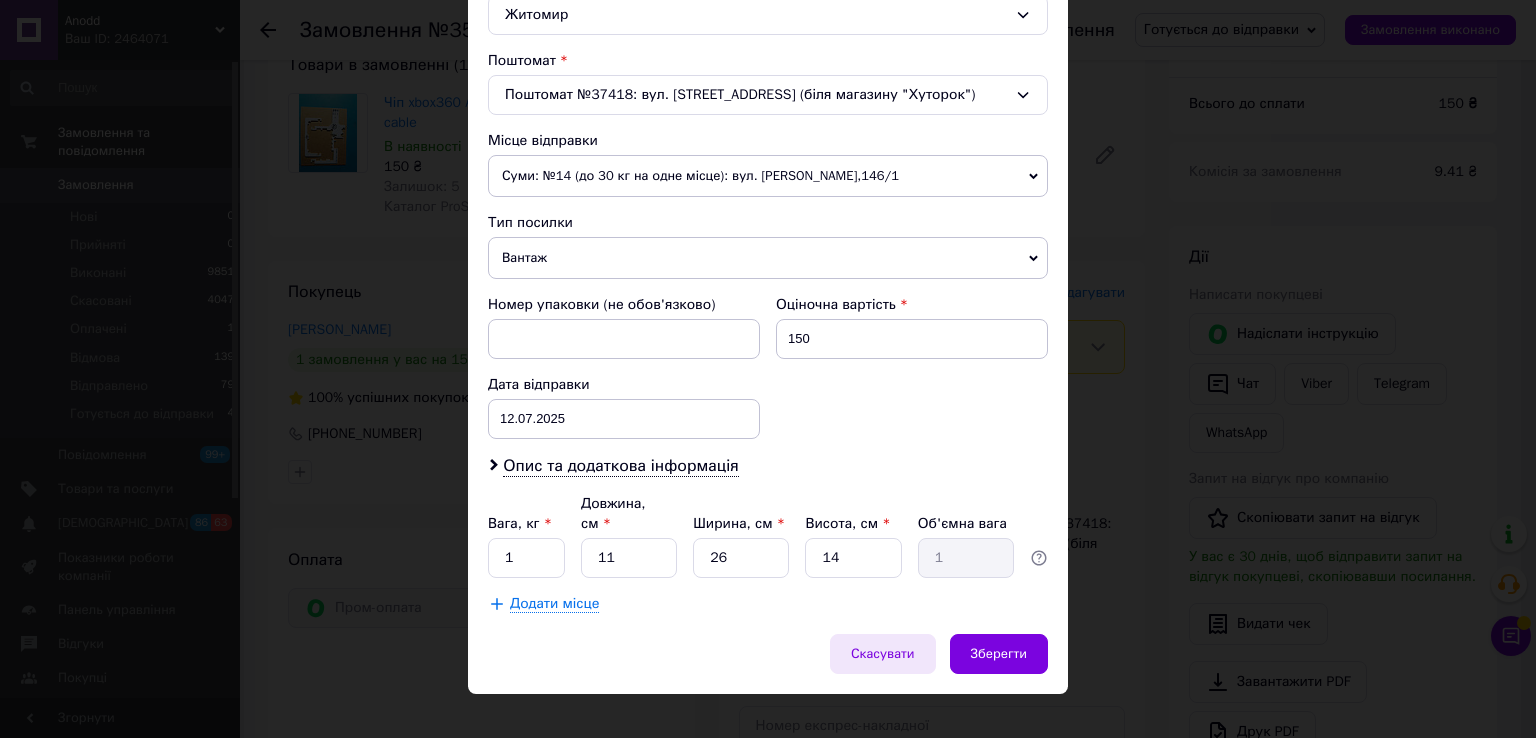 click on "Скасувати" at bounding box center [883, 654] 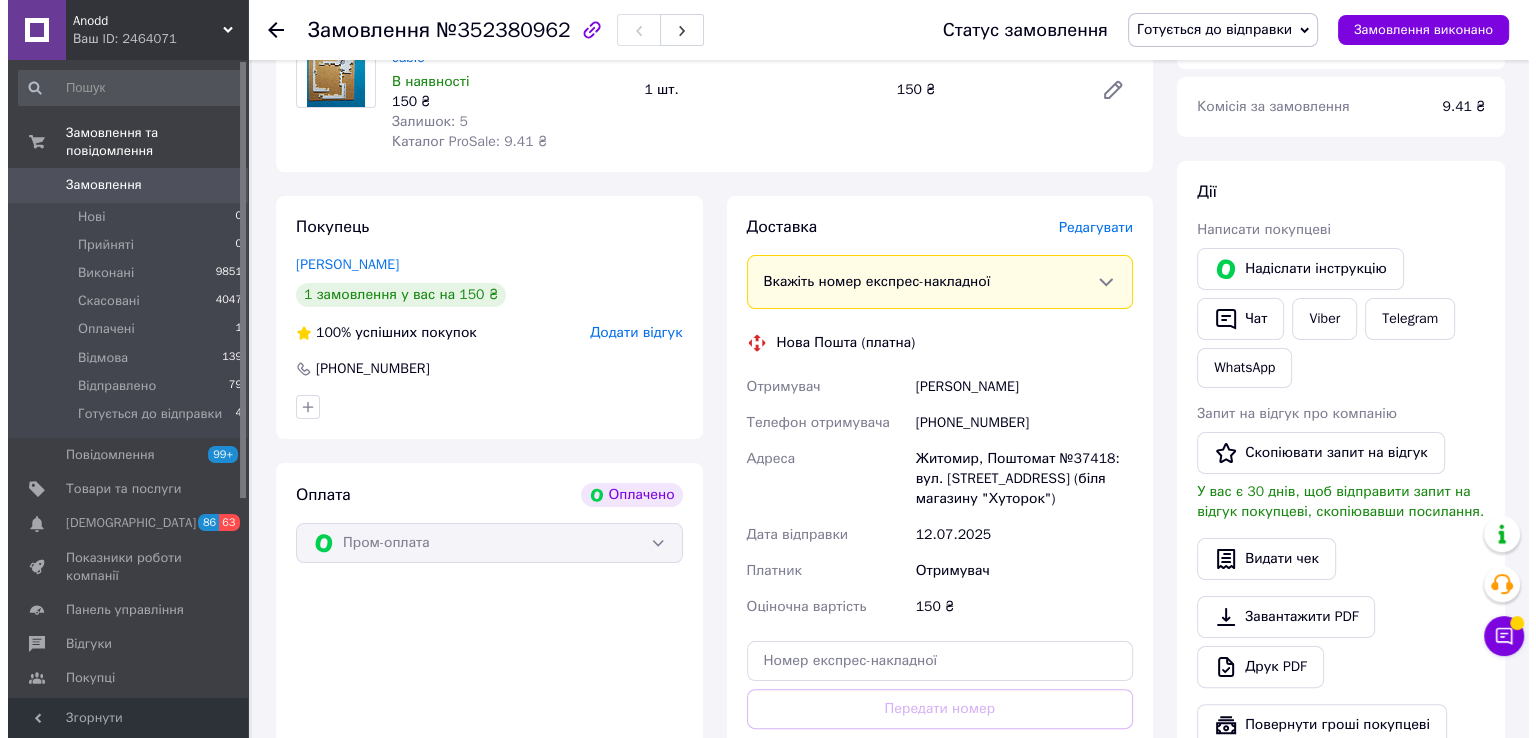 scroll, scrollTop: 300, scrollLeft: 0, axis: vertical 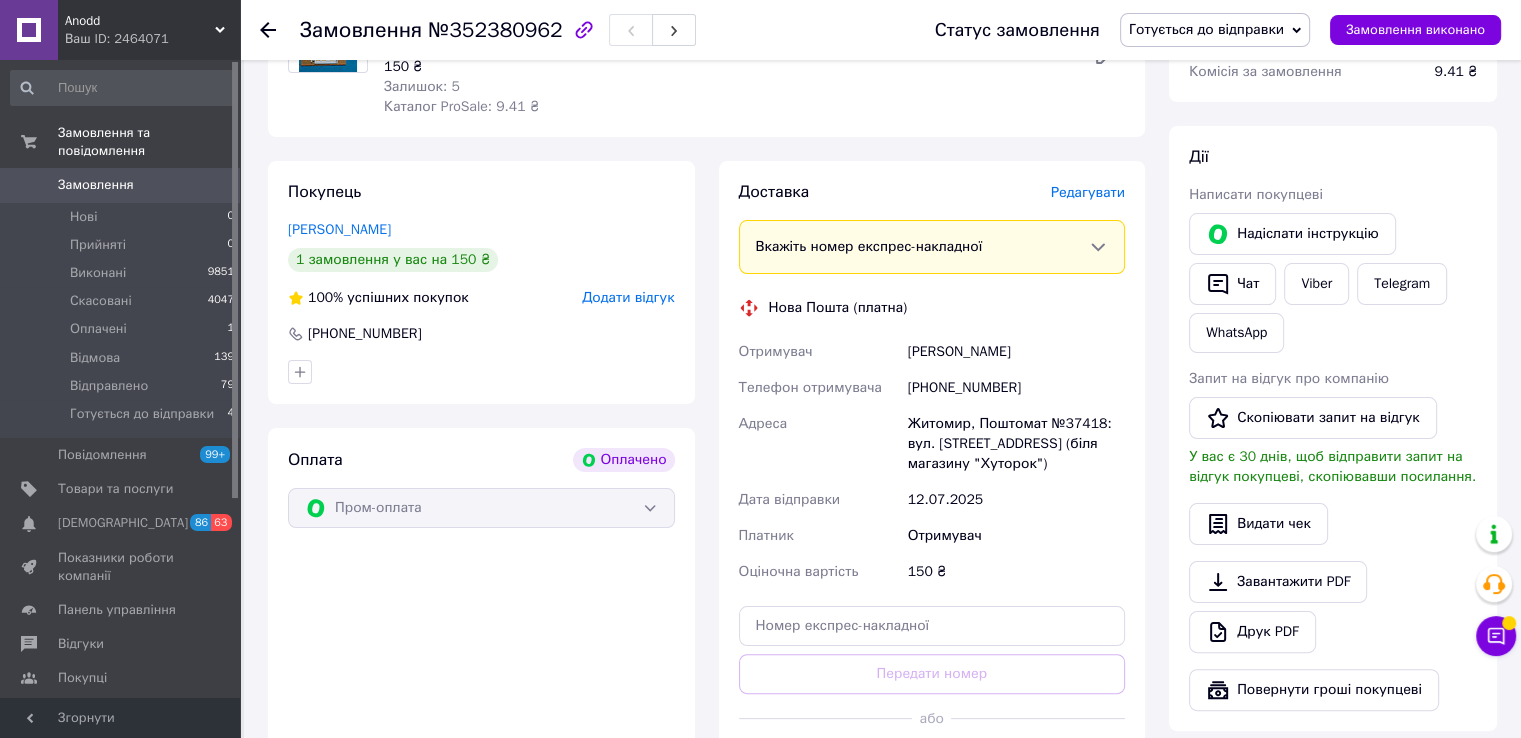 click on "Редагувати" at bounding box center [1088, 192] 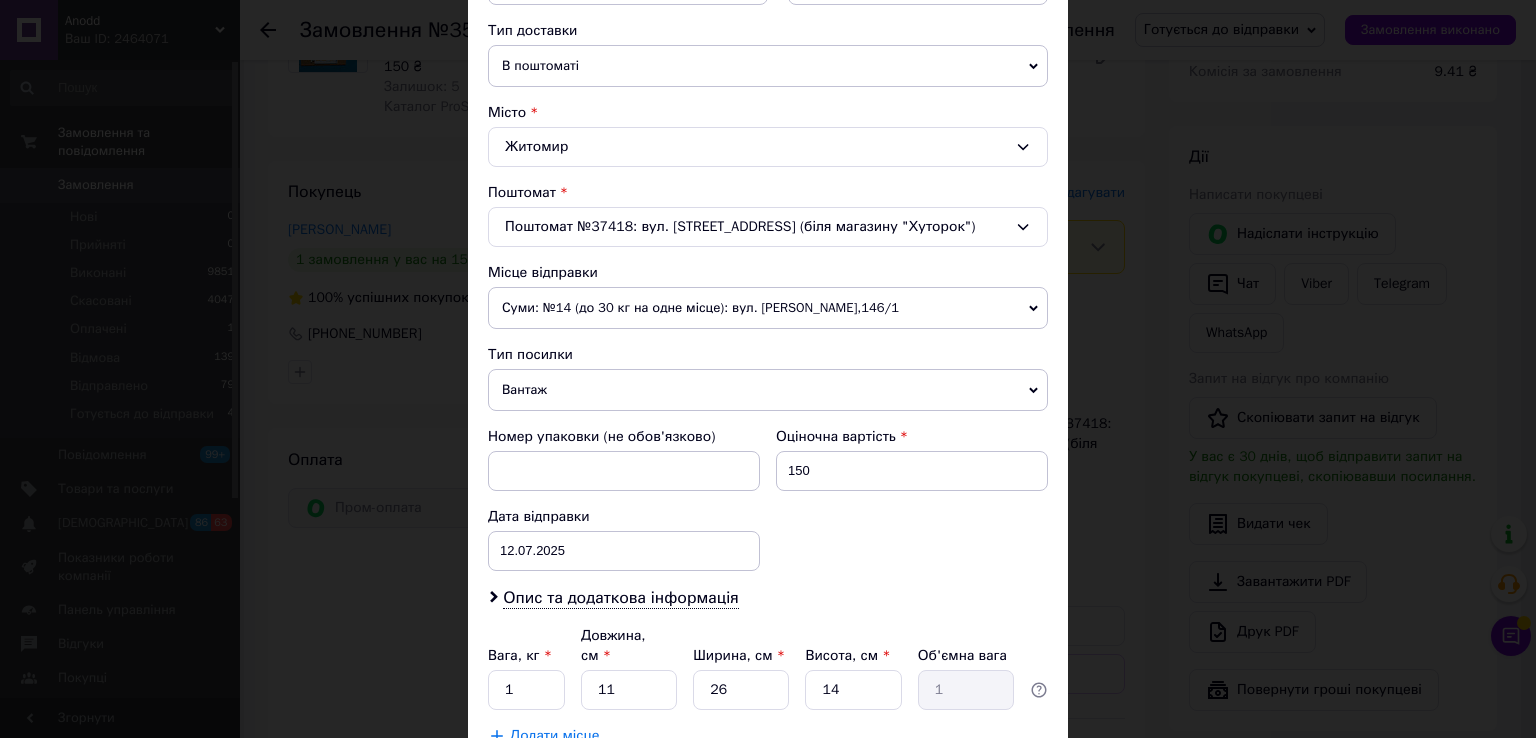 scroll, scrollTop: 500, scrollLeft: 0, axis: vertical 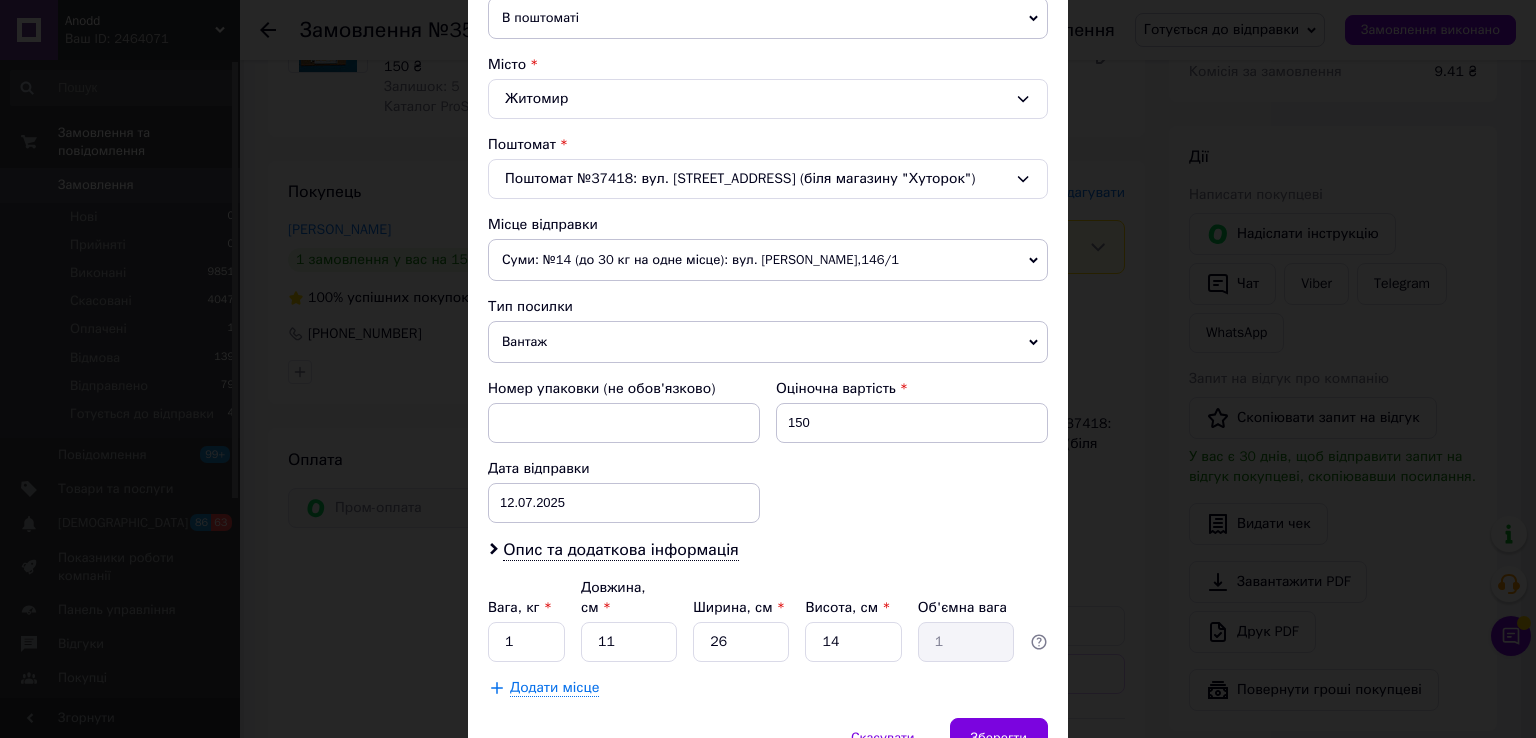 click on "Вантаж" at bounding box center [768, 342] 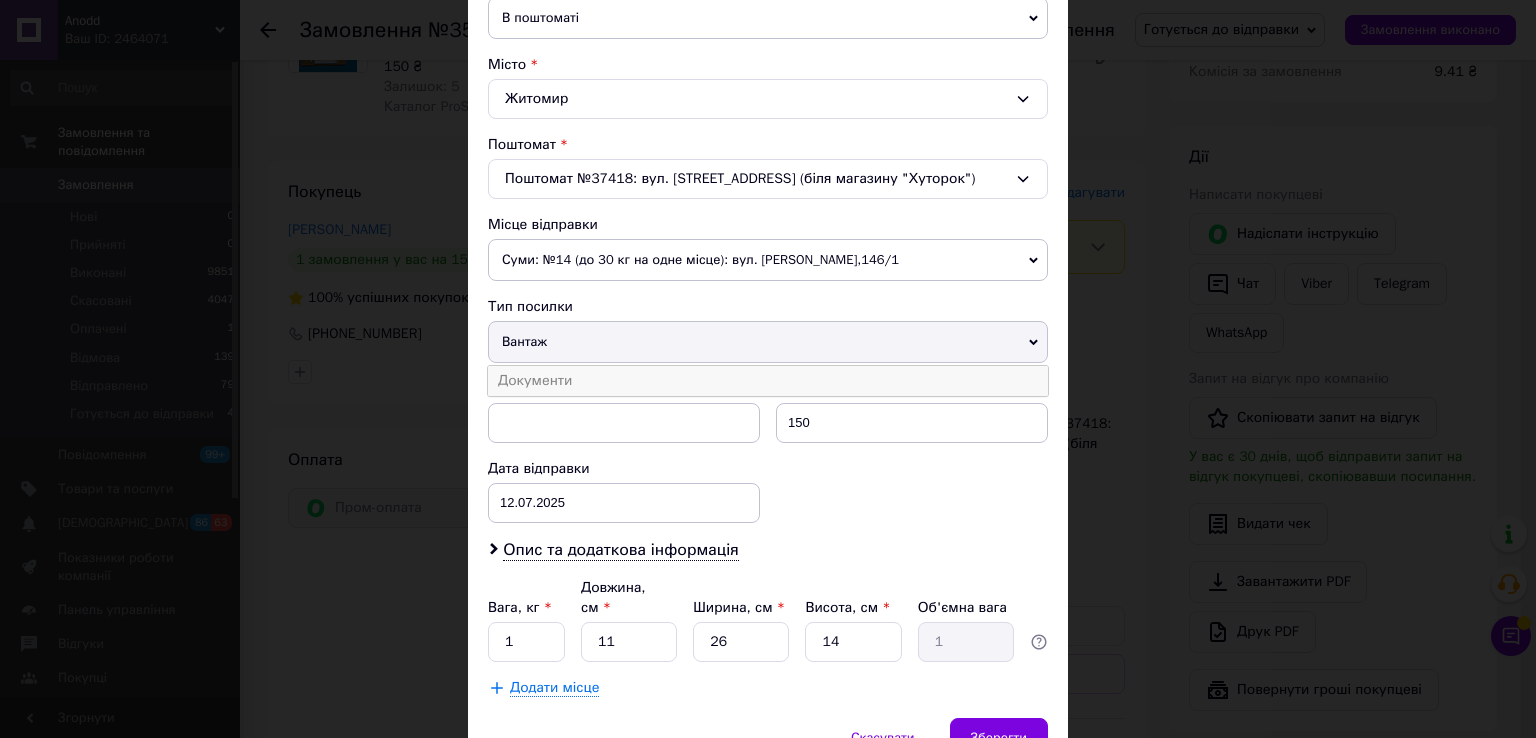click on "Документи" at bounding box center (768, 381) 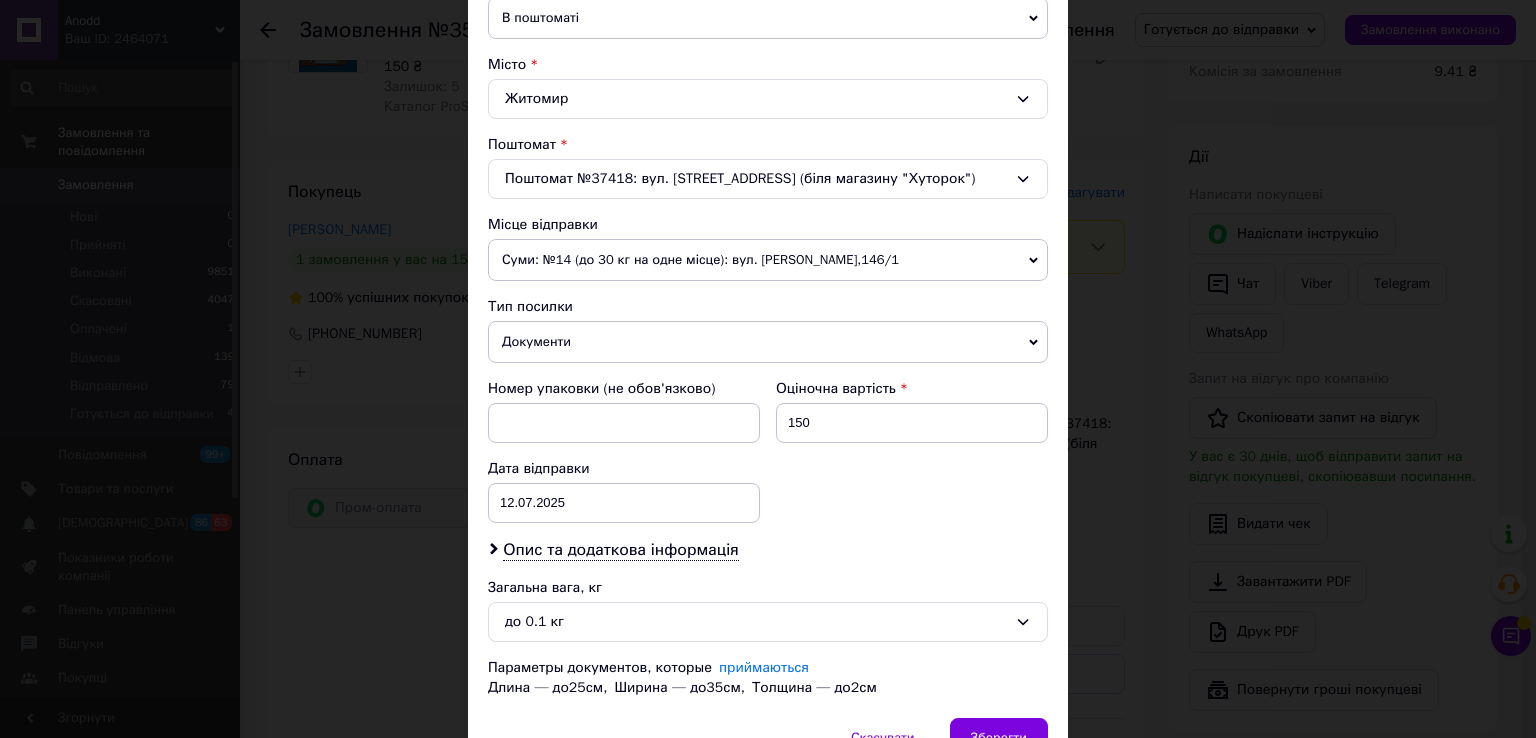 click on "Документи" at bounding box center [768, 342] 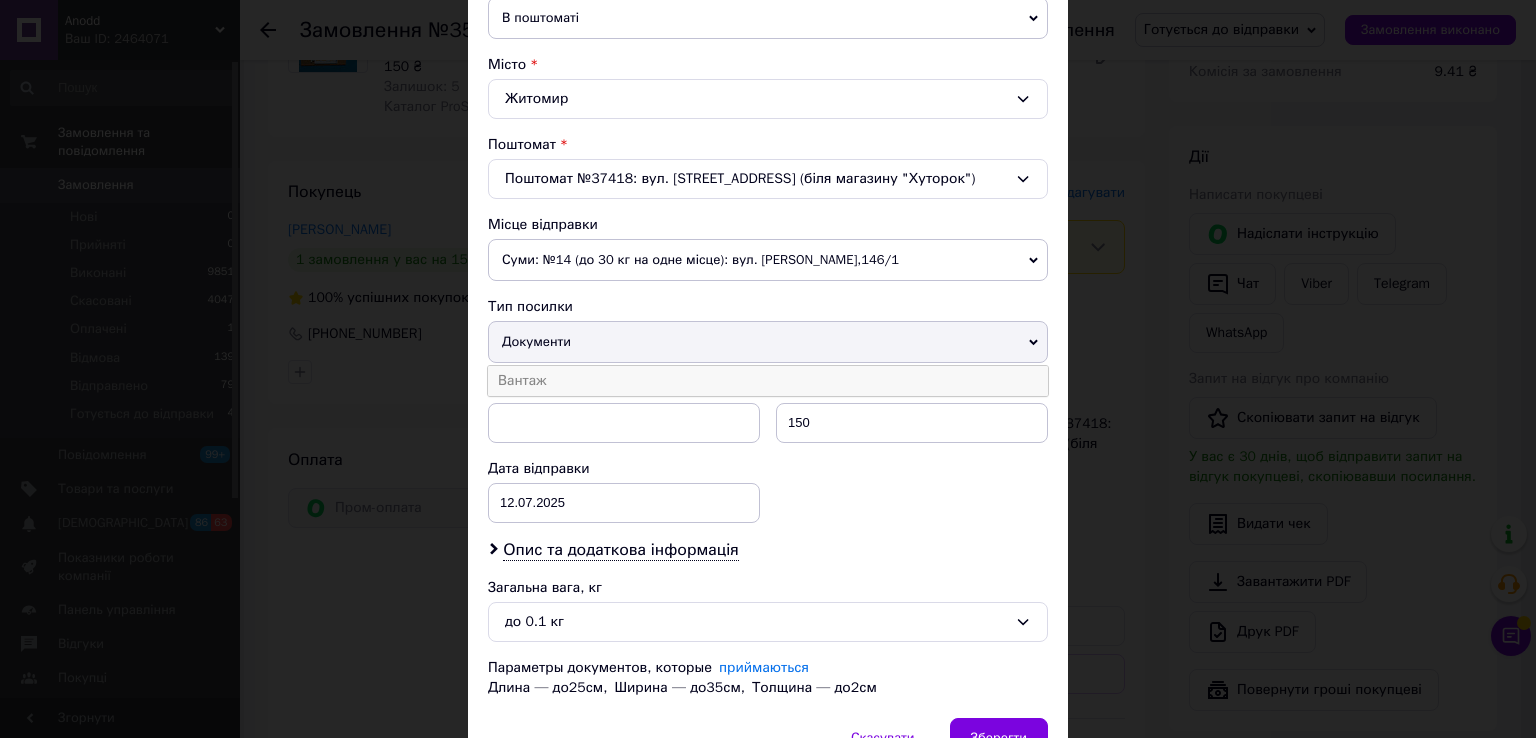 click on "Вантаж" at bounding box center (768, 381) 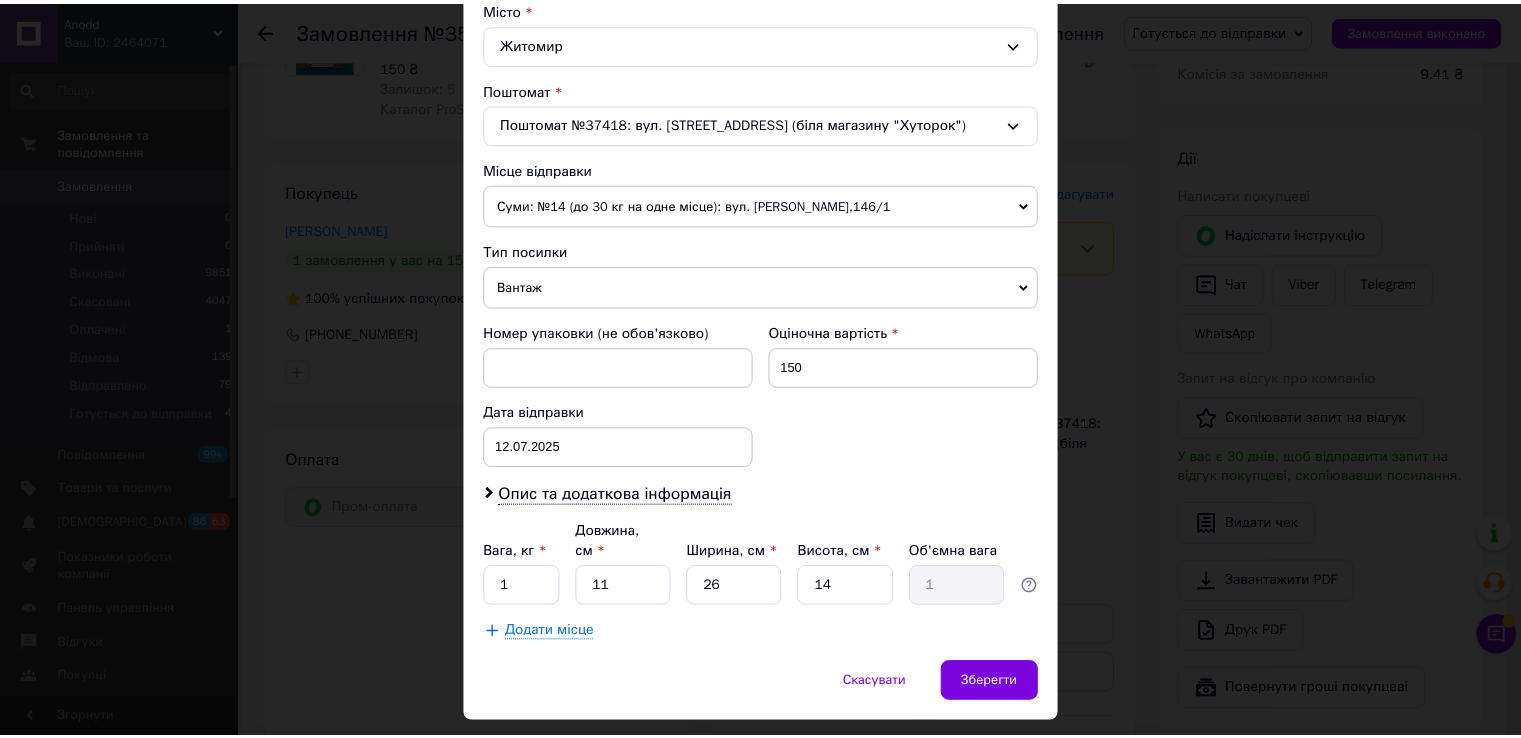 scroll, scrollTop: 584, scrollLeft: 0, axis: vertical 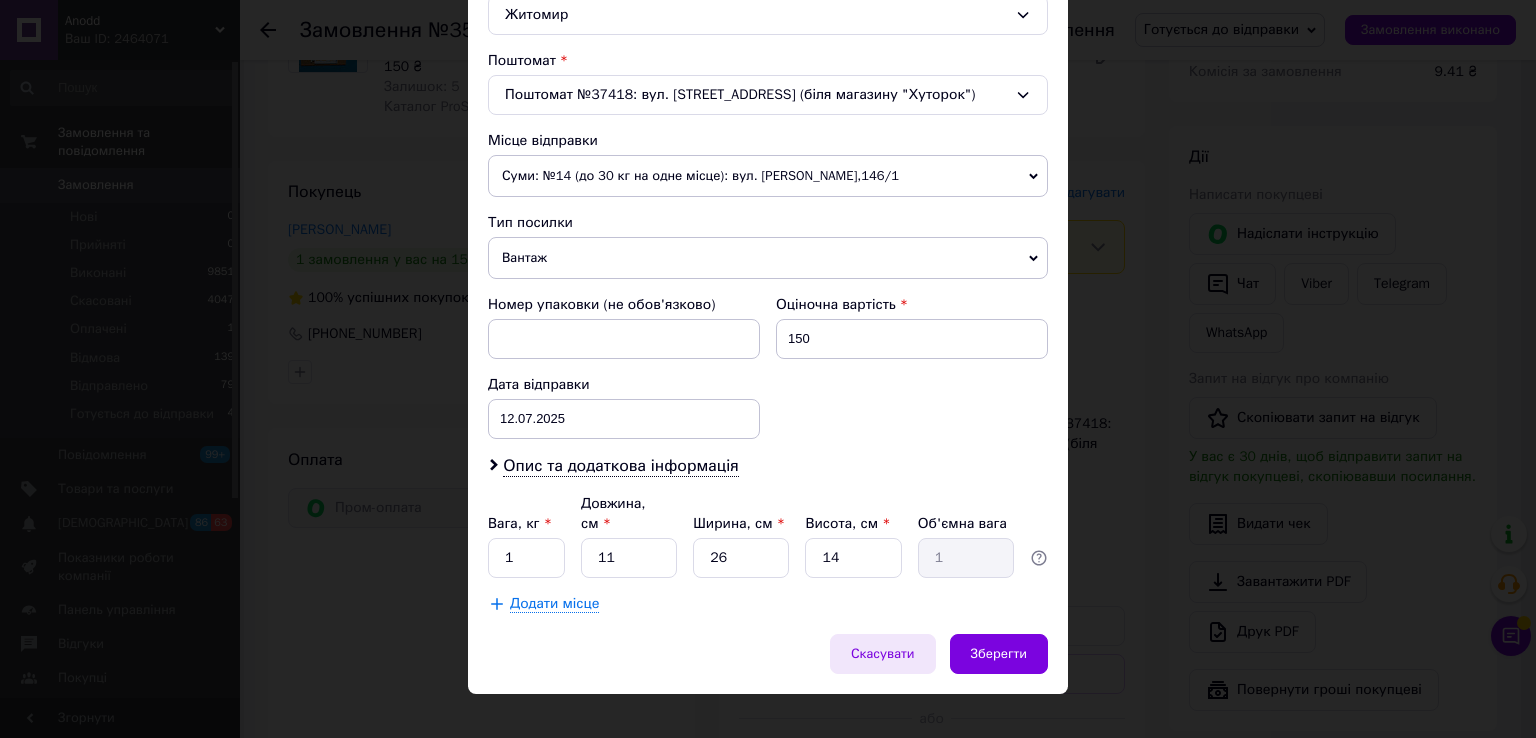 click on "Скасувати" at bounding box center (883, 654) 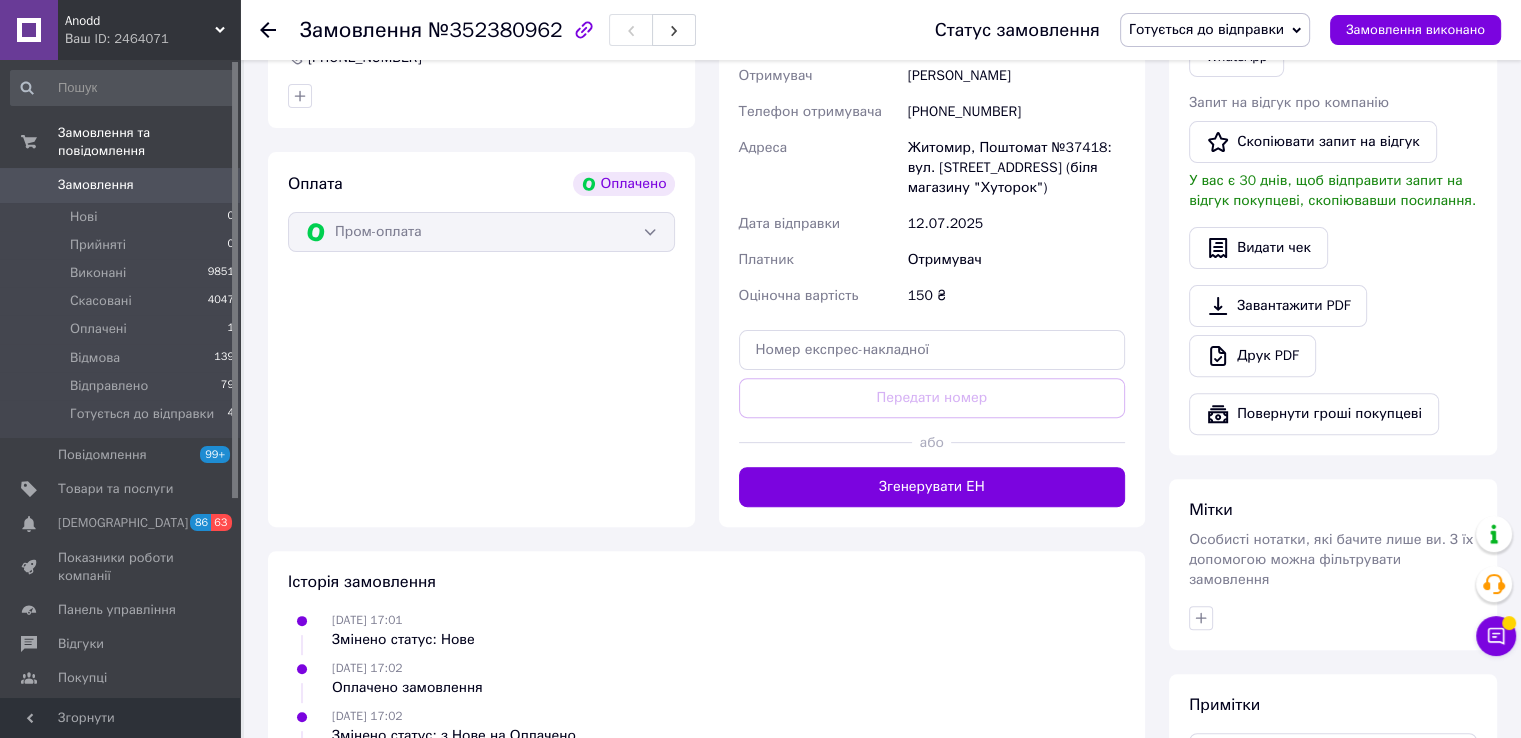scroll, scrollTop: 780, scrollLeft: 0, axis: vertical 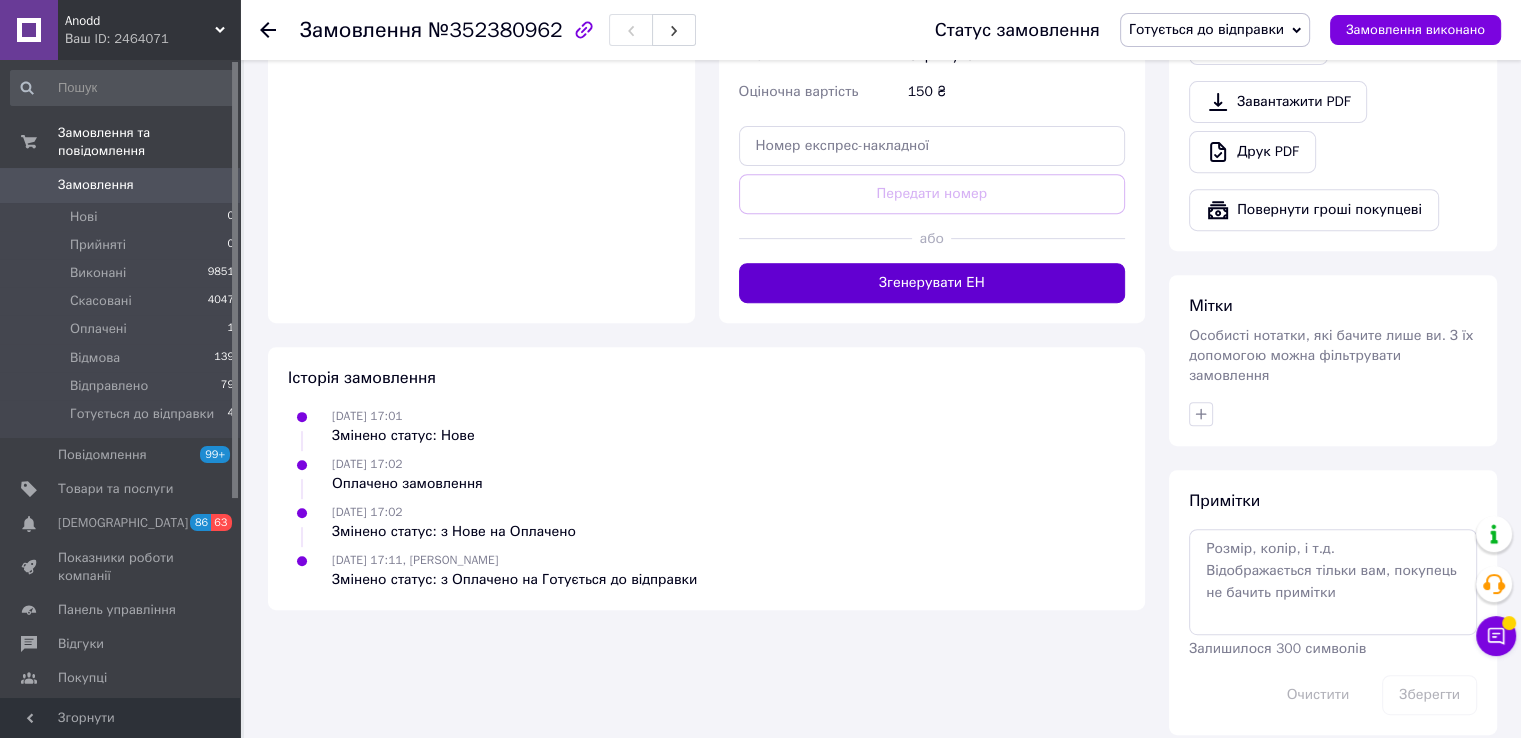click on "Згенерувати ЕН" at bounding box center [932, 283] 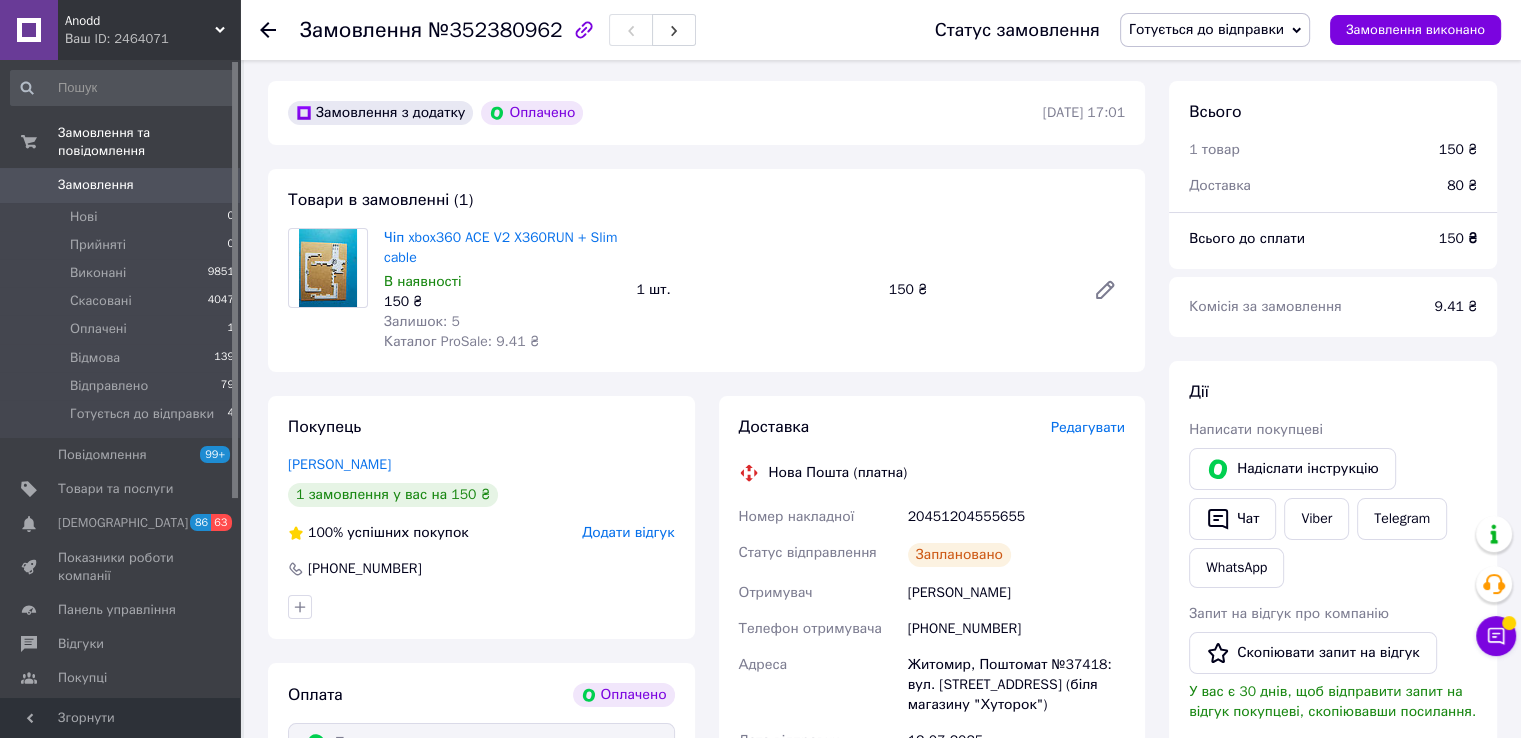 scroll, scrollTop: 100, scrollLeft: 0, axis: vertical 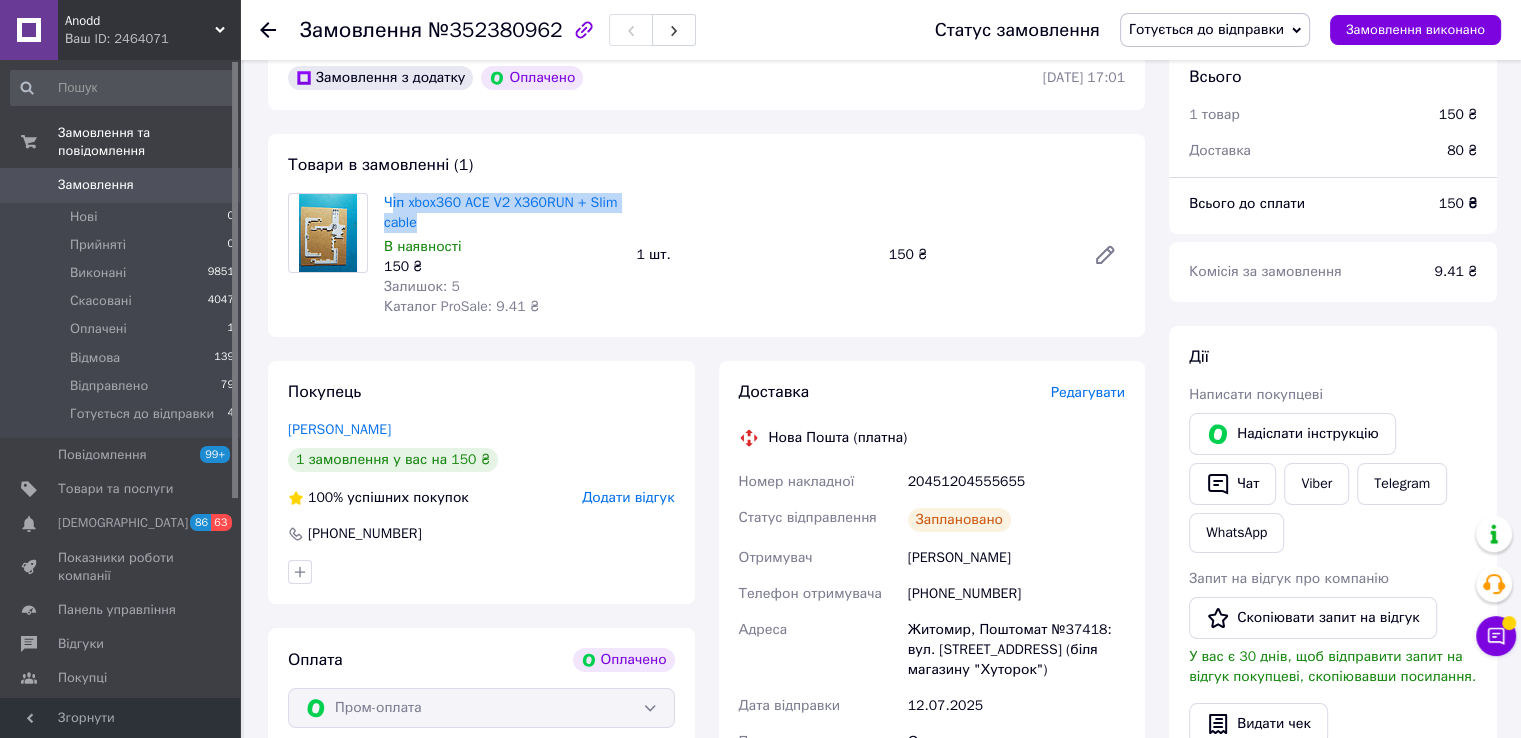 drag, startPoint x: 444, startPoint y: 229, endPoint x: 390, endPoint y: 191, distance: 66.0303 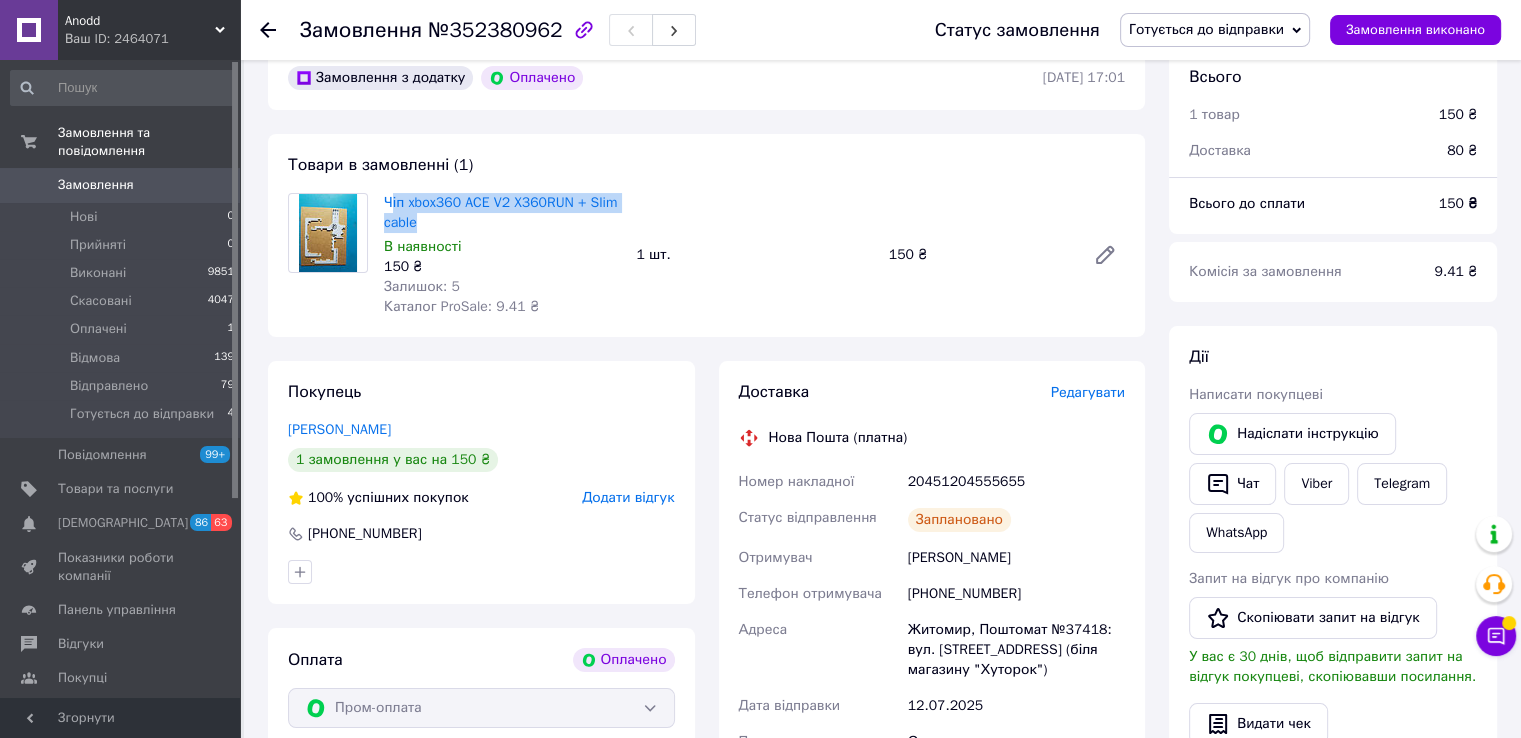 click on "Чіп xbox360 ACE V2 X360RUN + Slim cable В наявності 150 ₴ Залишок: 5 Каталог ProSale: 9.41 ₴" at bounding box center [502, 255] 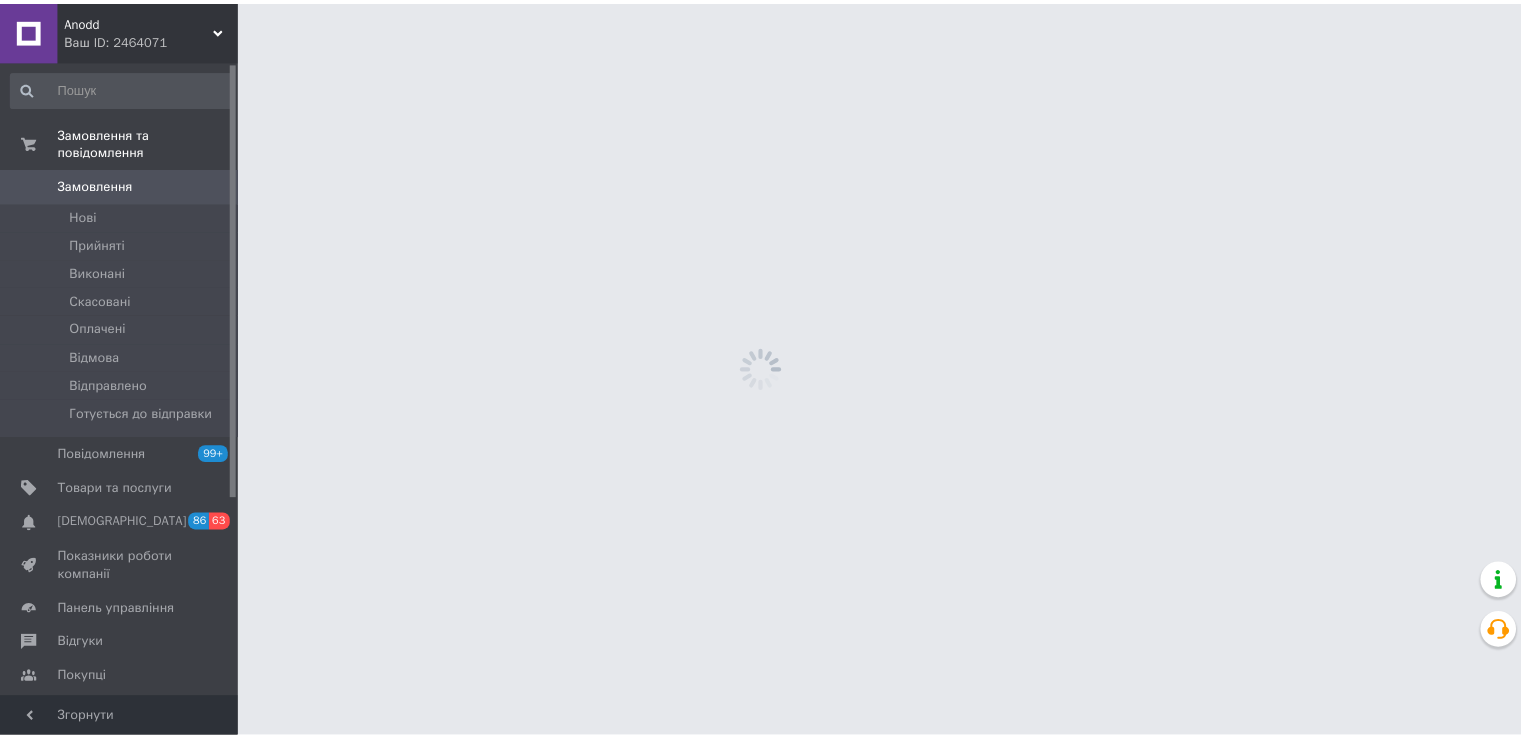 scroll, scrollTop: 100, scrollLeft: 0, axis: vertical 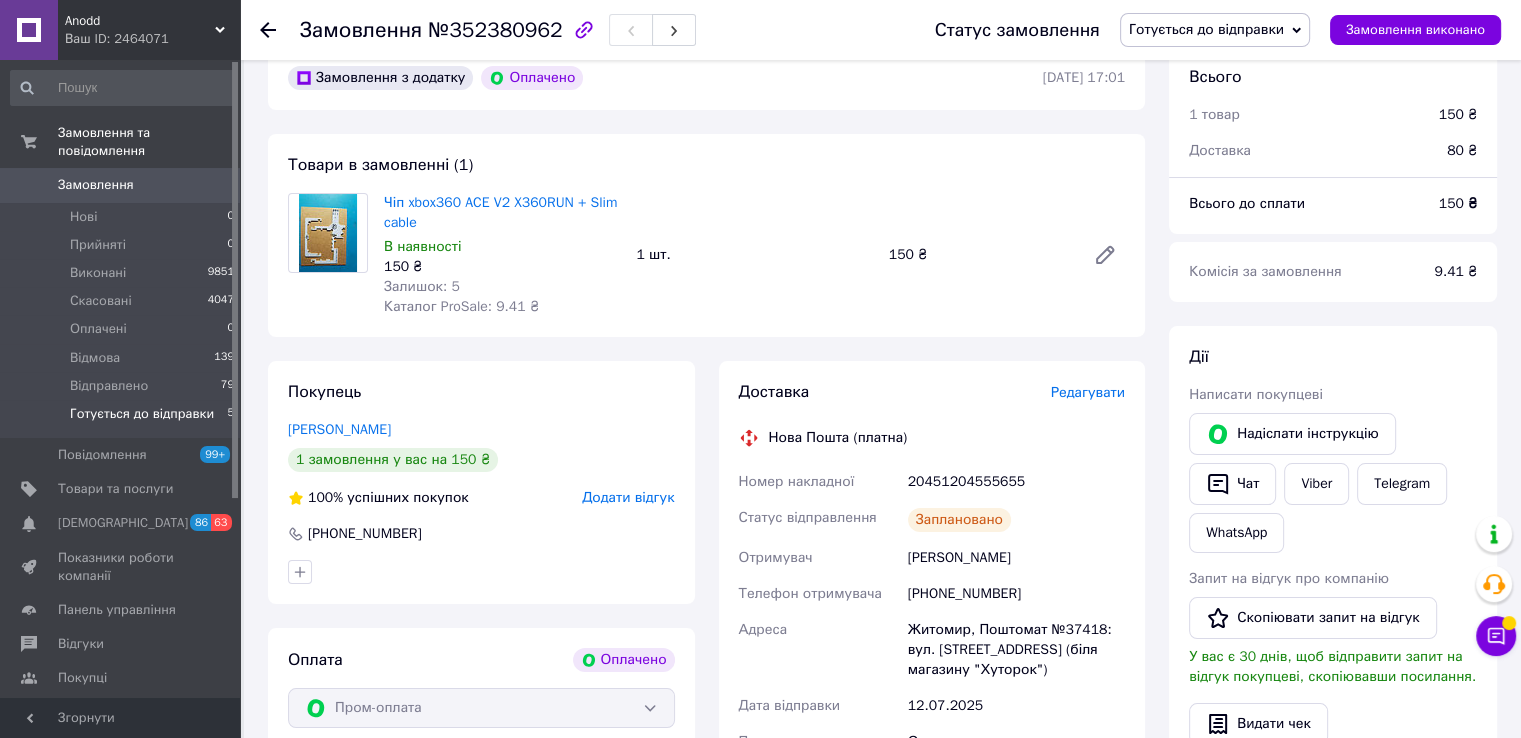 click on "Готується до відправки" at bounding box center (142, 414) 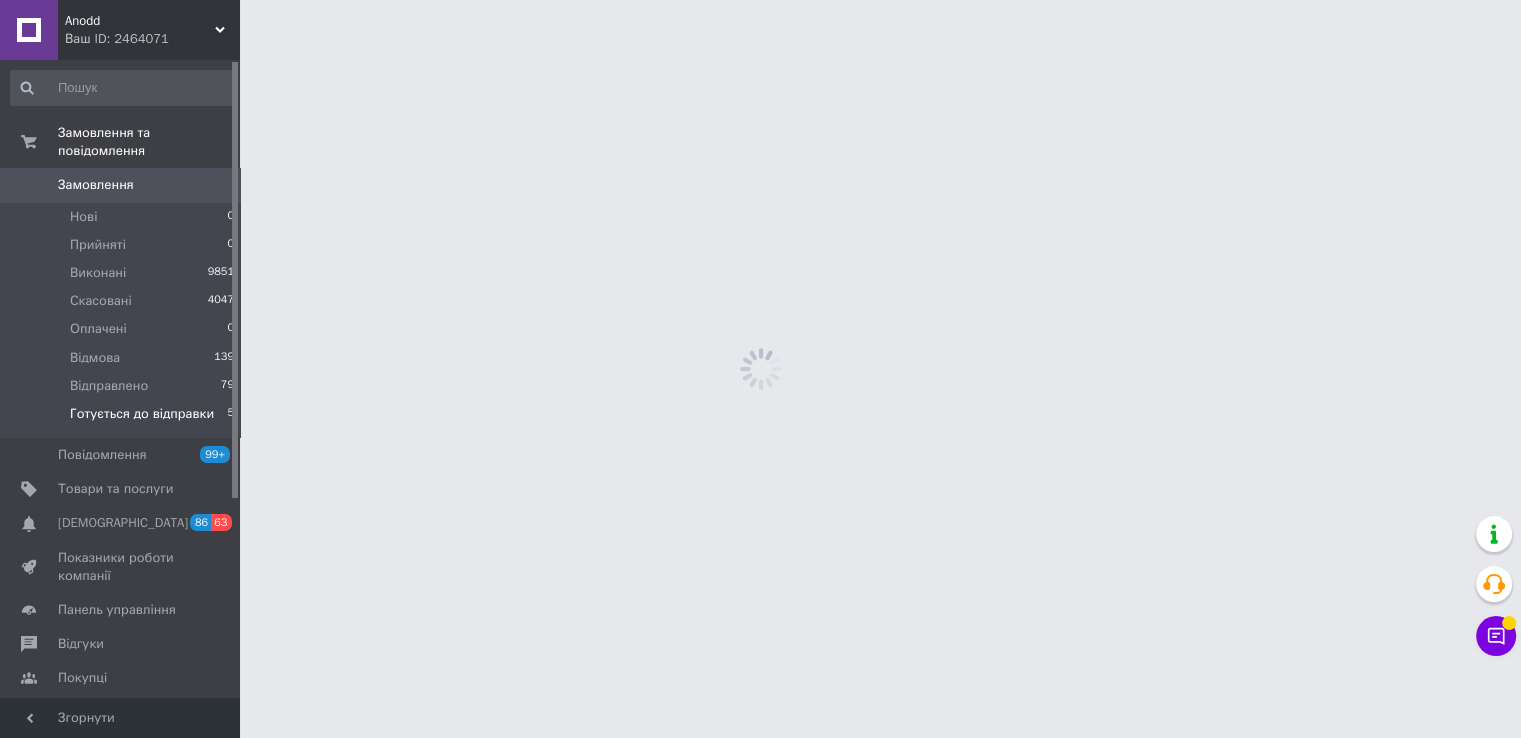 scroll, scrollTop: 0, scrollLeft: 0, axis: both 